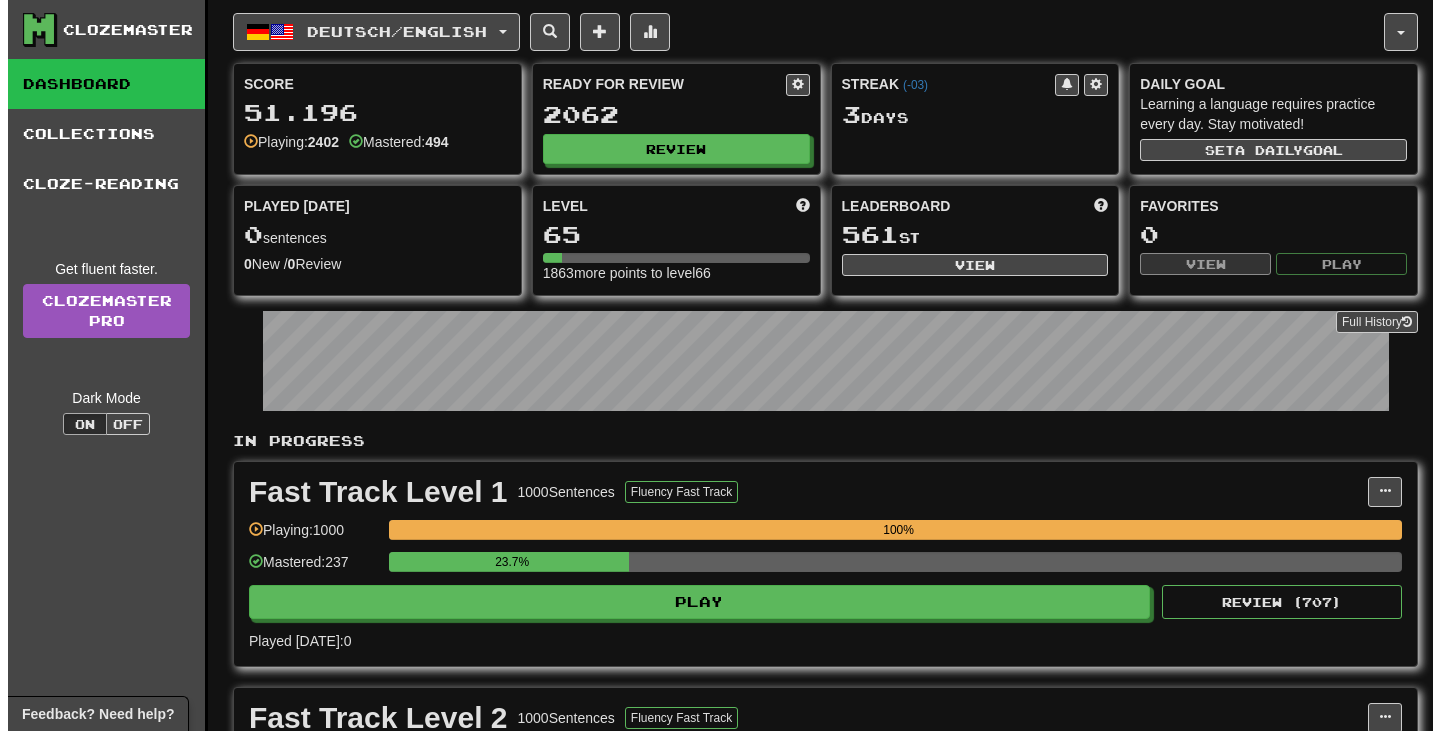 scroll, scrollTop: 0, scrollLeft: 0, axis: both 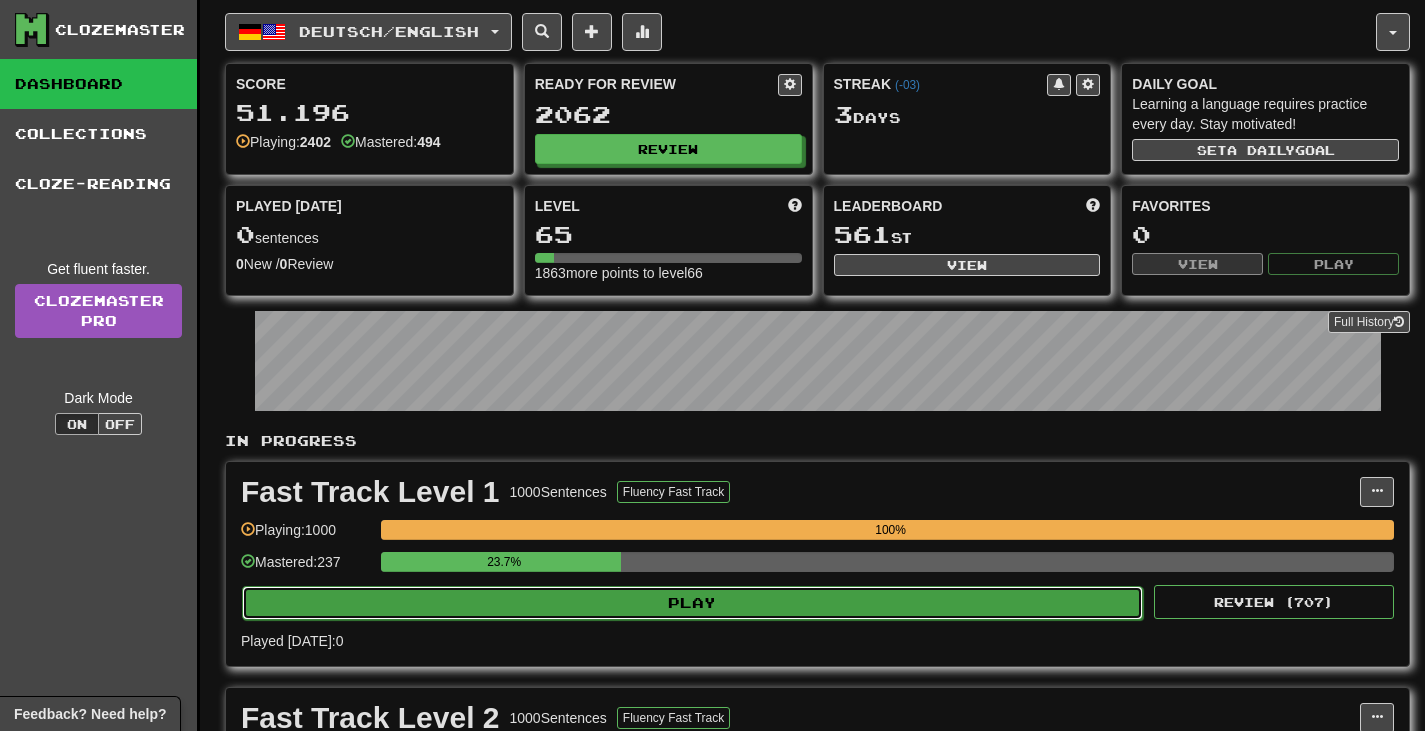 click on "Play" at bounding box center (692, 603) 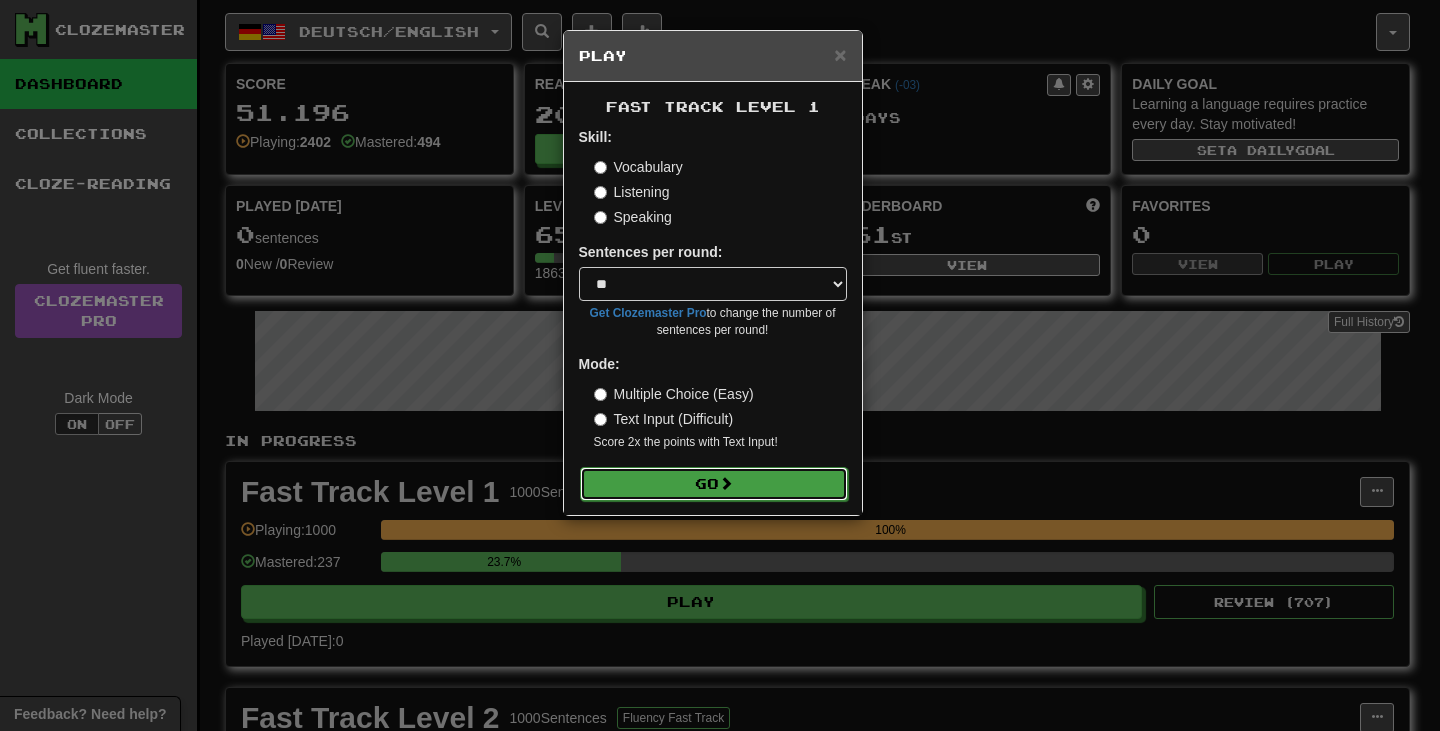 click on "Go" at bounding box center (714, 484) 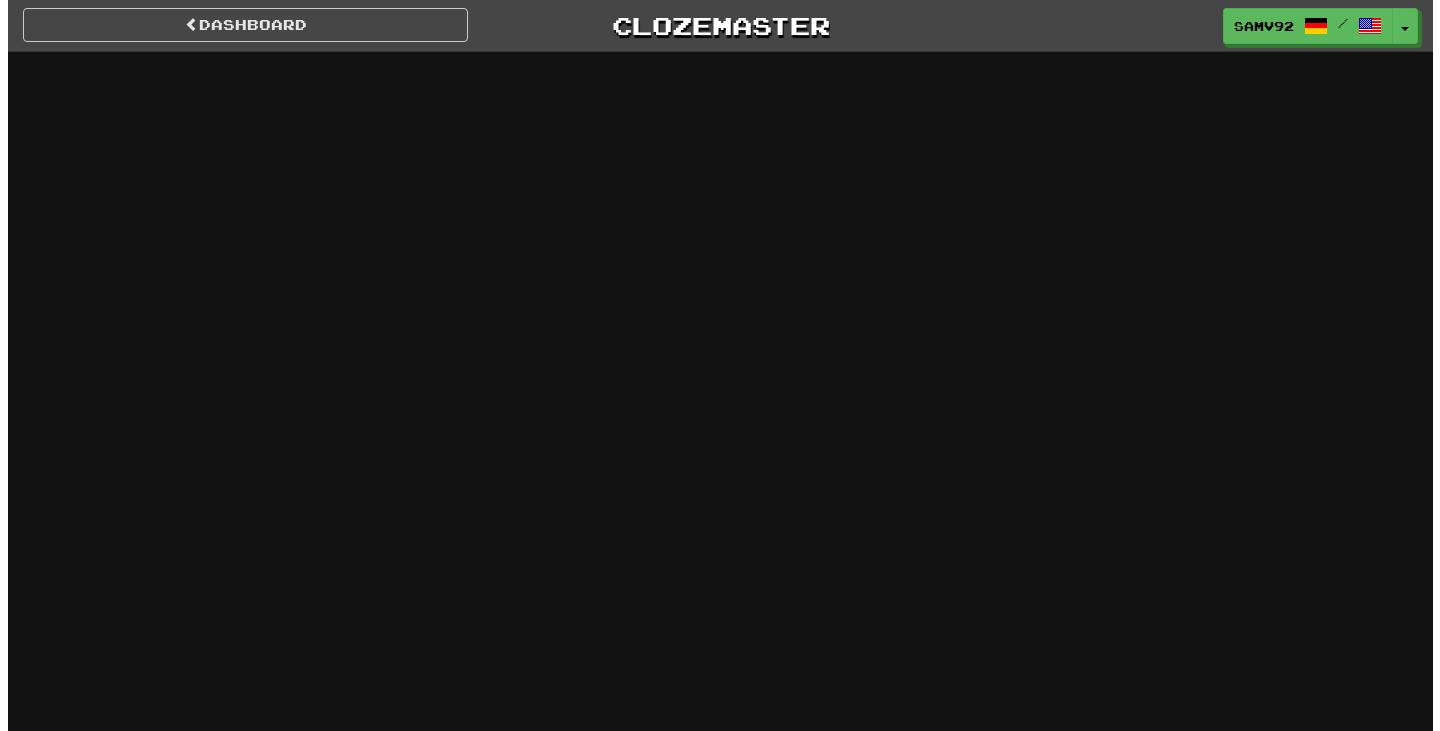 scroll, scrollTop: 0, scrollLeft: 0, axis: both 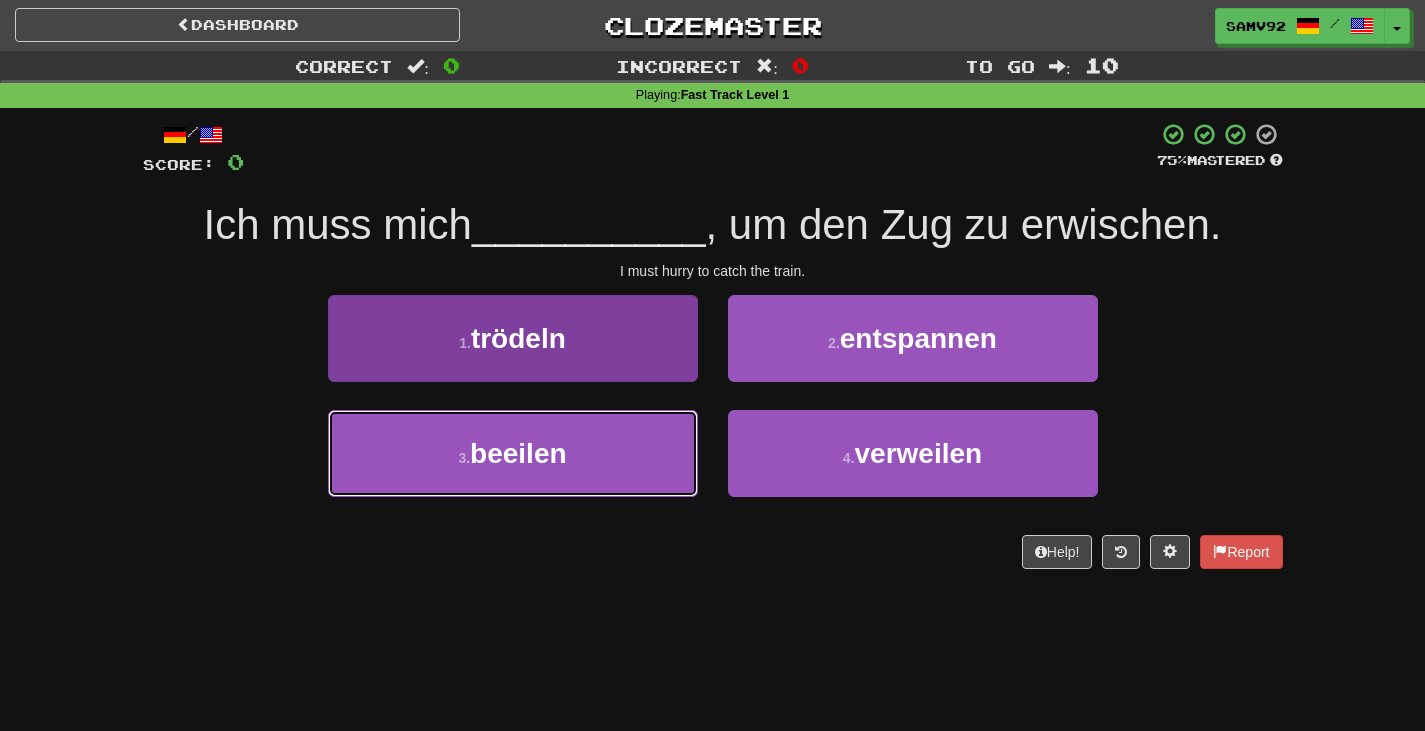 click on "3 .  beeilen" at bounding box center [513, 453] 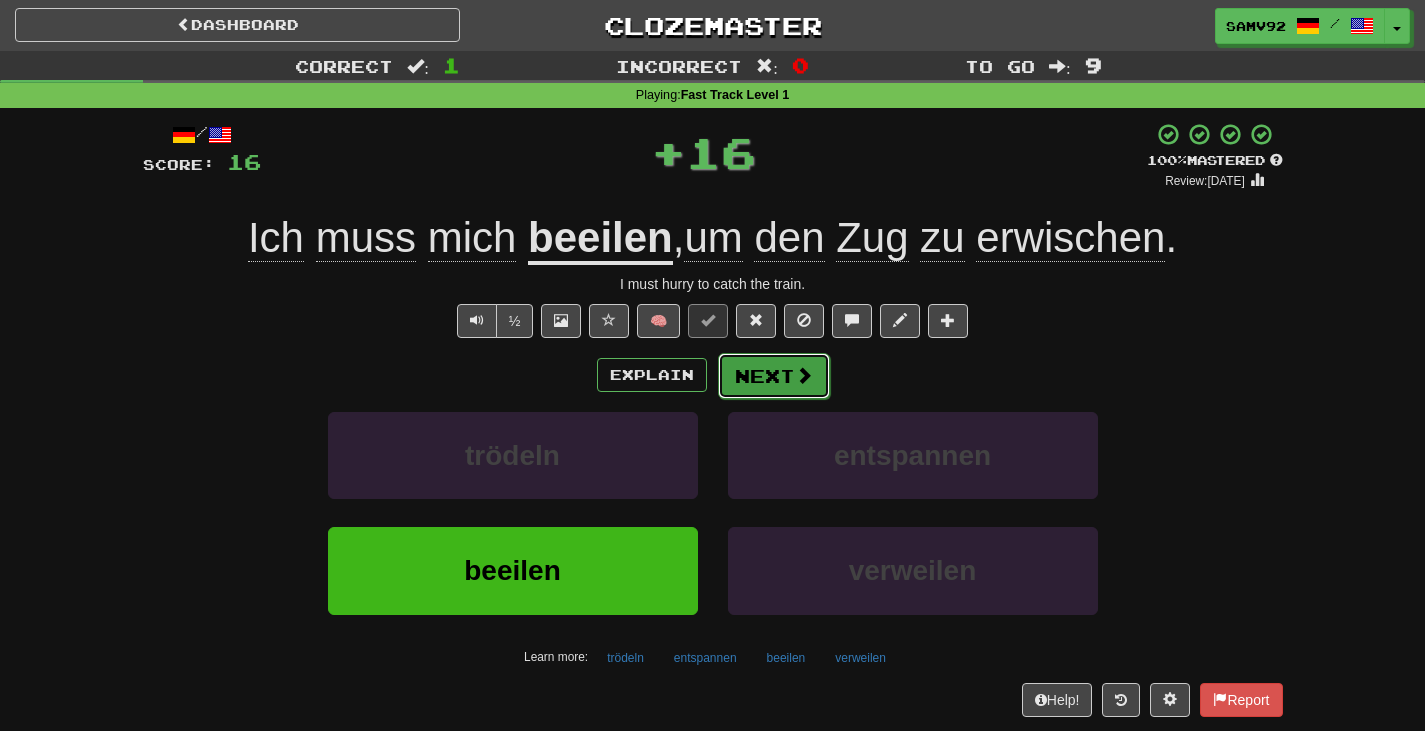 click on "Next" at bounding box center [774, 376] 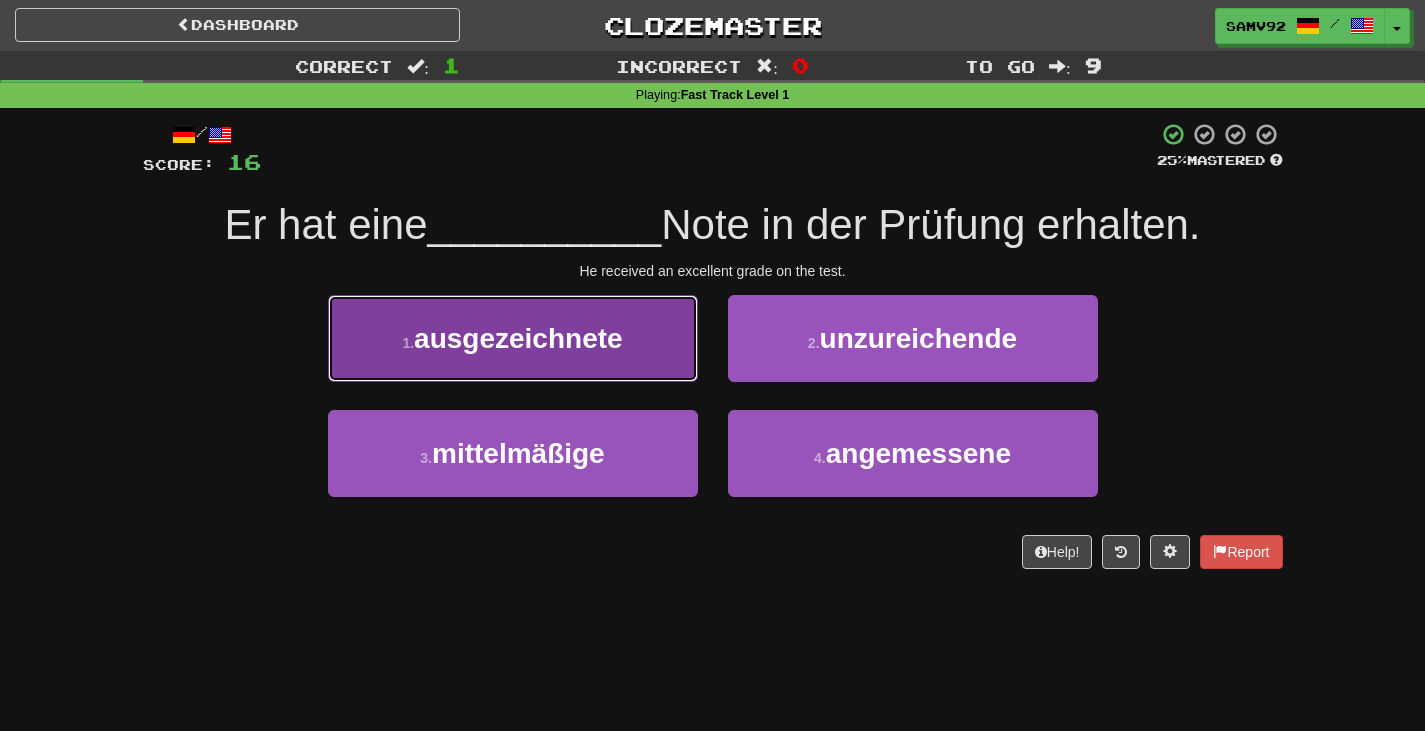 click on "1 .  ausgezeichnete" at bounding box center [513, 338] 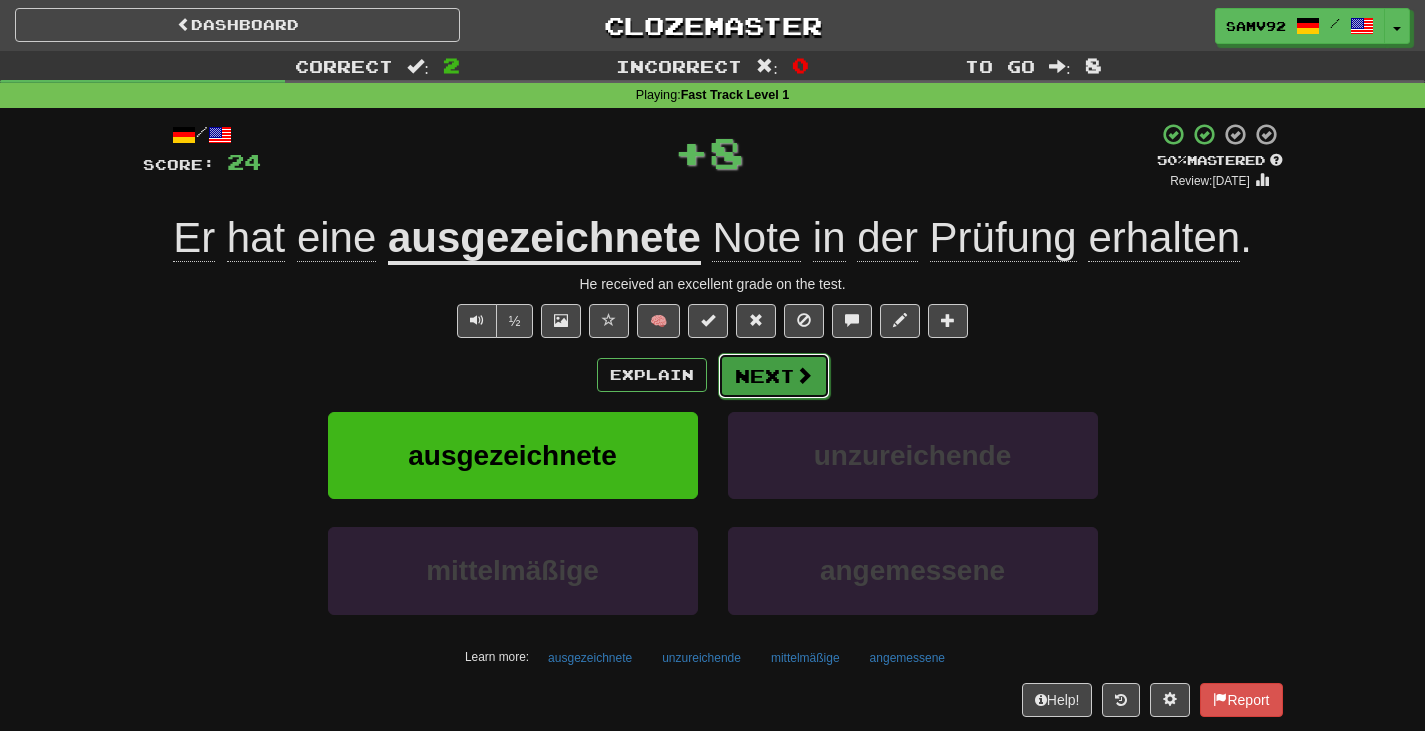 click on "Next" at bounding box center [774, 376] 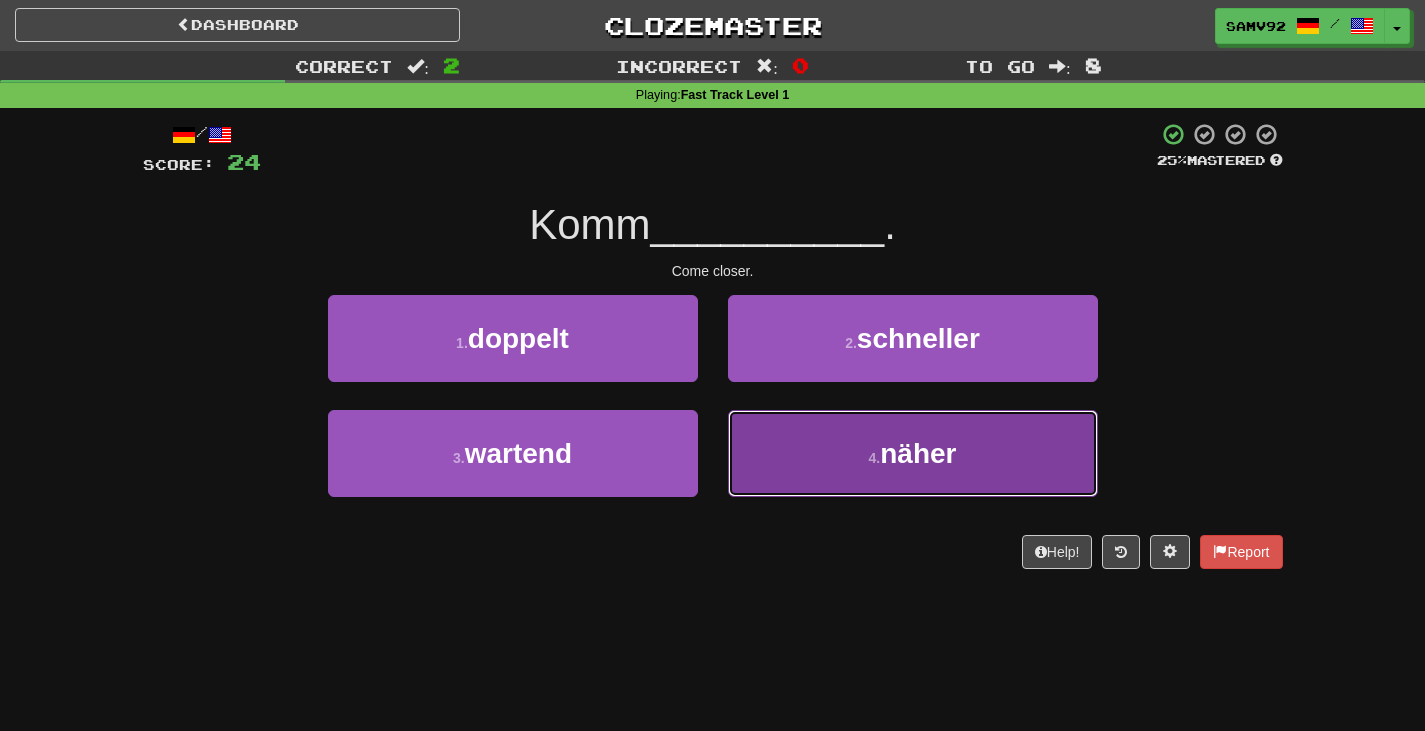 click on "4 .  näher" at bounding box center (913, 453) 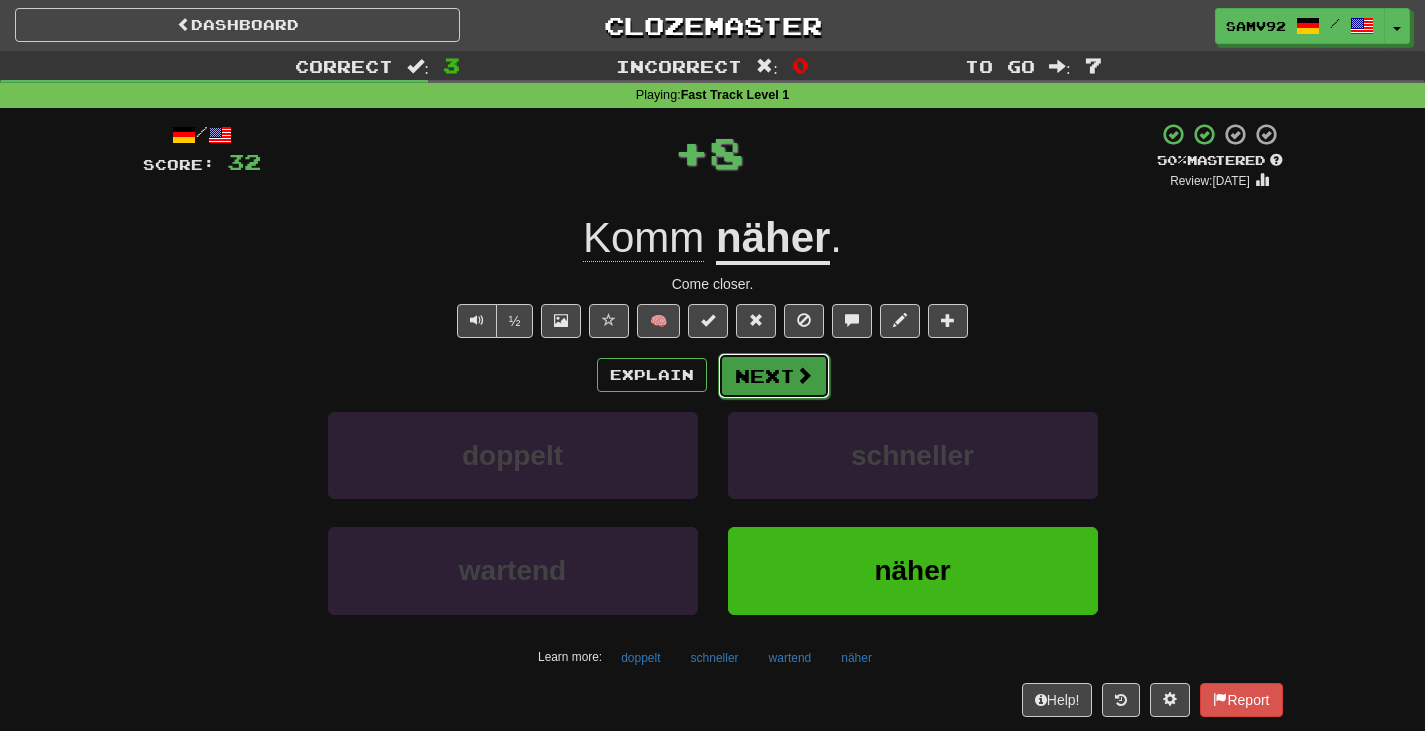 click on "Next" at bounding box center (774, 376) 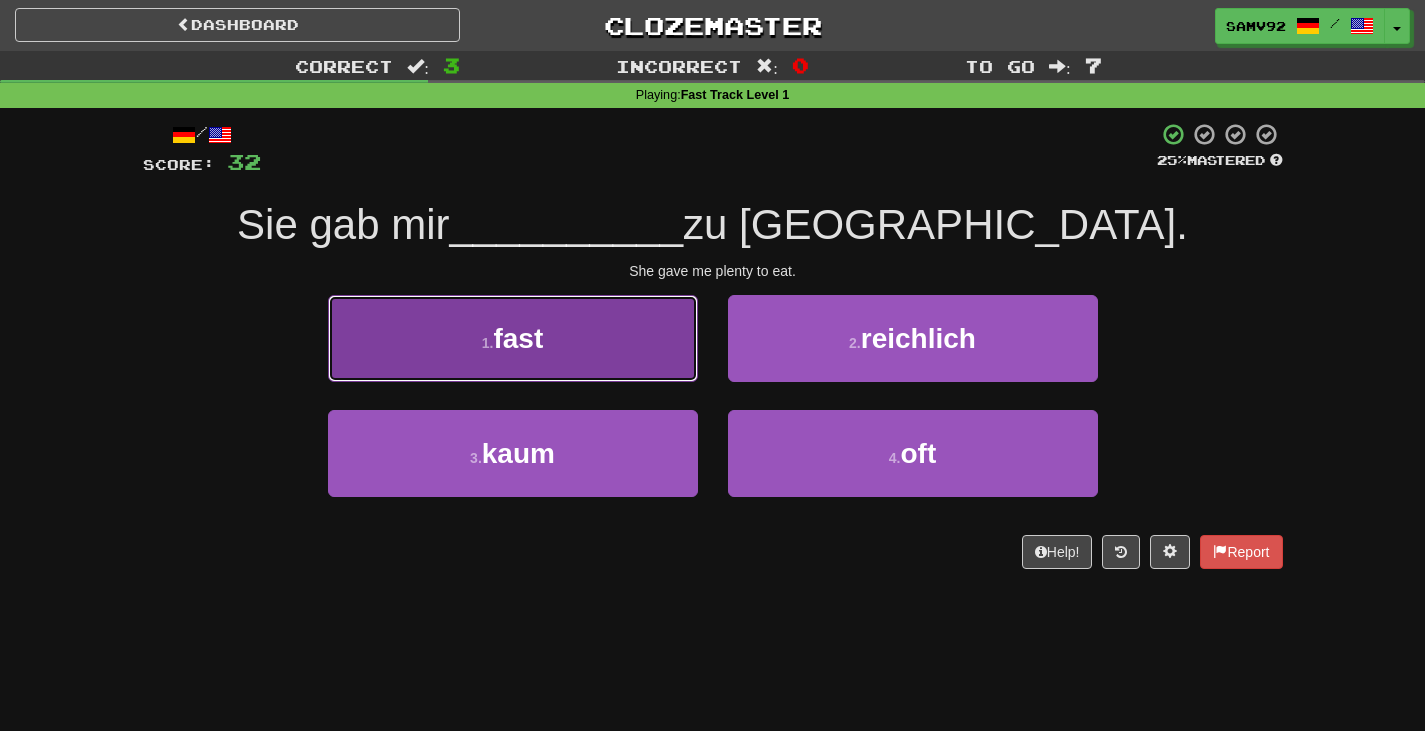 click on "1 .  fast" at bounding box center [513, 338] 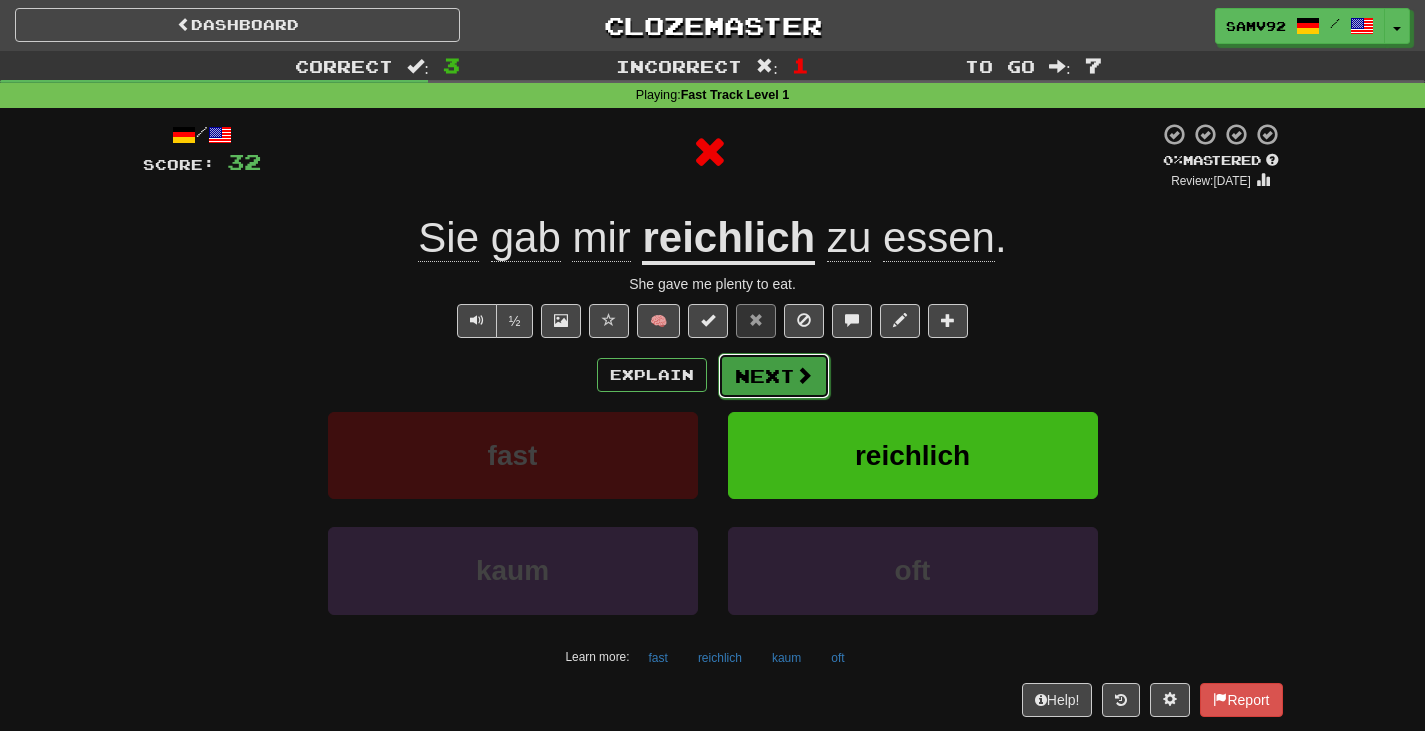 click on "Next" at bounding box center (774, 376) 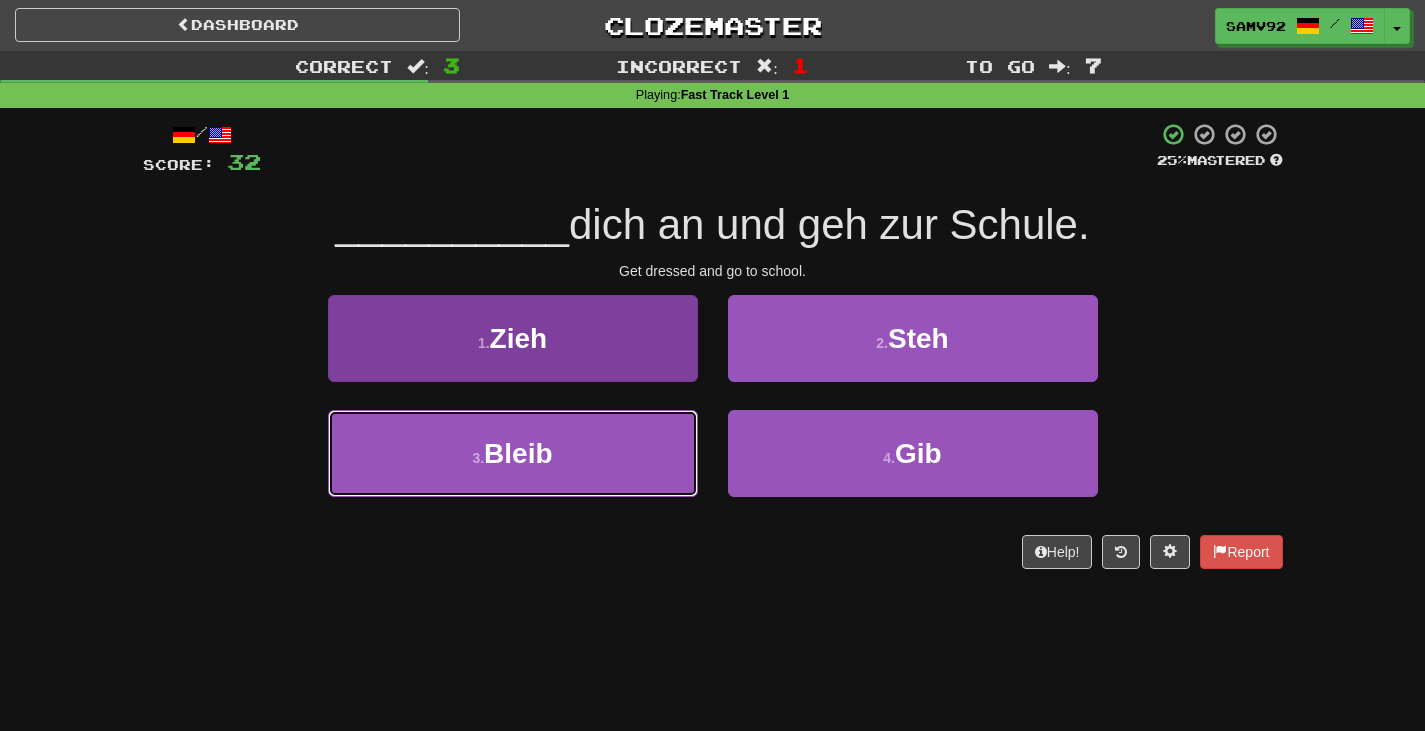 click on "3 .  Bleib" at bounding box center [513, 453] 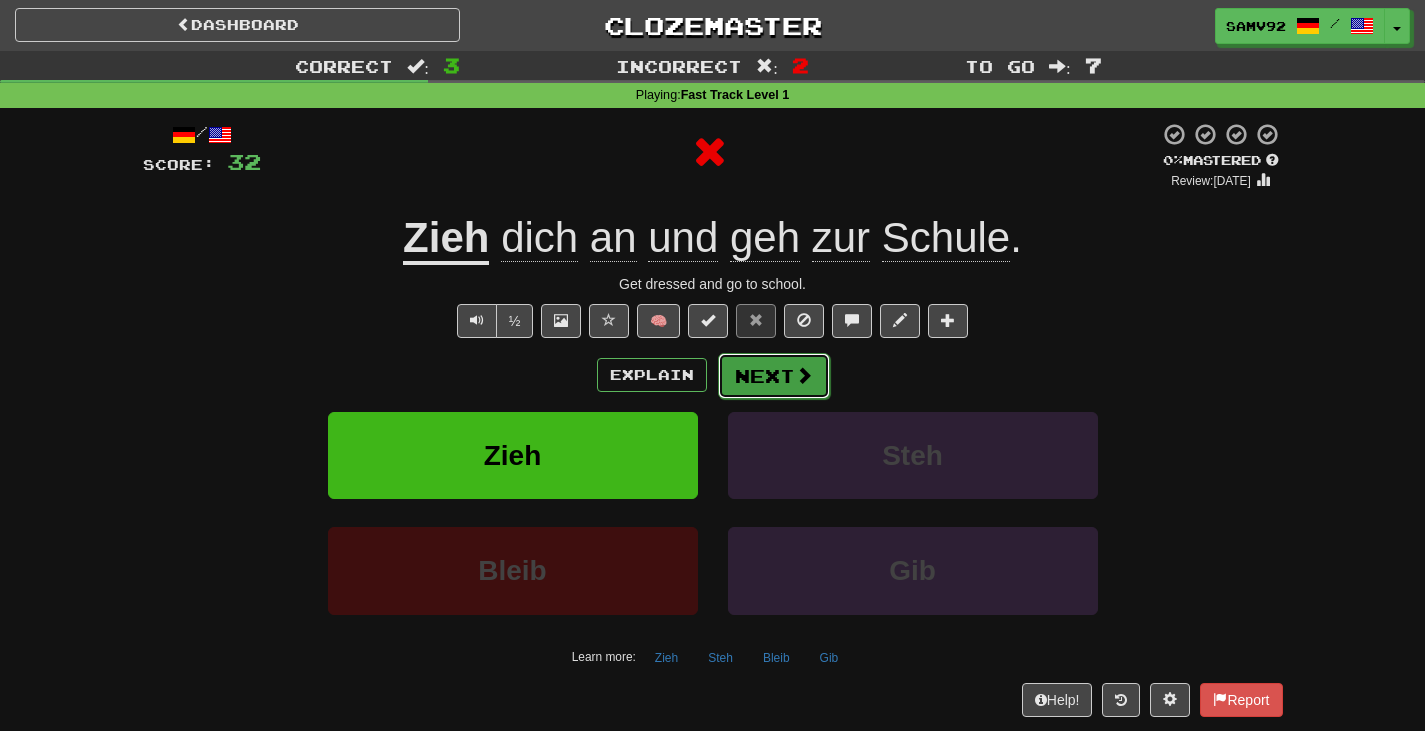 click on "Next" at bounding box center (774, 376) 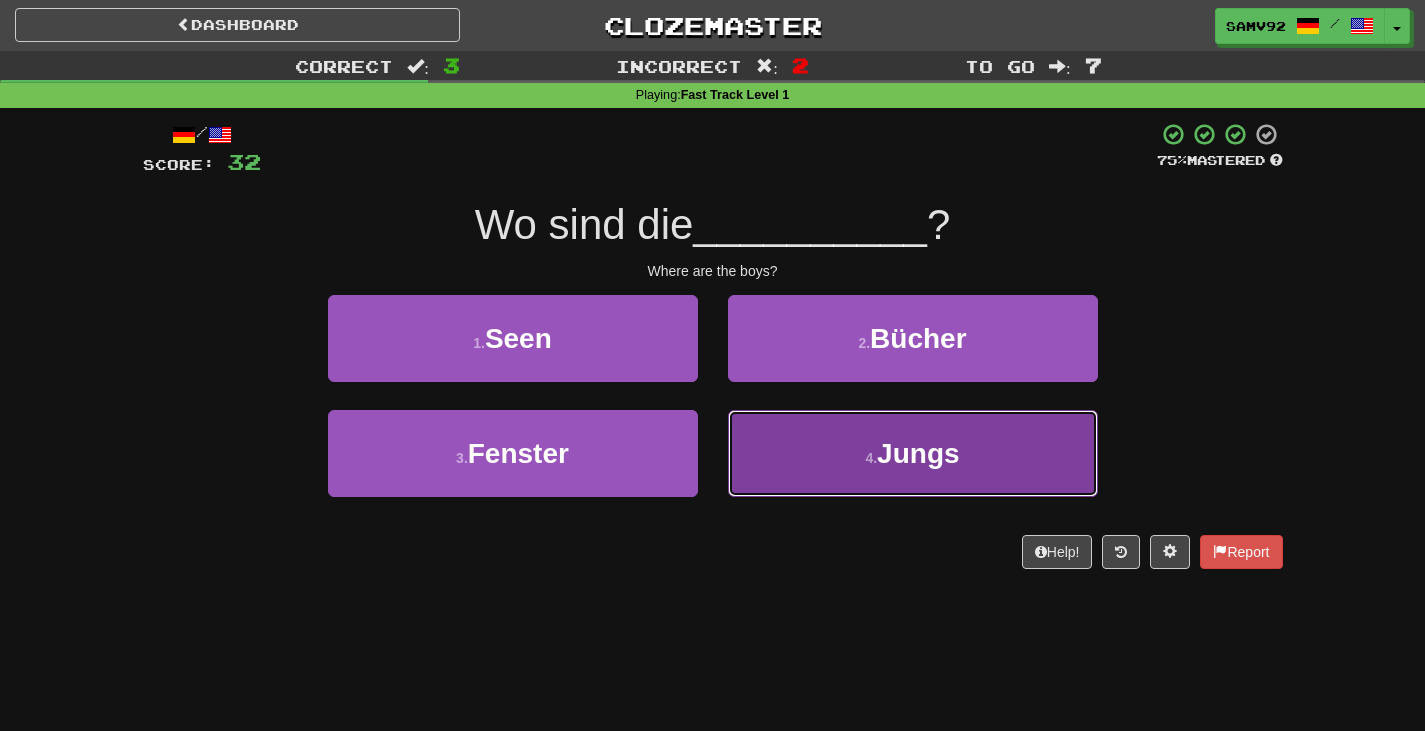click on "4 ." at bounding box center (871, 458) 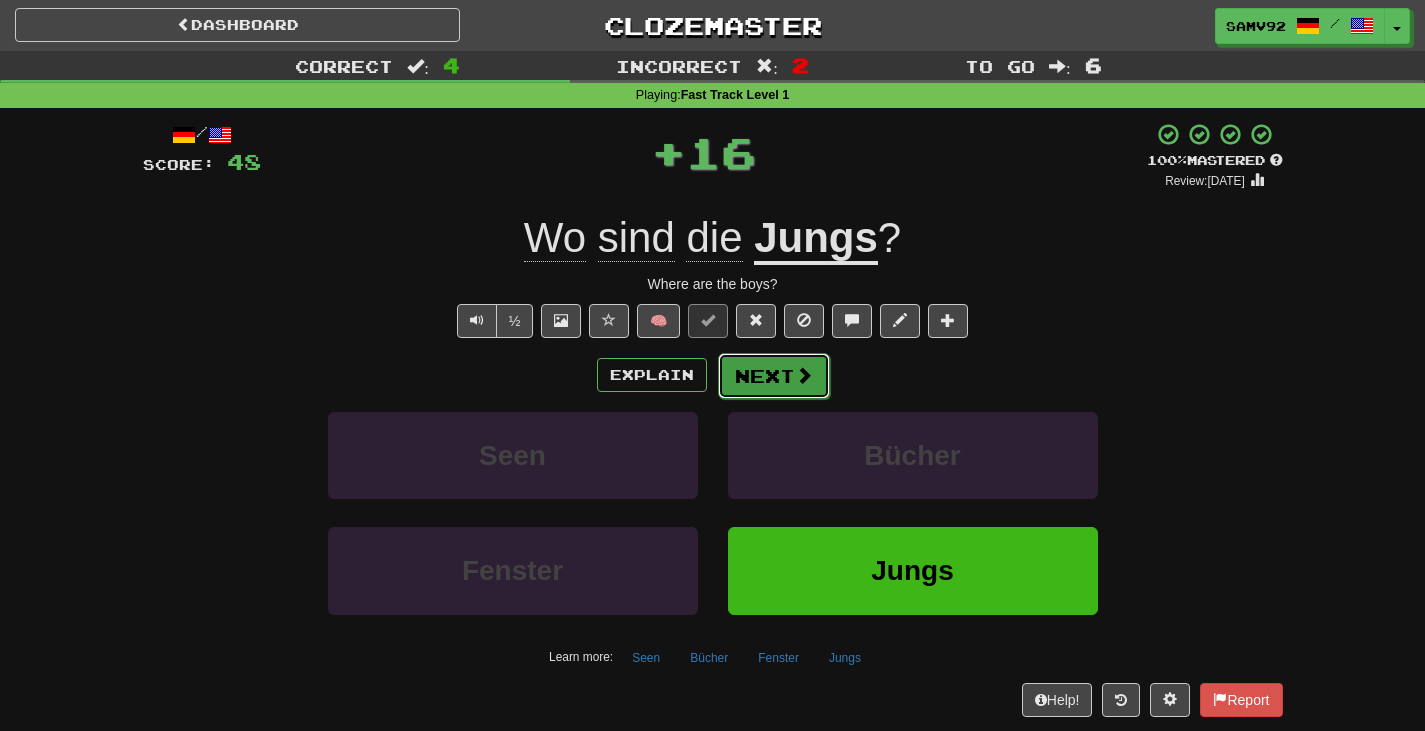 click on "Next" at bounding box center [774, 376] 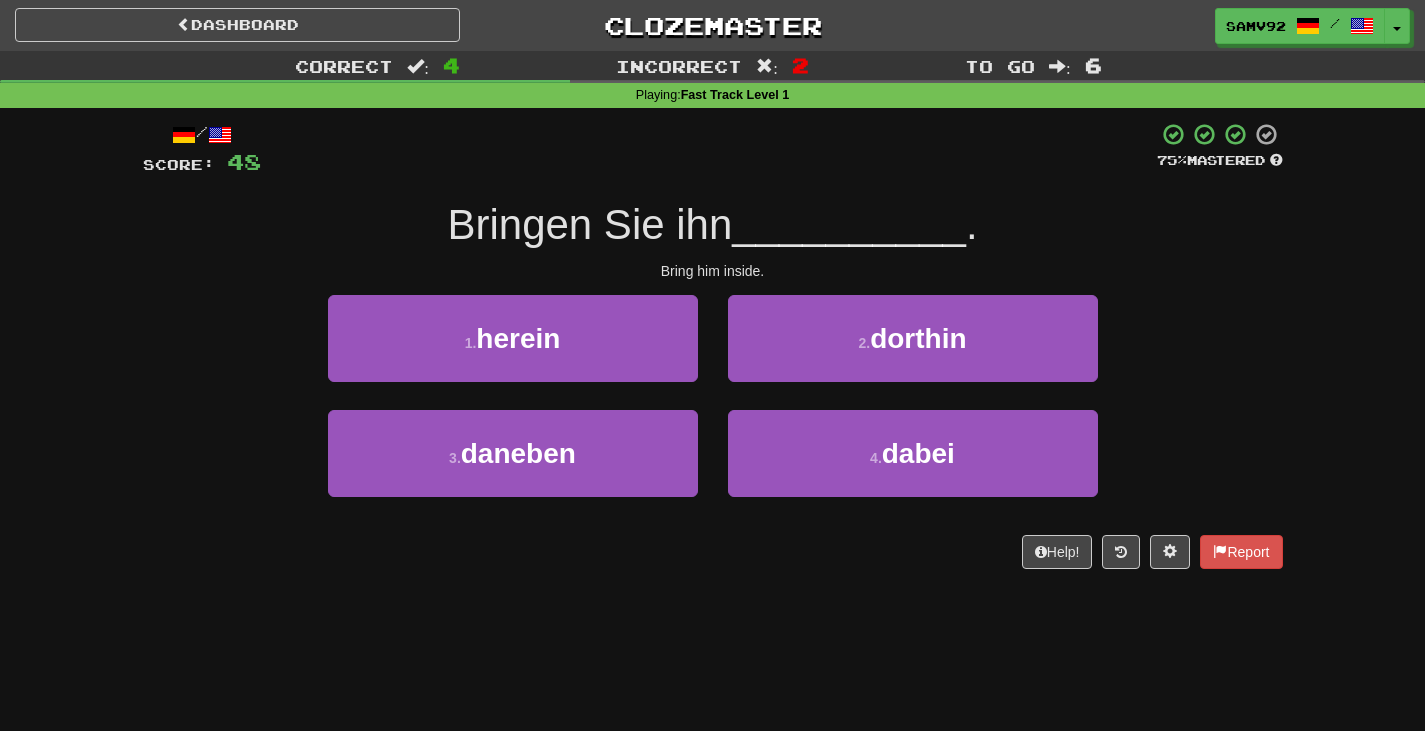 click on "2 .  dorthin" at bounding box center (913, 352) 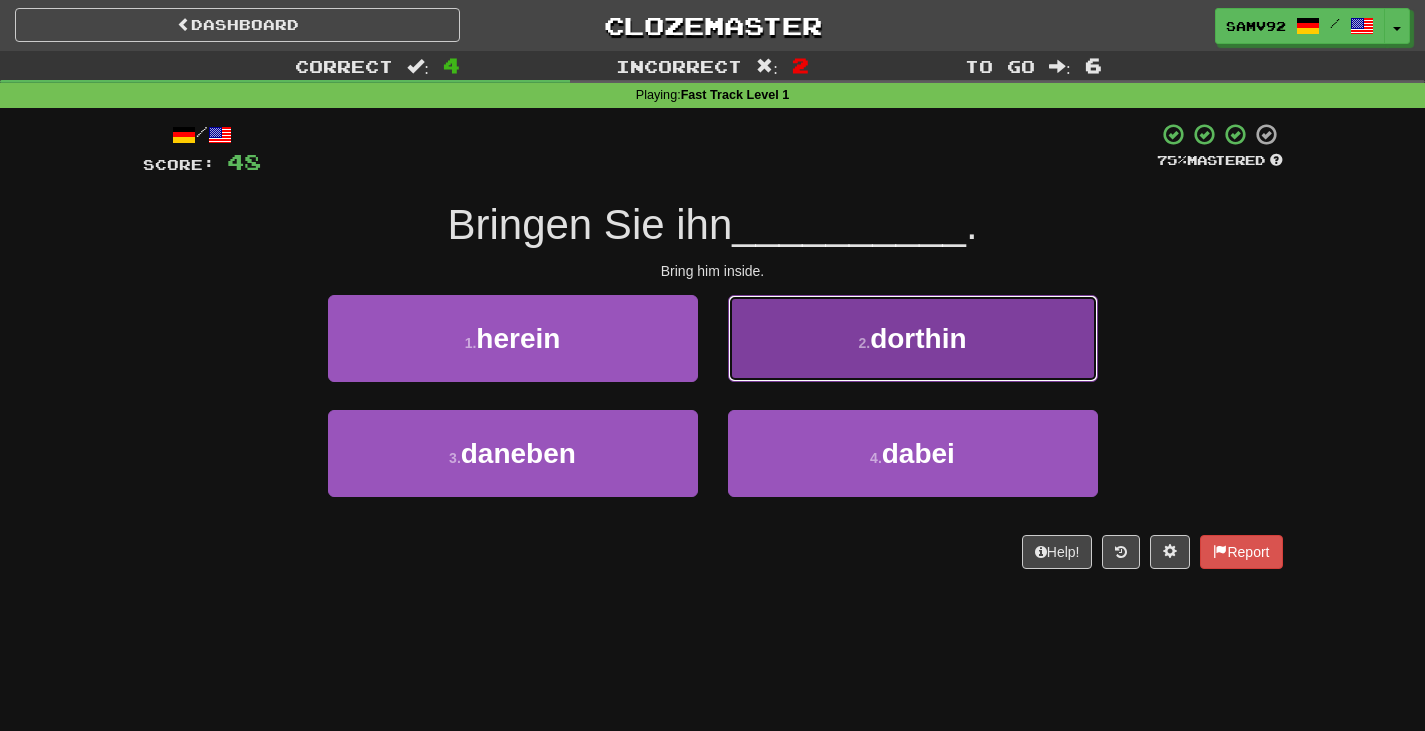 click on "2 .  dorthin" at bounding box center [913, 338] 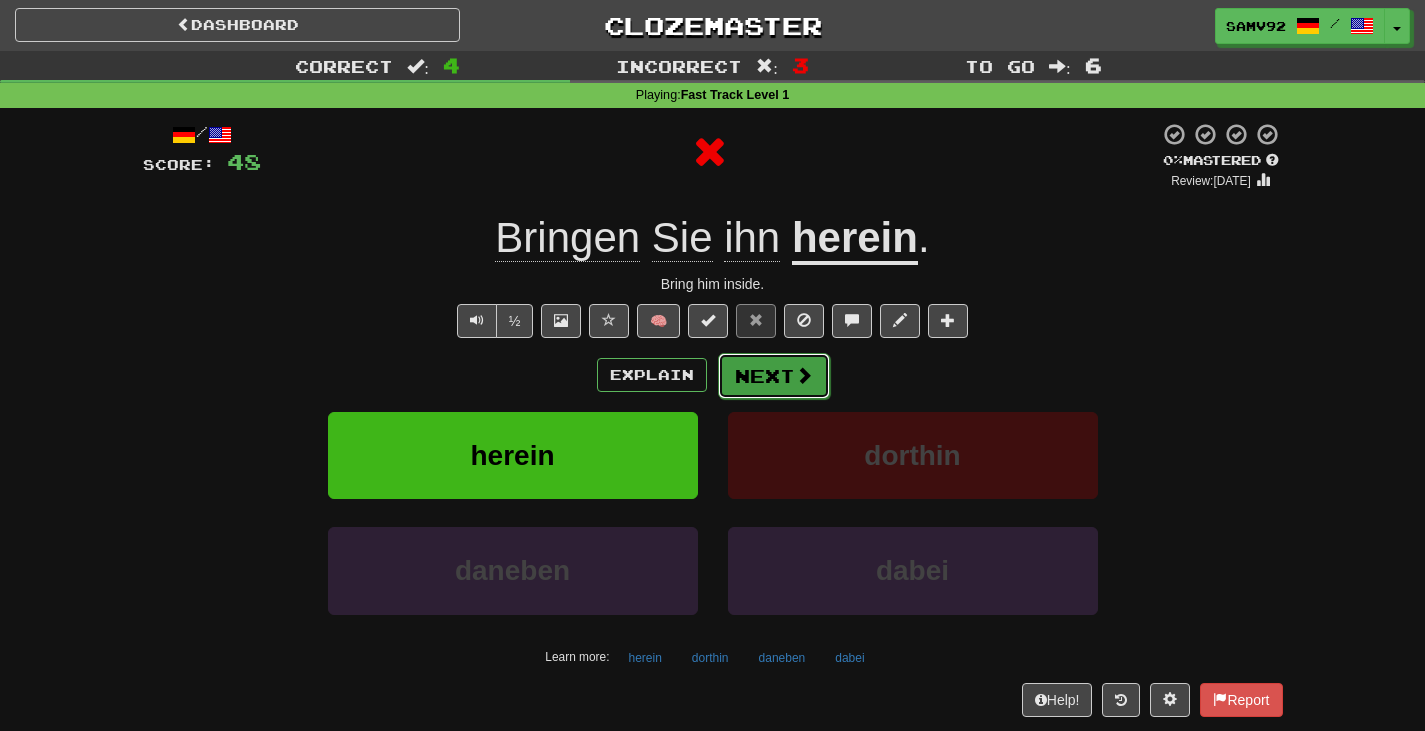 click on "Next" at bounding box center (774, 376) 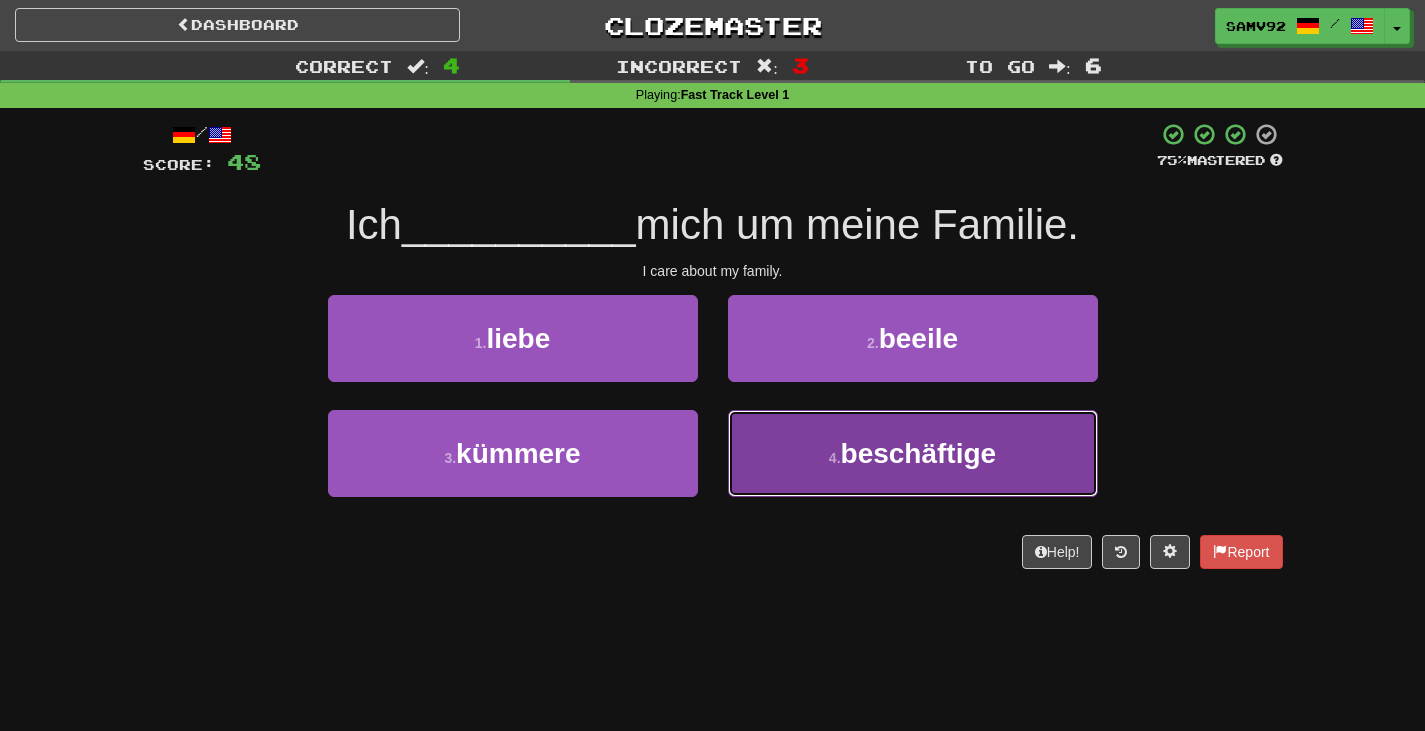 click on "4 .  beschäftige" at bounding box center [913, 453] 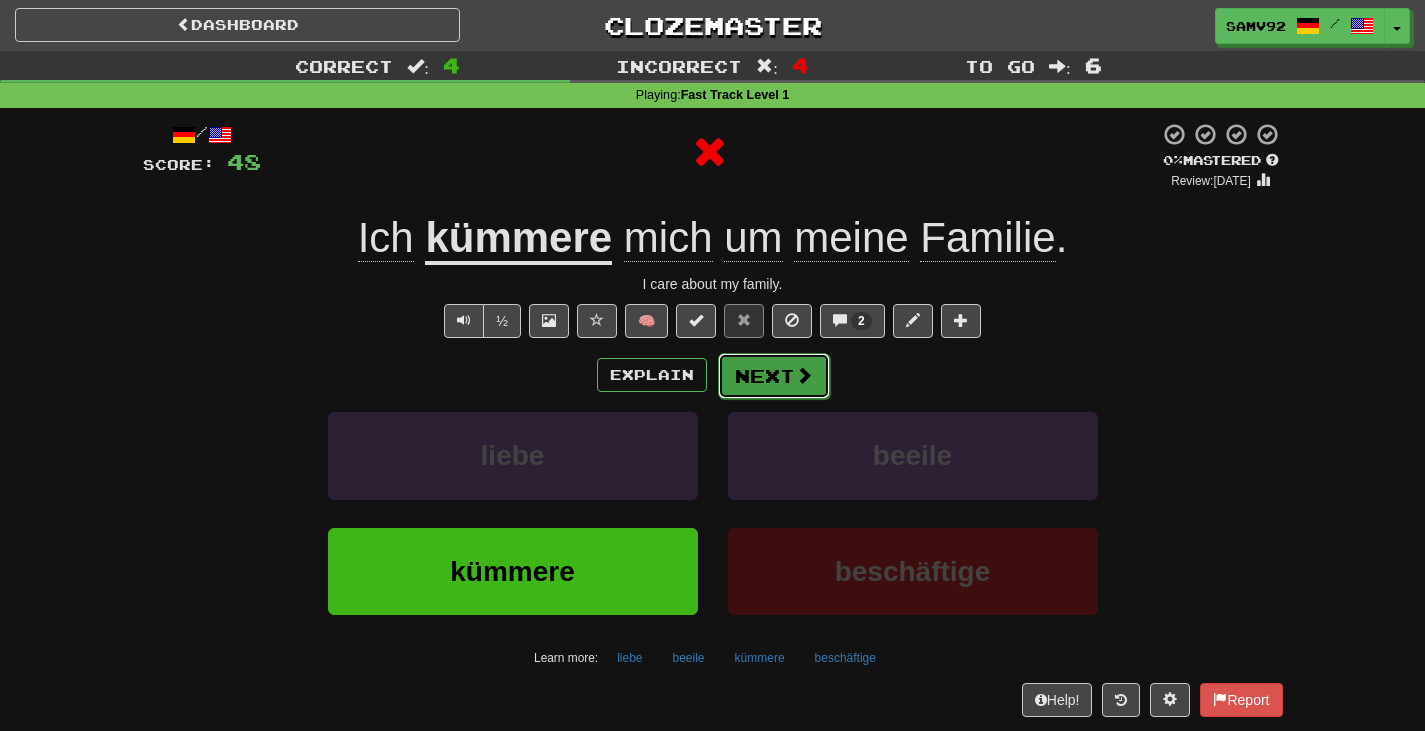 click on "Next" at bounding box center [774, 376] 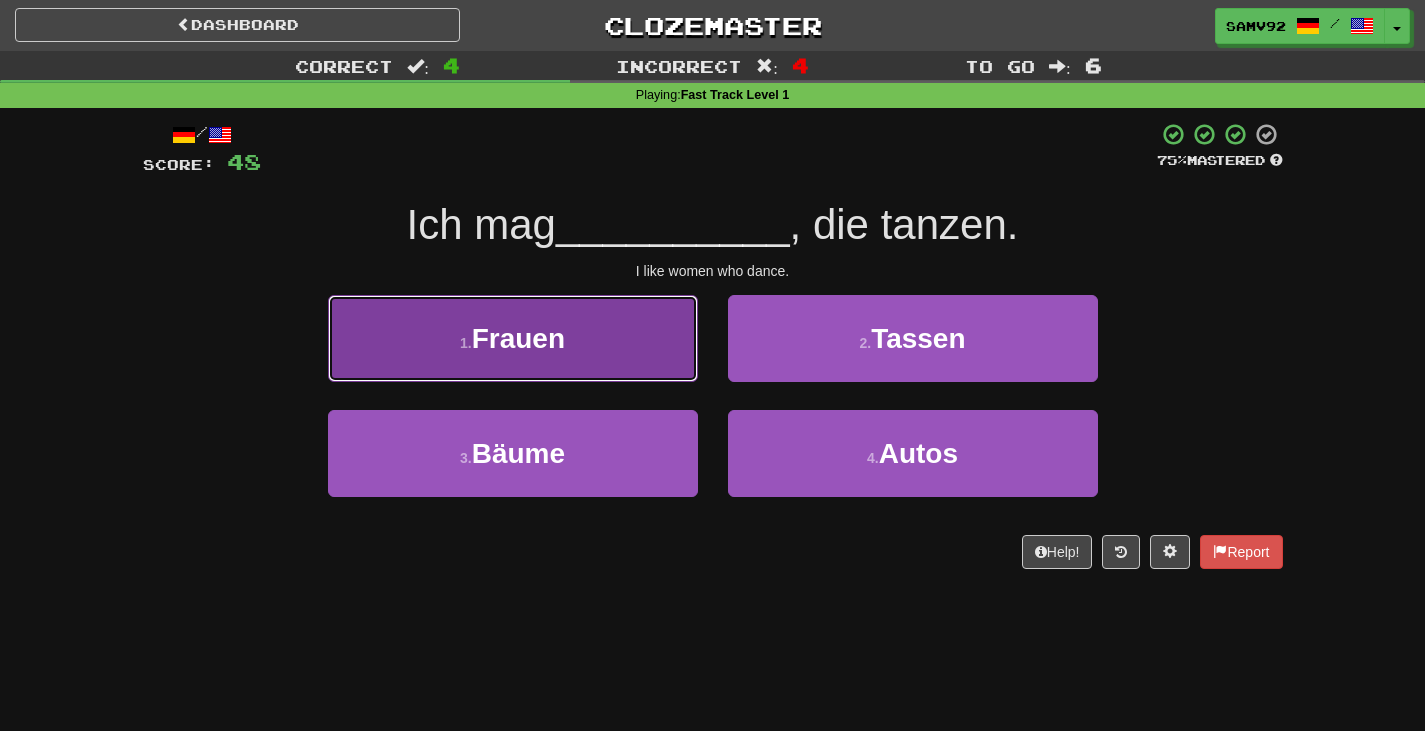 click on "1 .  Frauen" at bounding box center (513, 338) 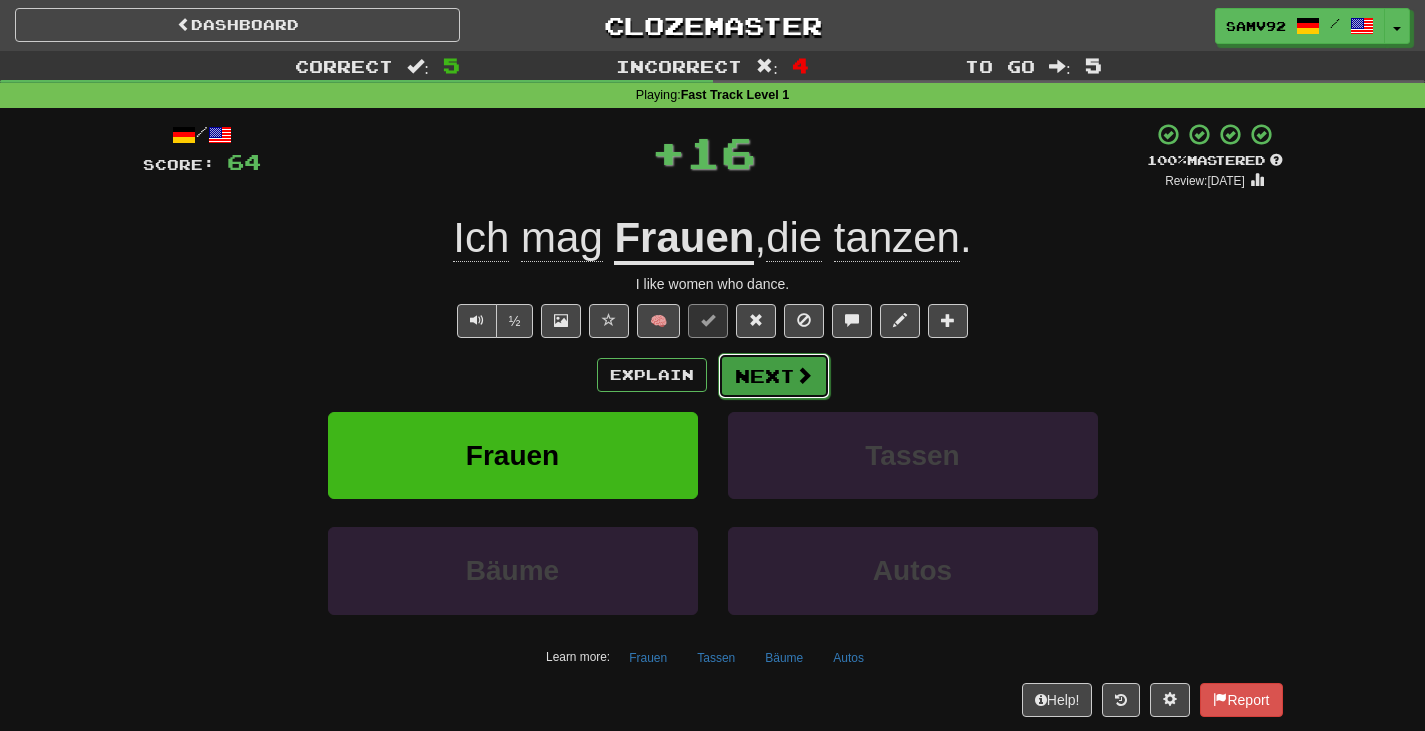 click on "Next" at bounding box center (774, 376) 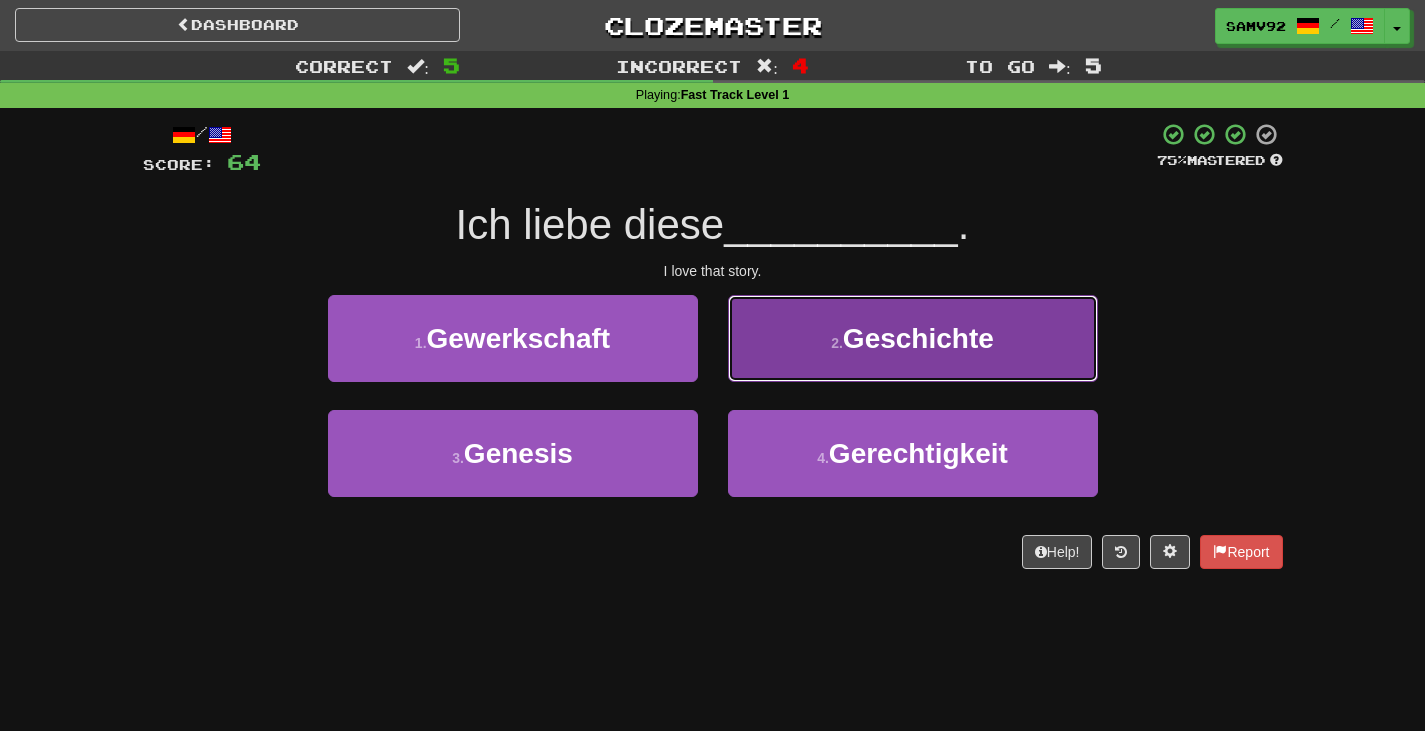 click on "2 .  Geschichte" at bounding box center [913, 338] 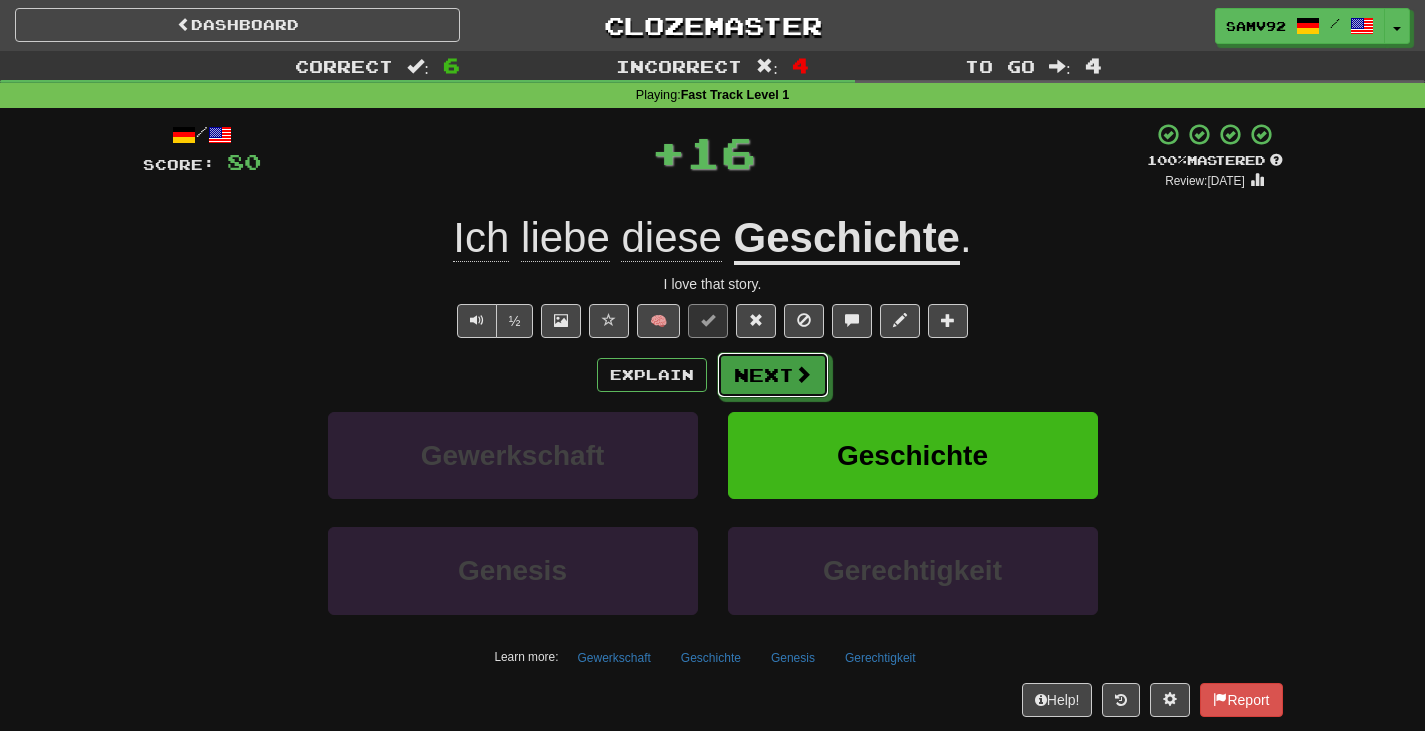 click on "Next" at bounding box center (773, 375) 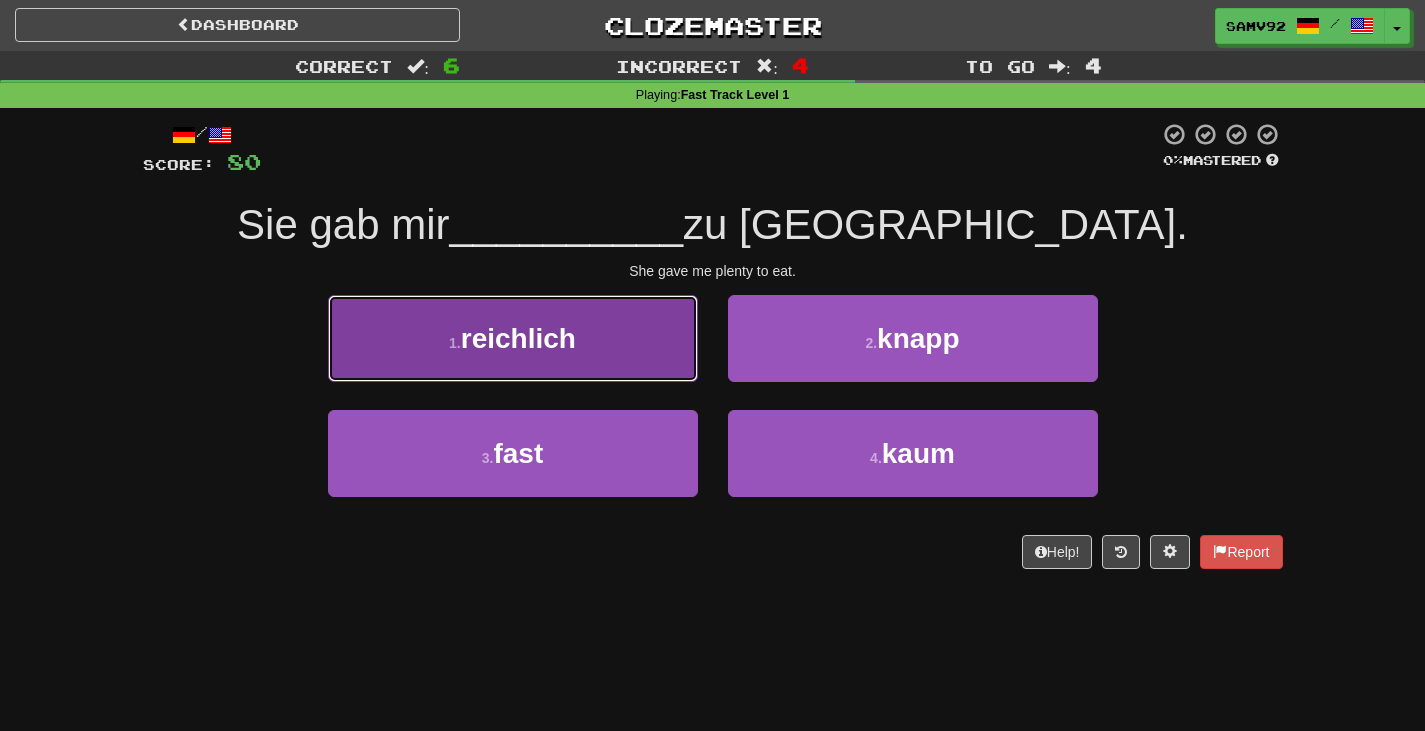 click on "1 .  reichlich" at bounding box center (513, 338) 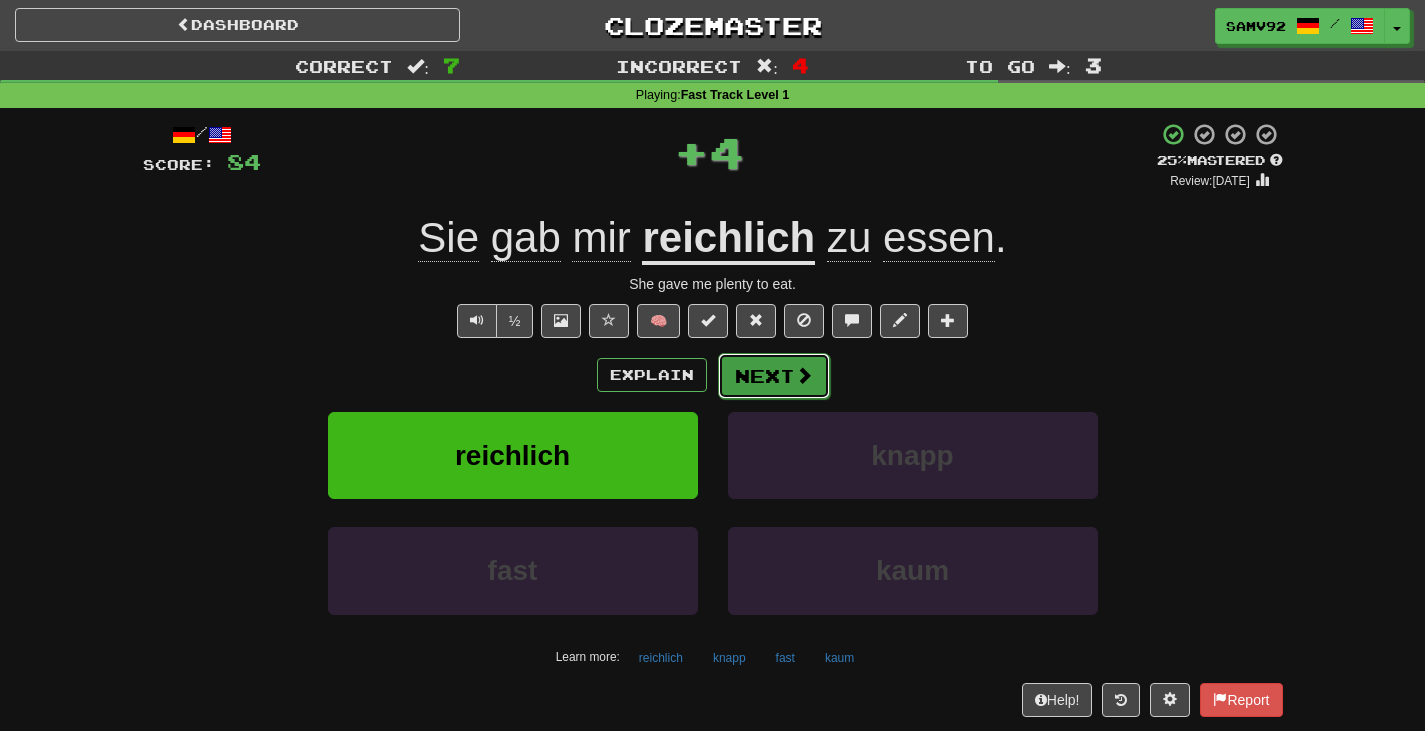click on "Next" at bounding box center [774, 376] 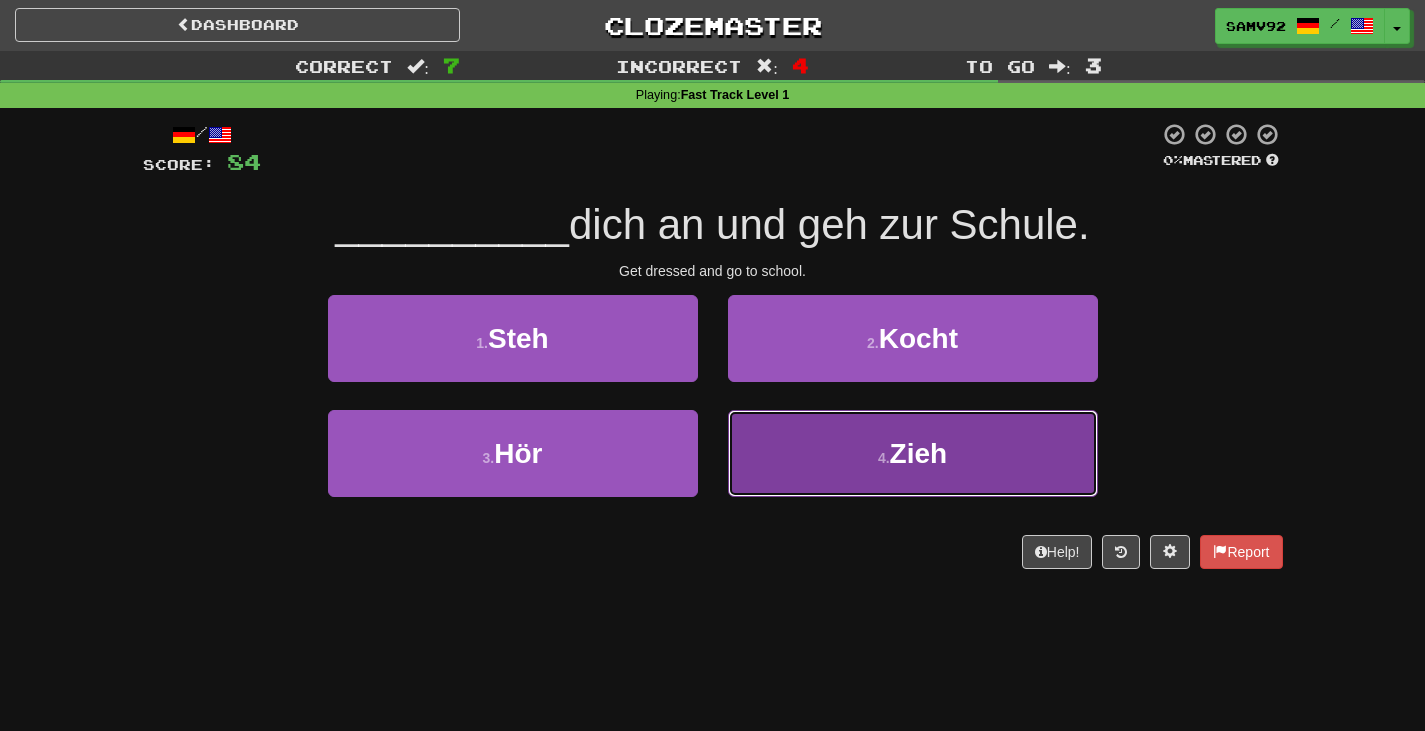 click on "4 .  Zieh" at bounding box center (913, 453) 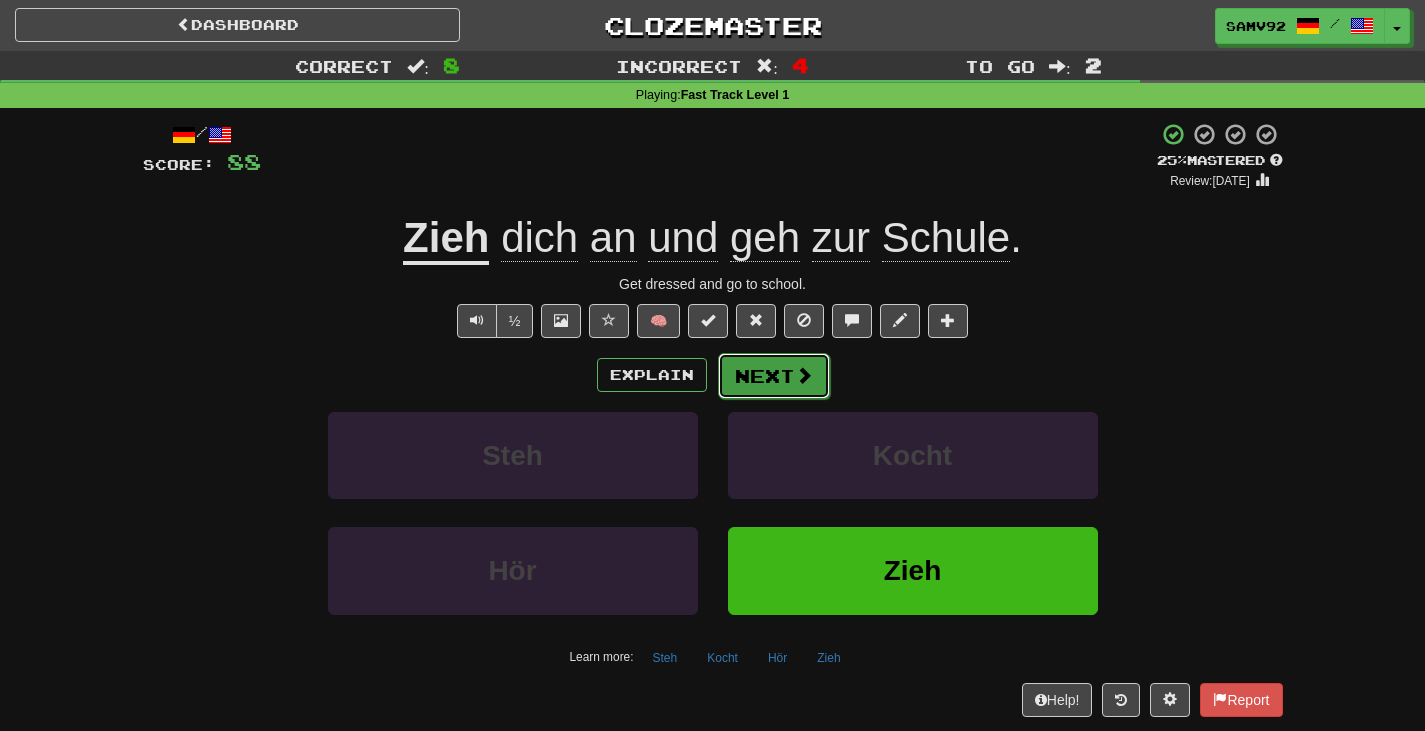 click on "Next" at bounding box center [774, 376] 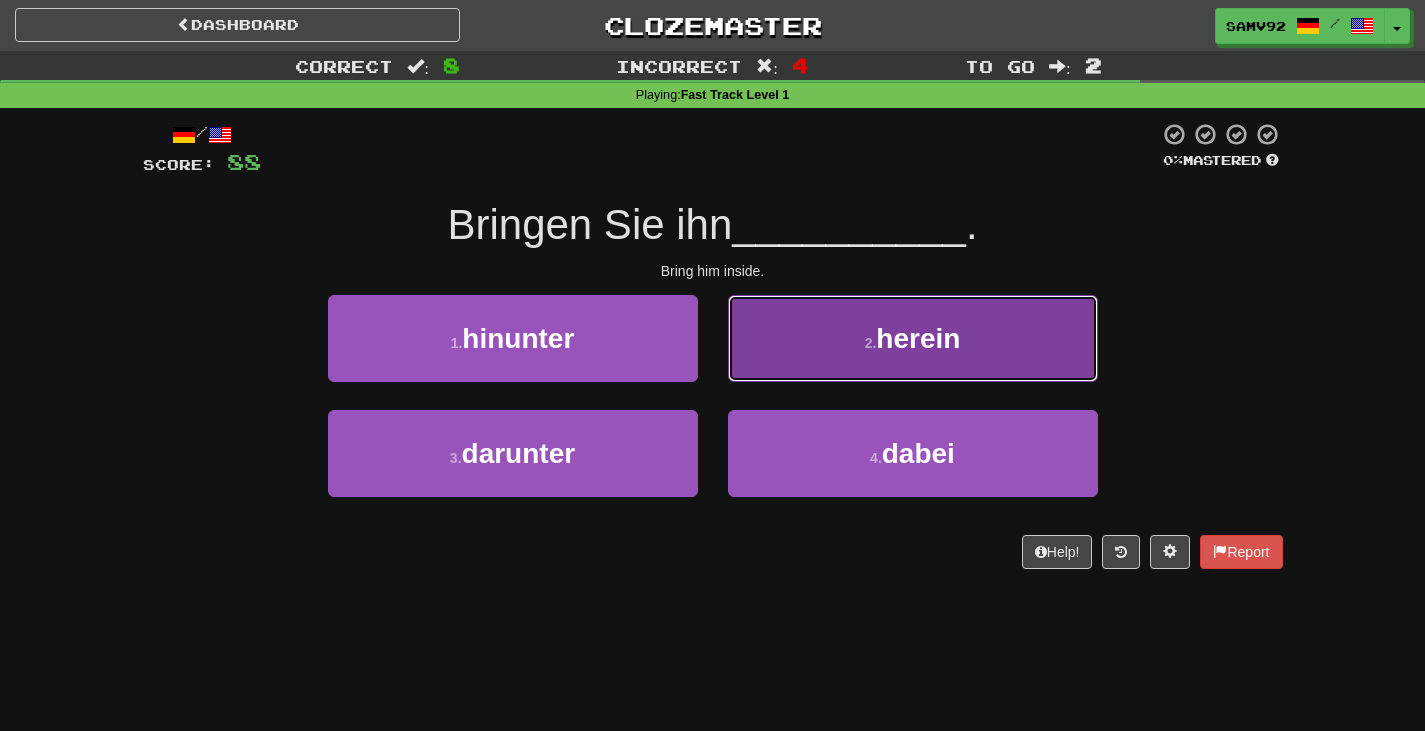 click on "2 .  herein" at bounding box center [913, 338] 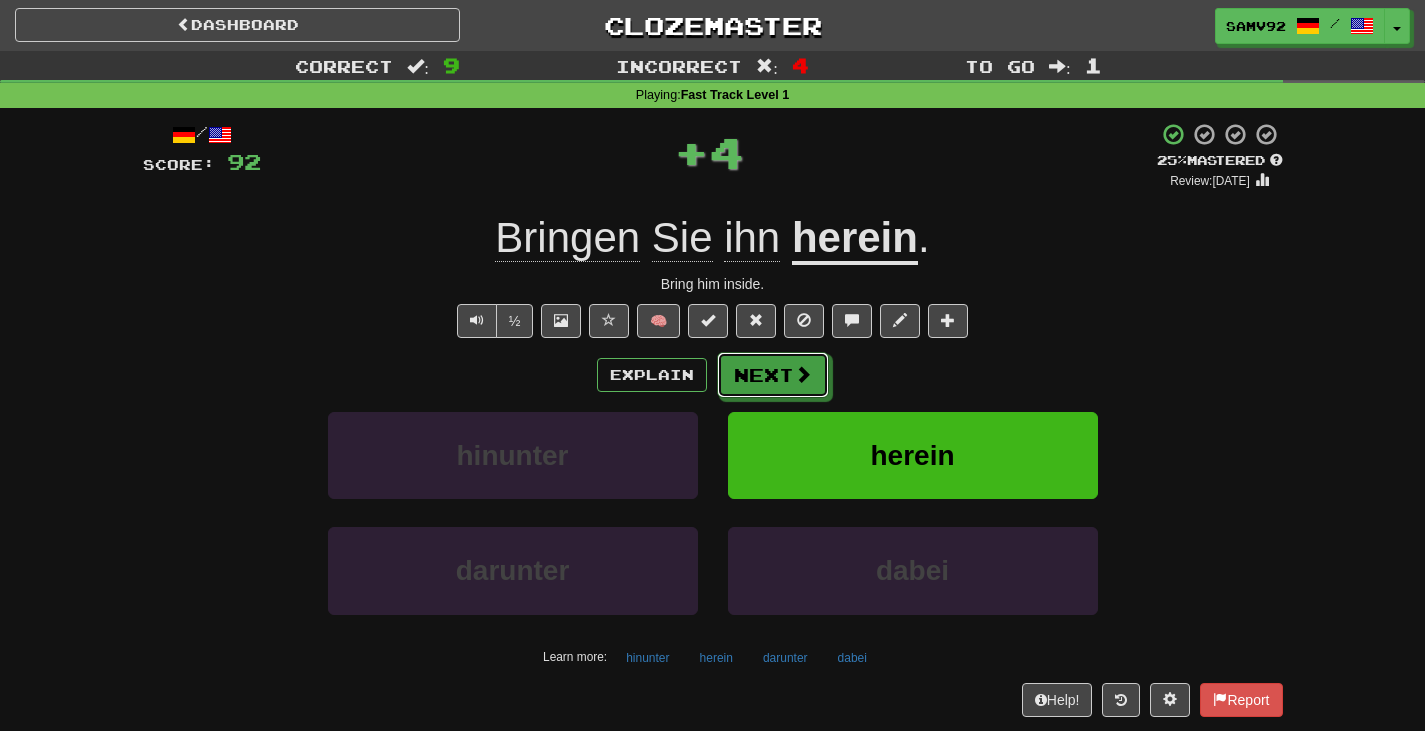 click on "Next" at bounding box center [773, 375] 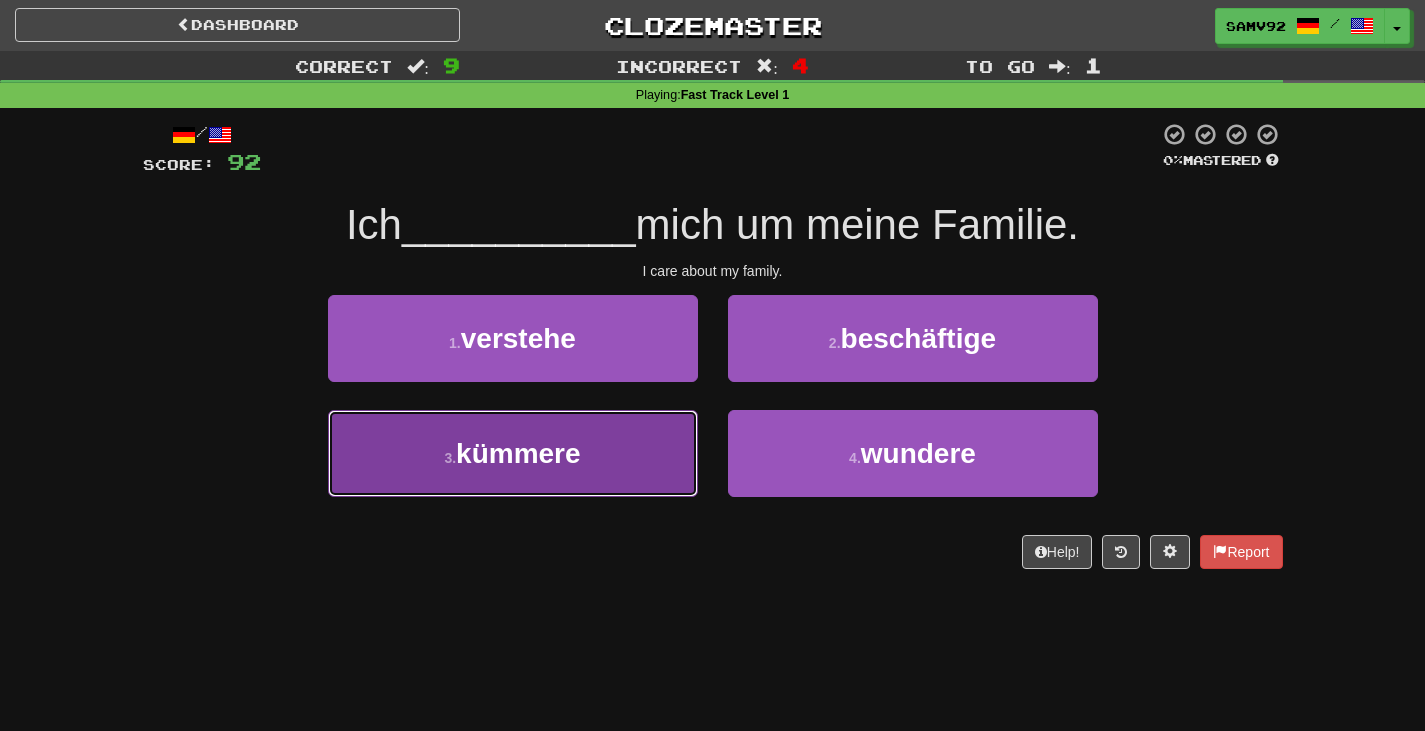 click on "3 .  kümmere" at bounding box center (513, 453) 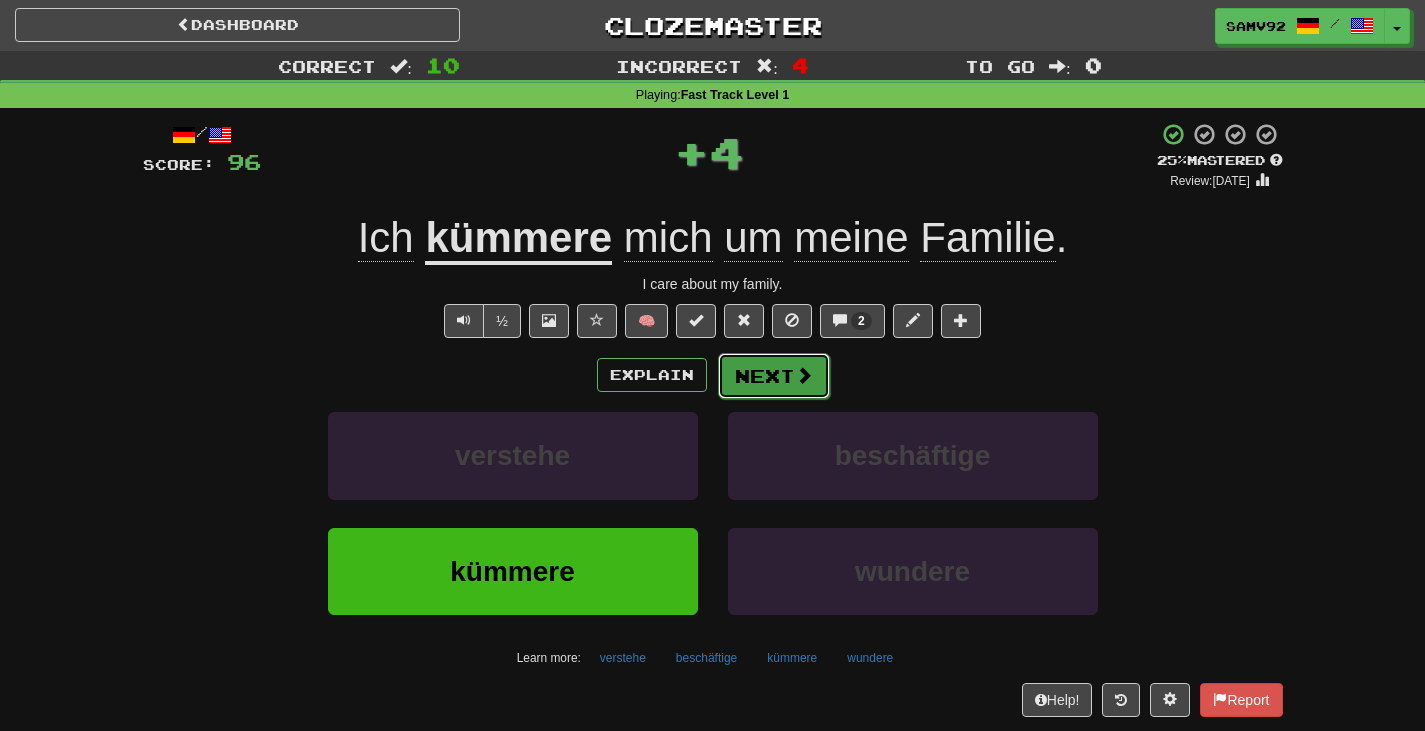 click on "Next" at bounding box center (774, 376) 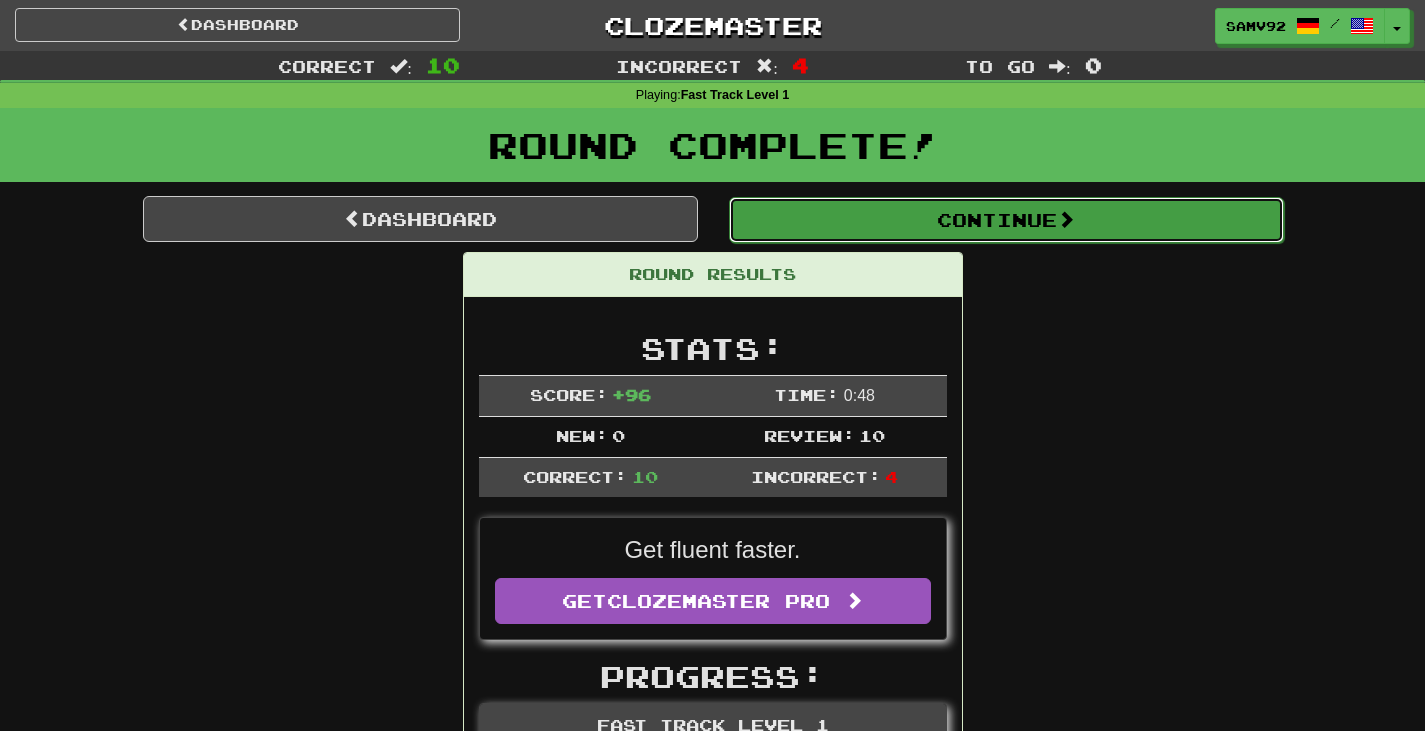 click on "Continue" at bounding box center [1006, 220] 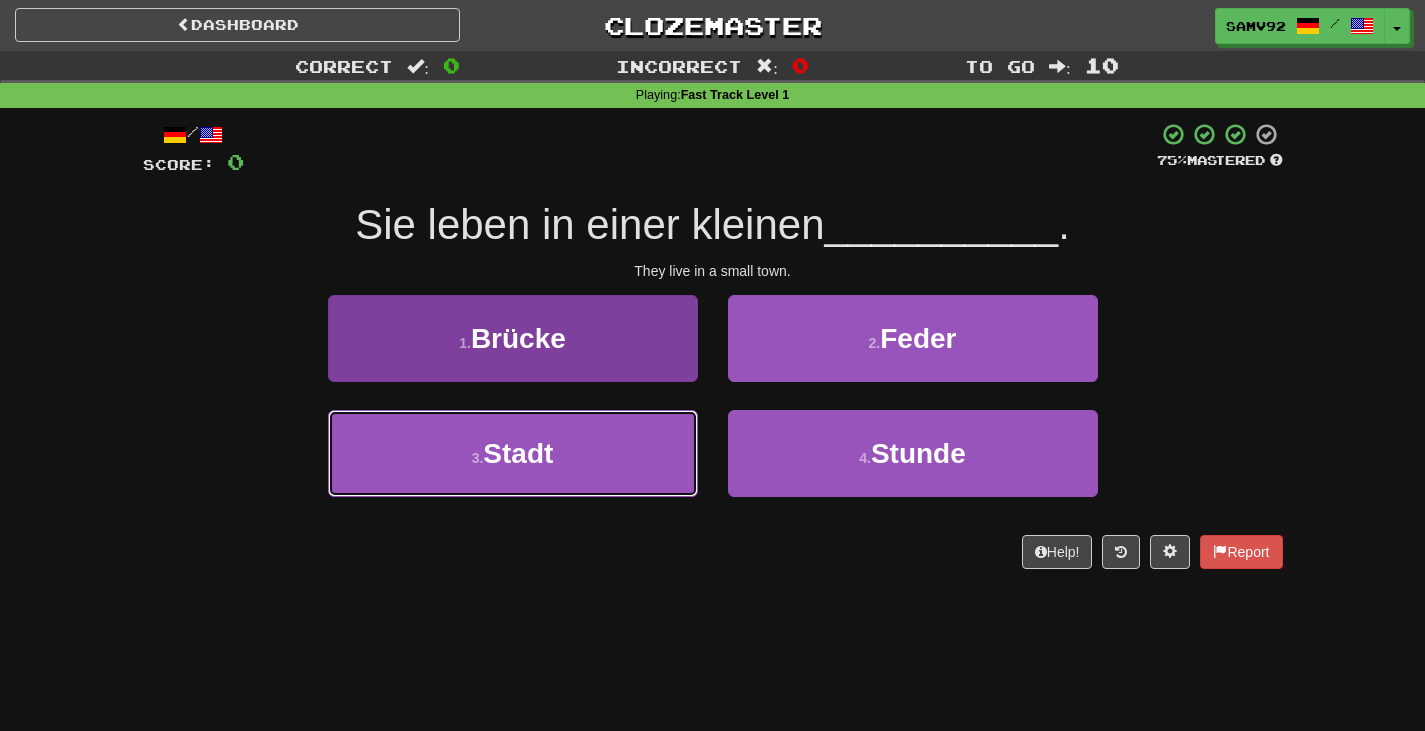 click on "3 .  Stadt" at bounding box center (513, 453) 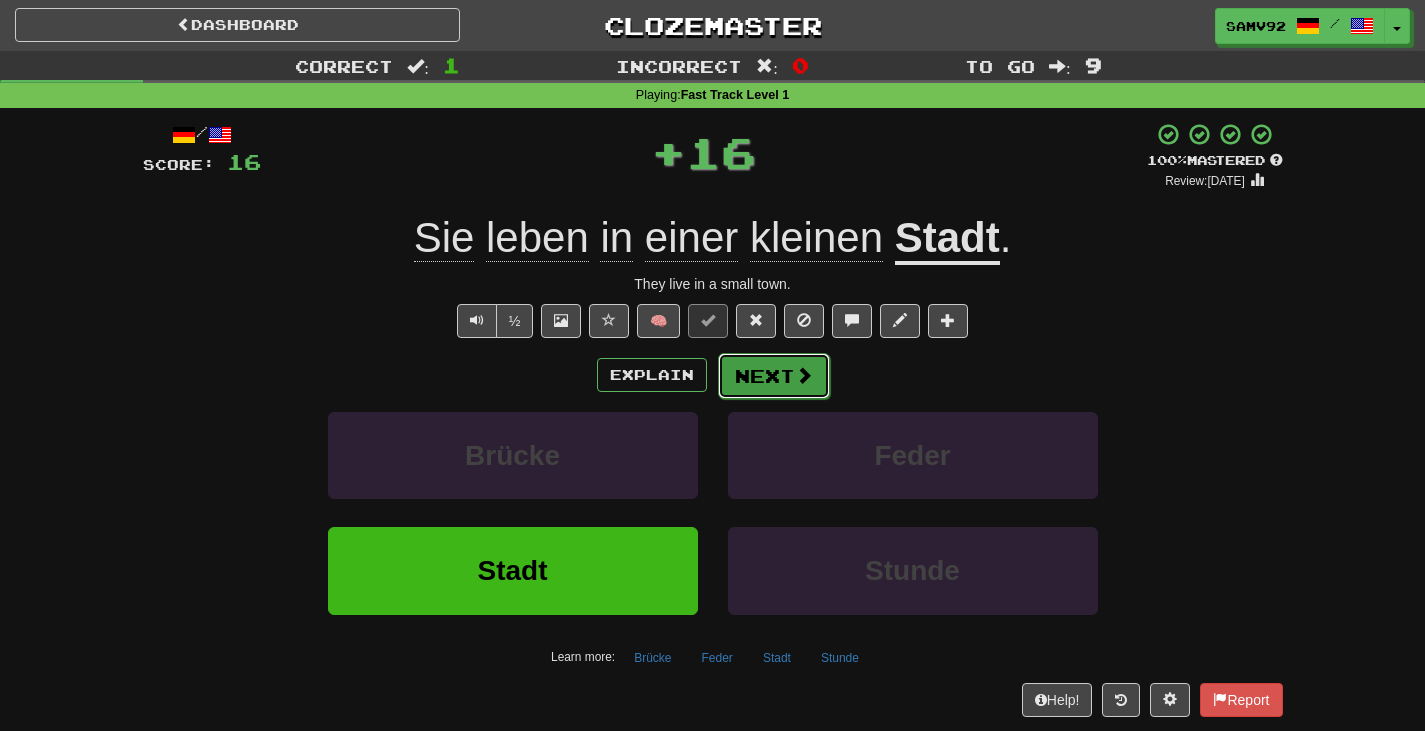 click on "Next" at bounding box center (774, 376) 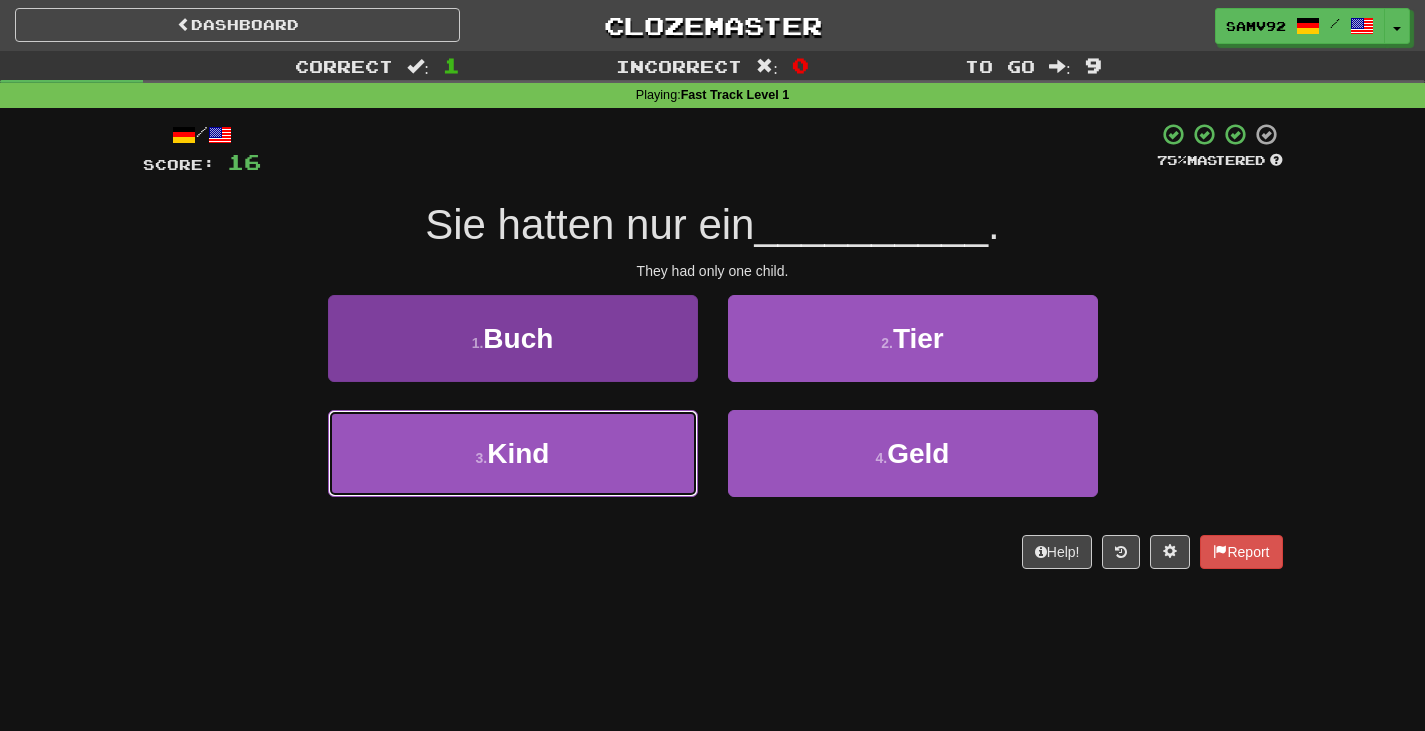click on "3 .  Kind" at bounding box center (513, 453) 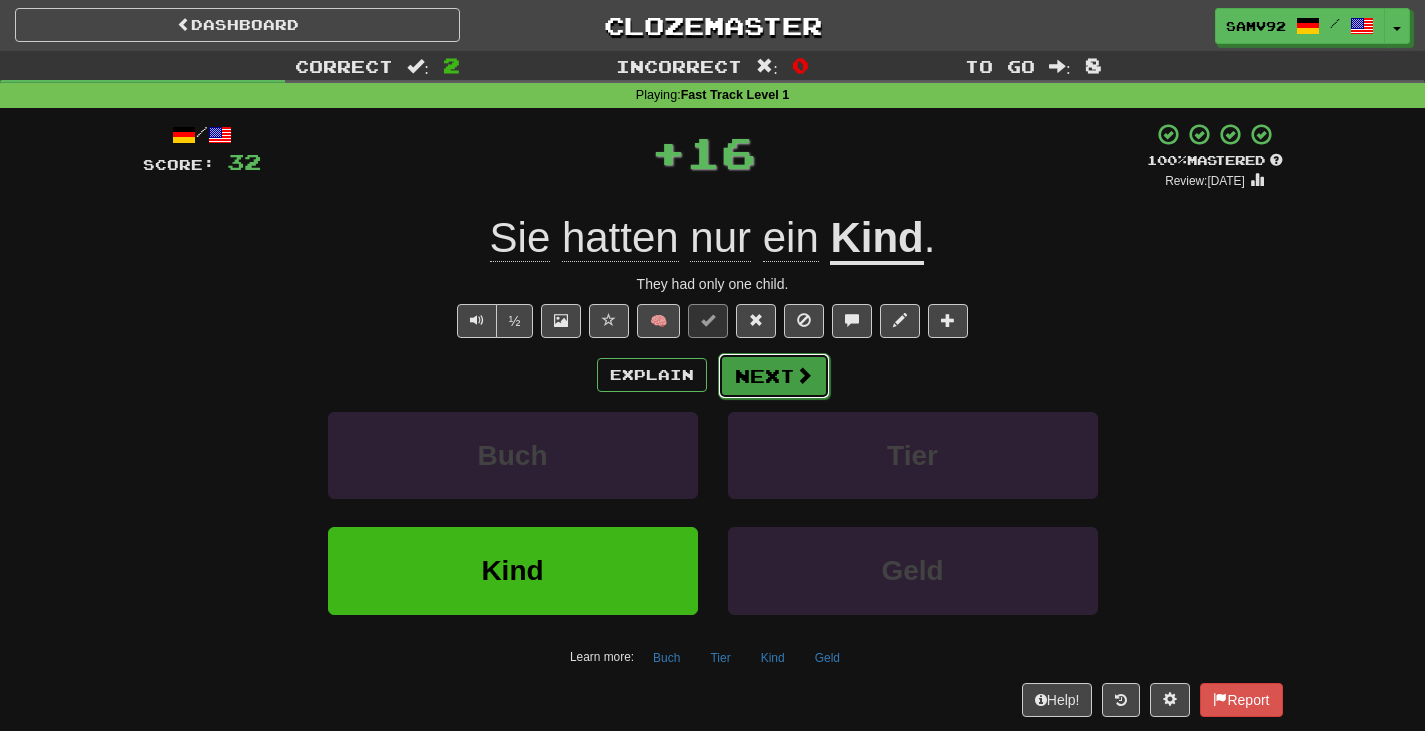click on "Next" at bounding box center (774, 376) 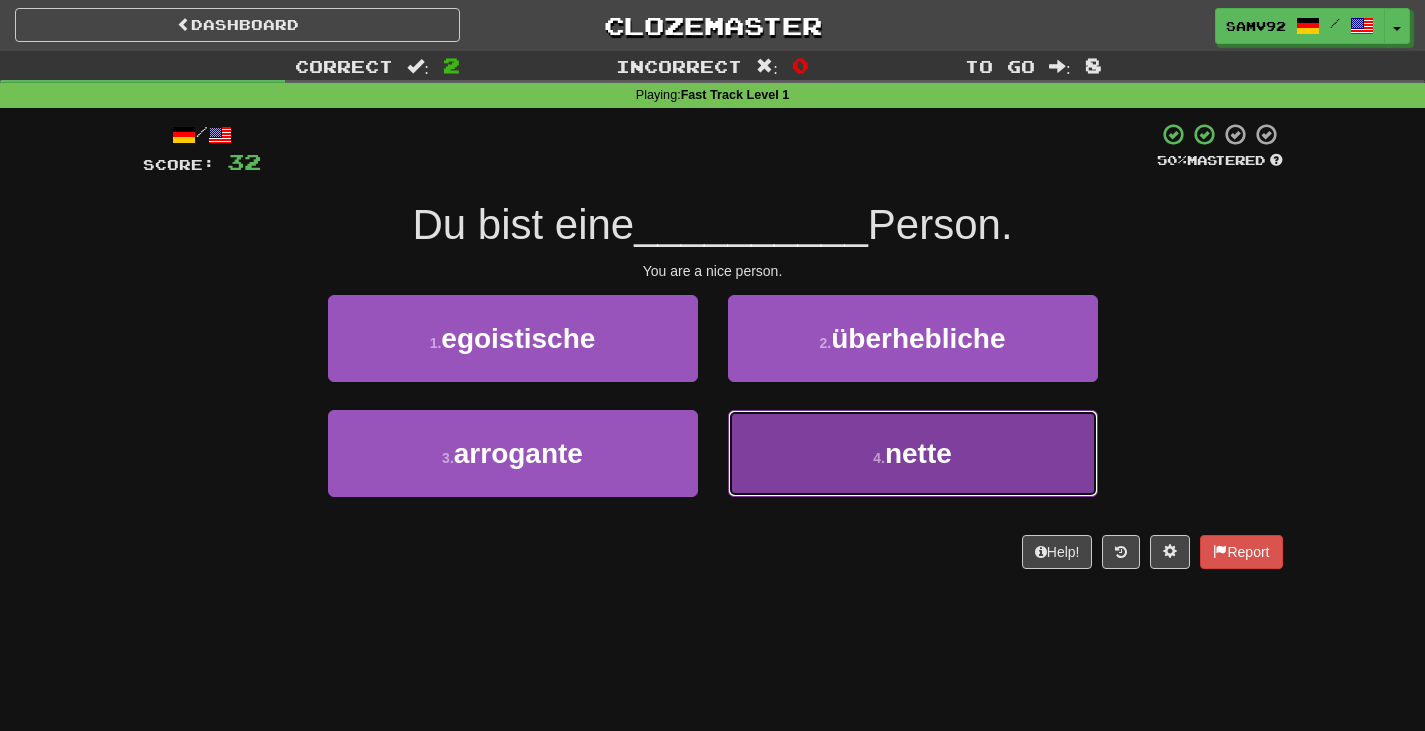click on "4 .  nette" at bounding box center (913, 453) 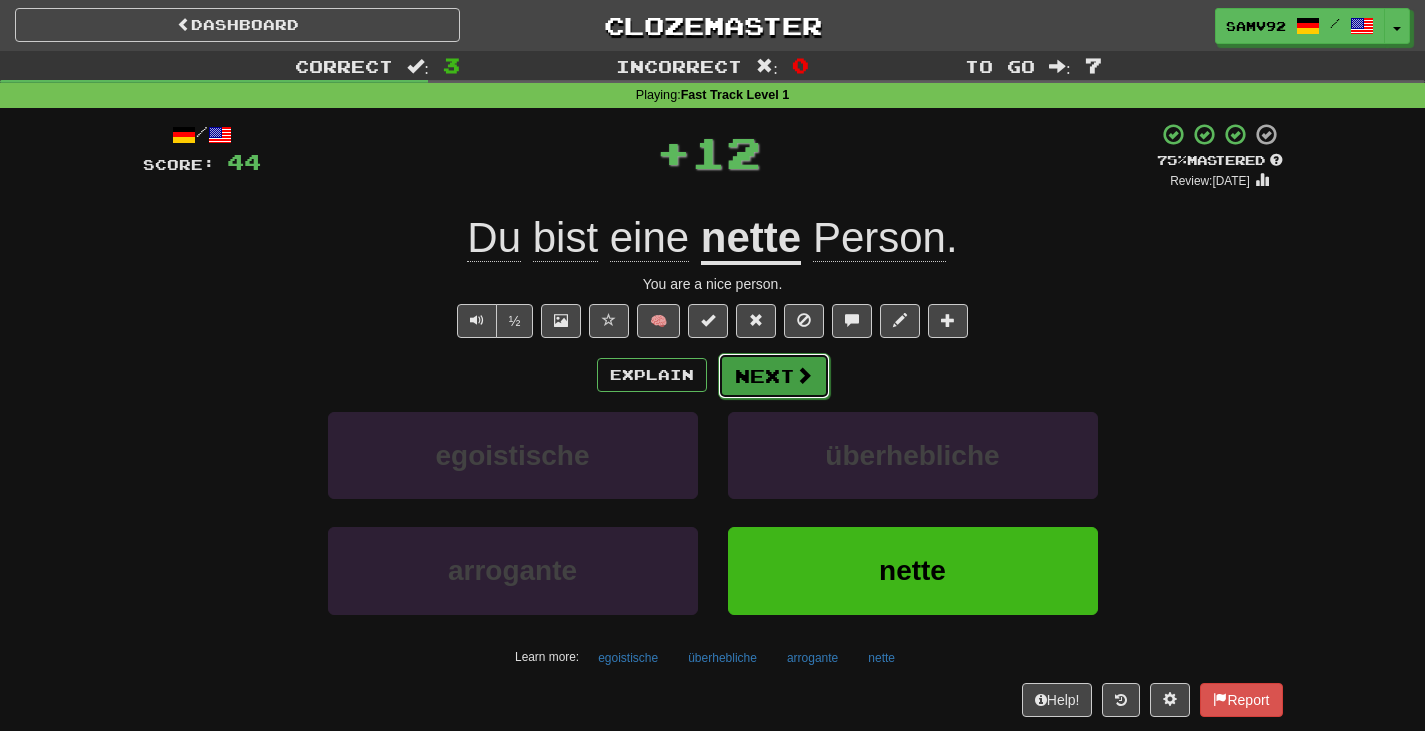 click on "Next" at bounding box center [774, 376] 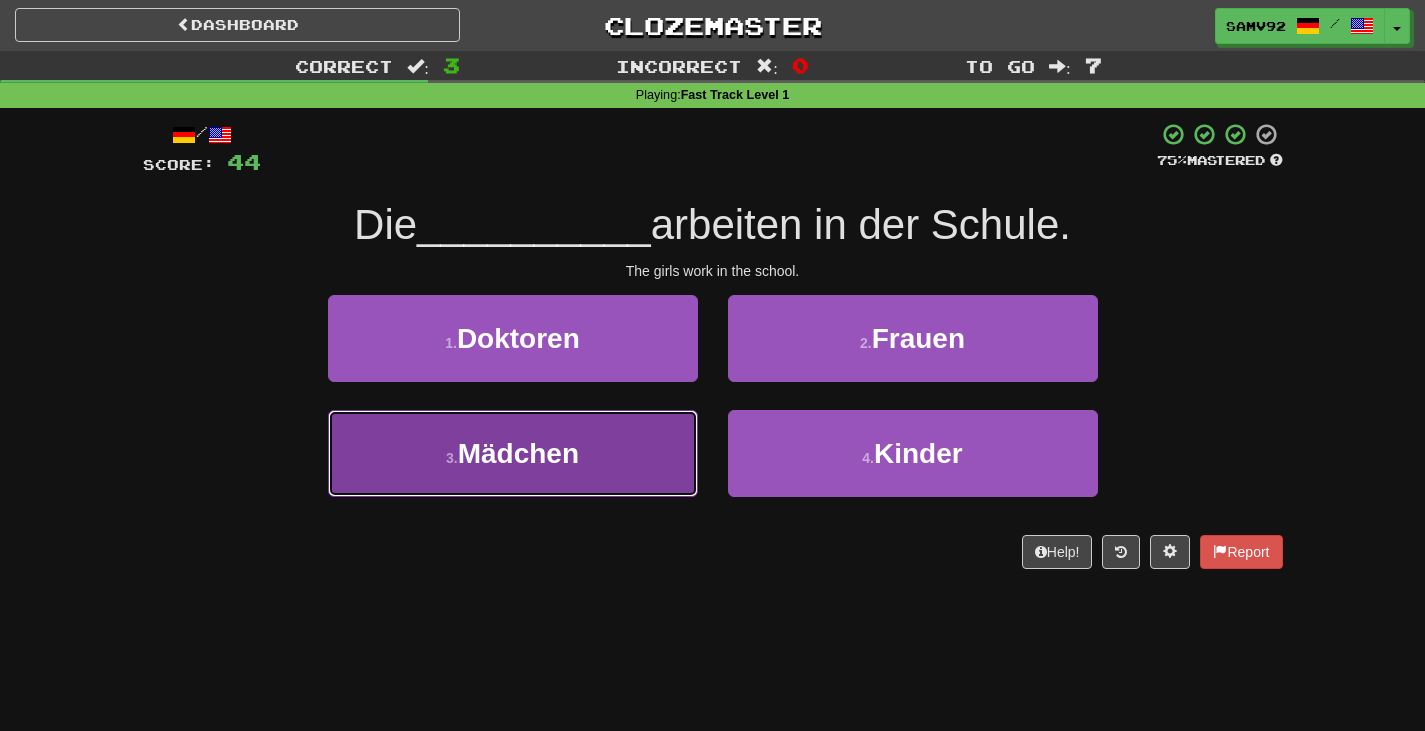 click on "3 .  Mädchen" at bounding box center (513, 453) 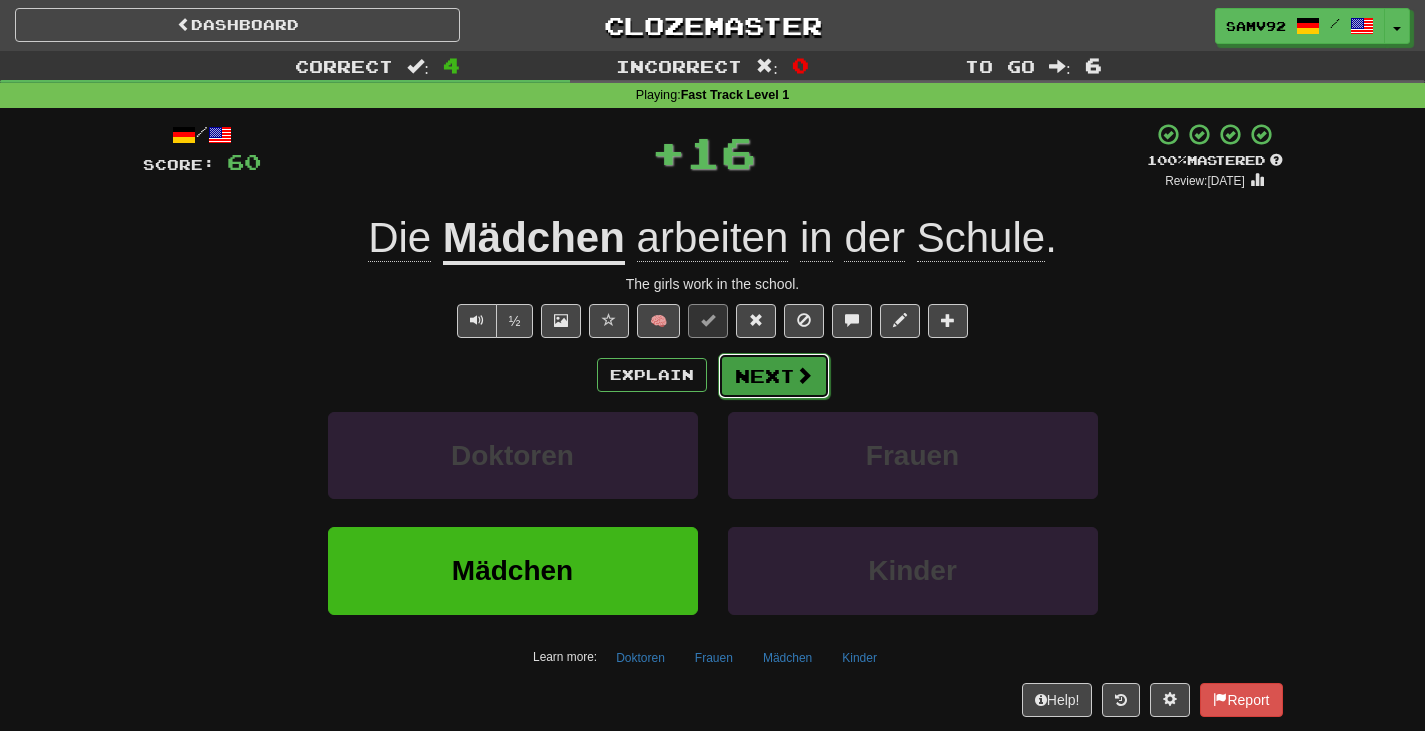 click on "Next" at bounding box center [774, 376] 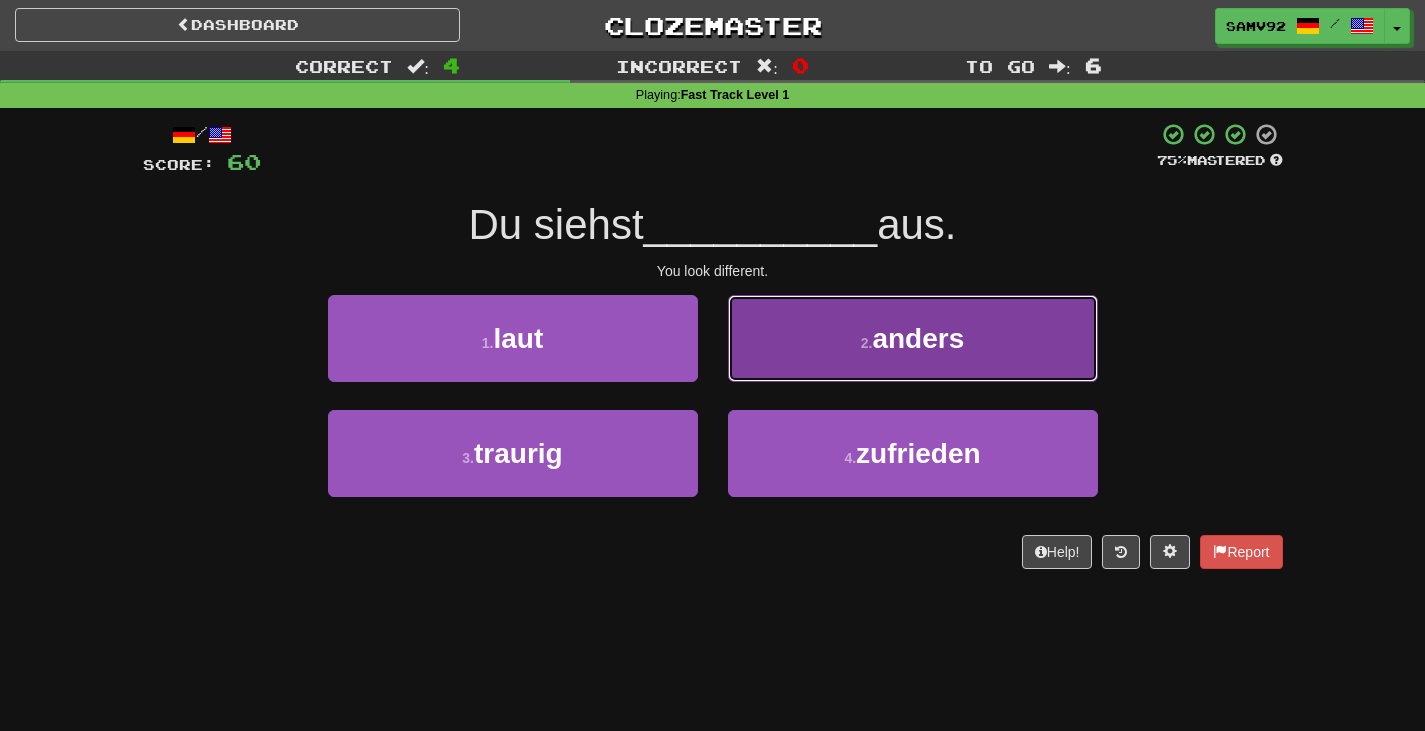 click on "2 .  anders" at bounding box center [913, 338] 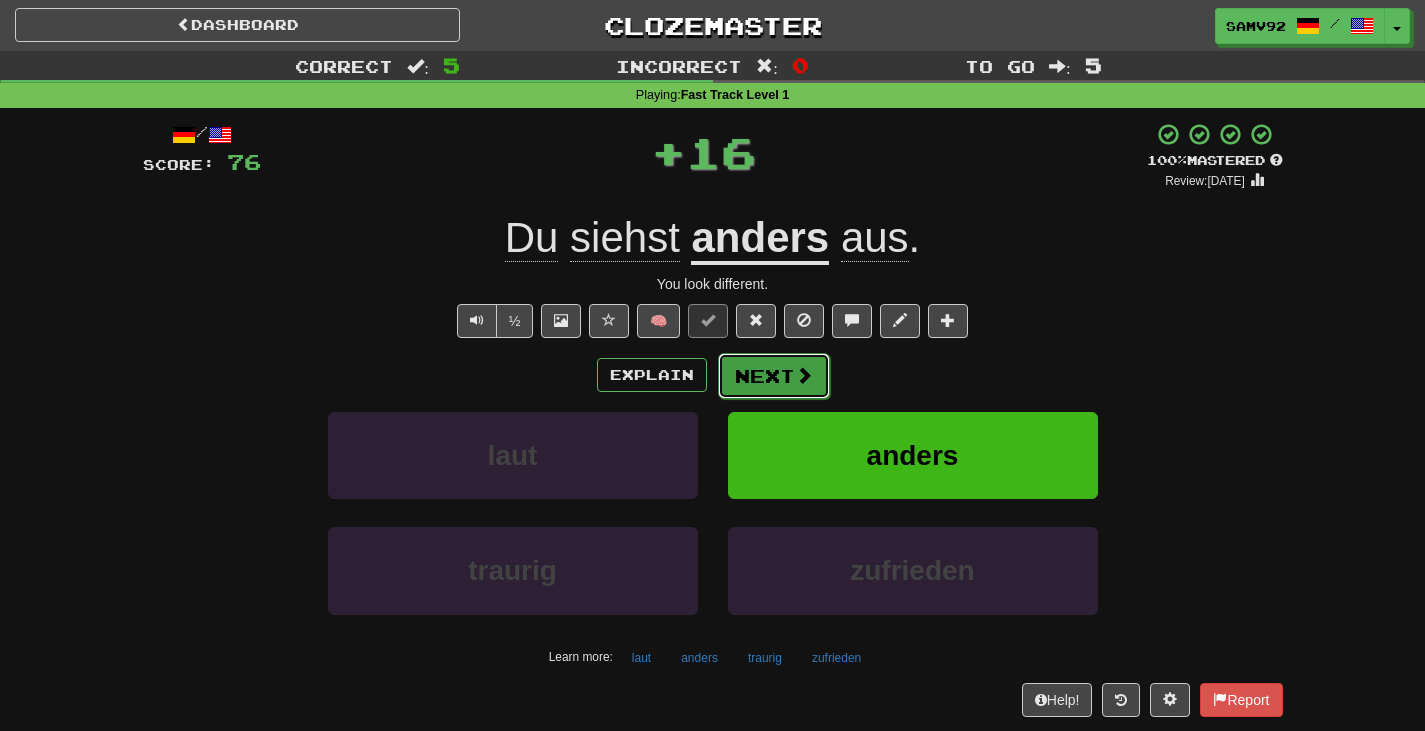 click on "Next" at bounding box center (774, 376) 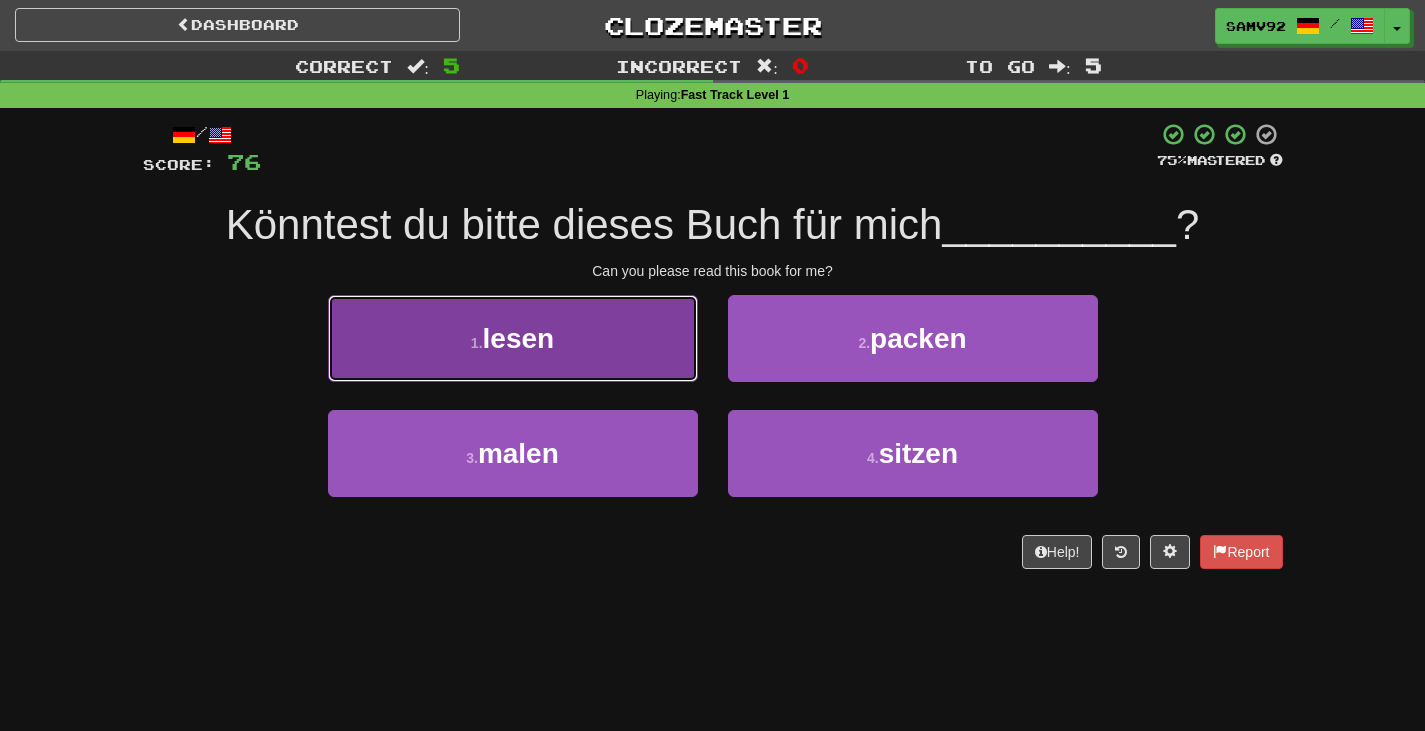 click on "1 .  lesen" at bounding box center [513, 338] 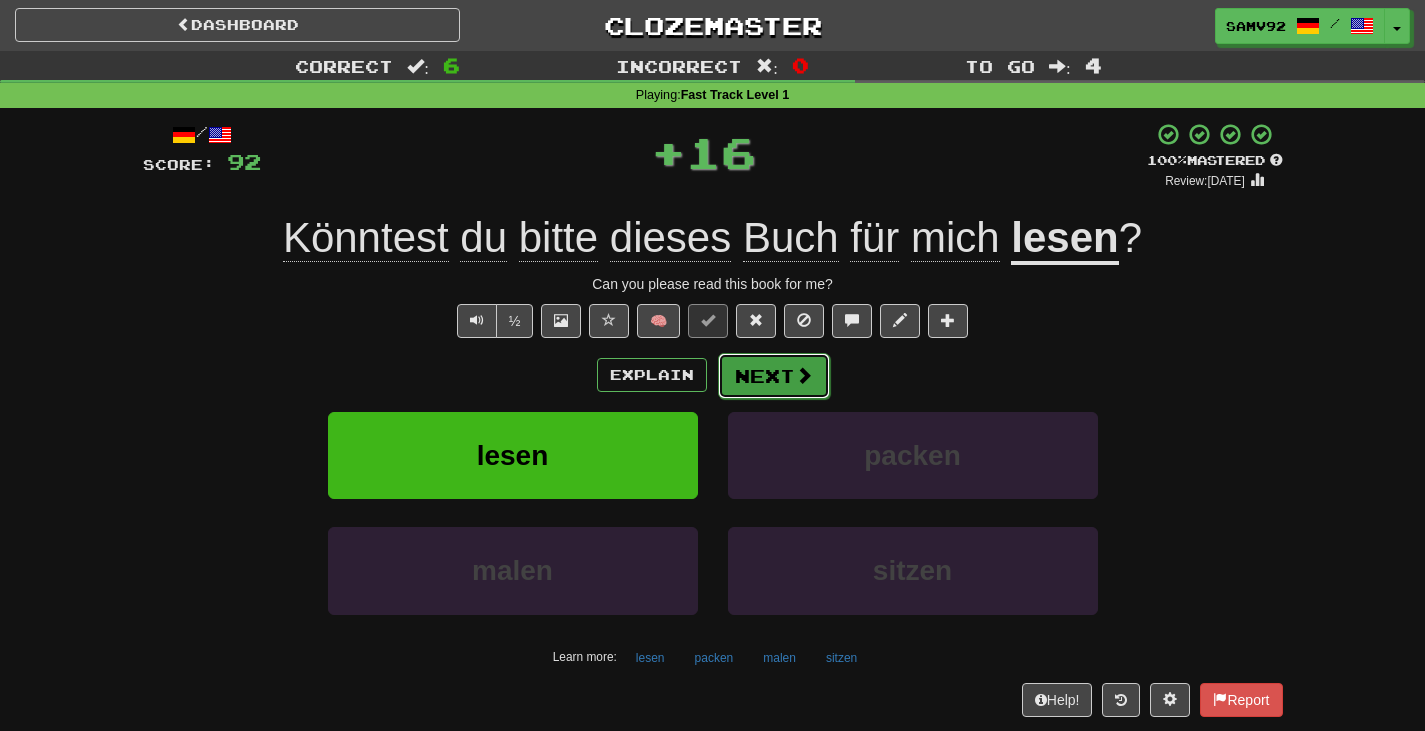 click on "Next" at bounding box center (774, 376) 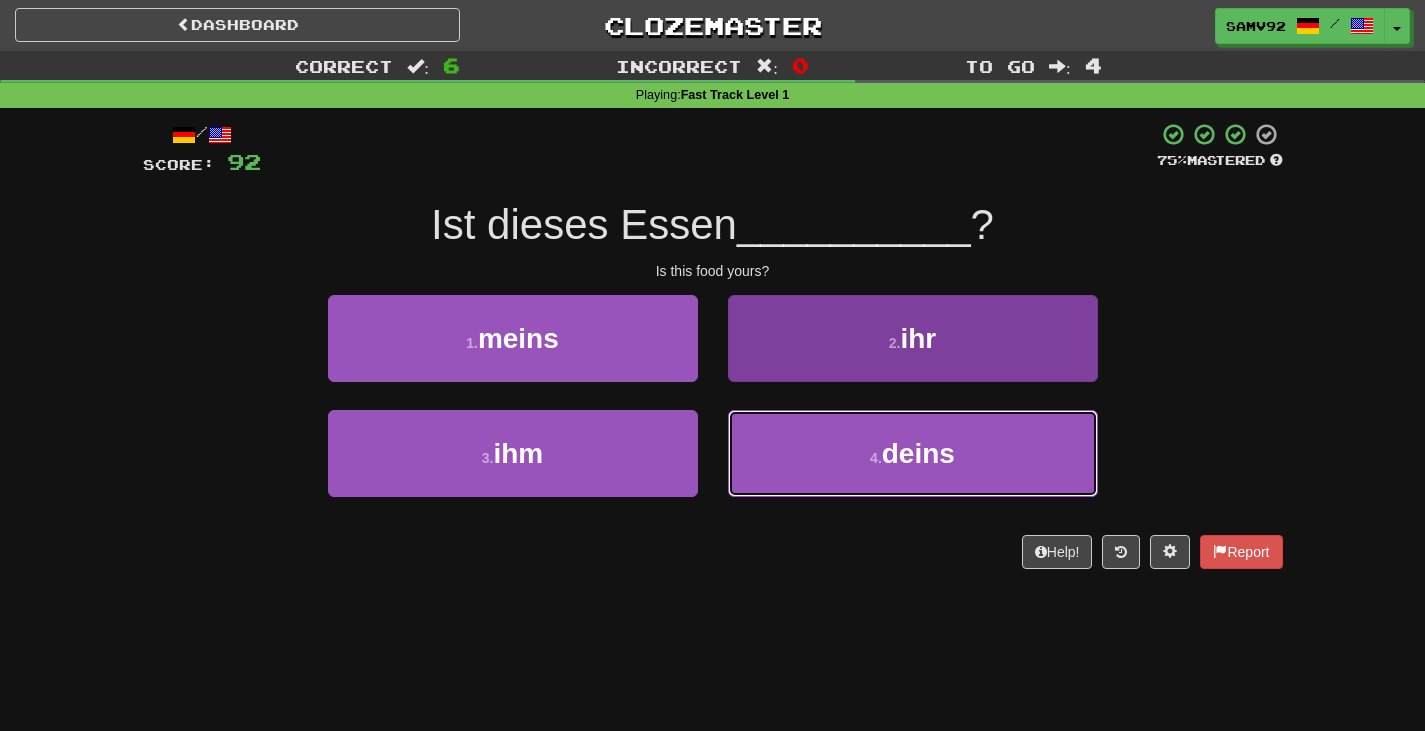 click on "4 .  deins" at bounding box center [913, 453] 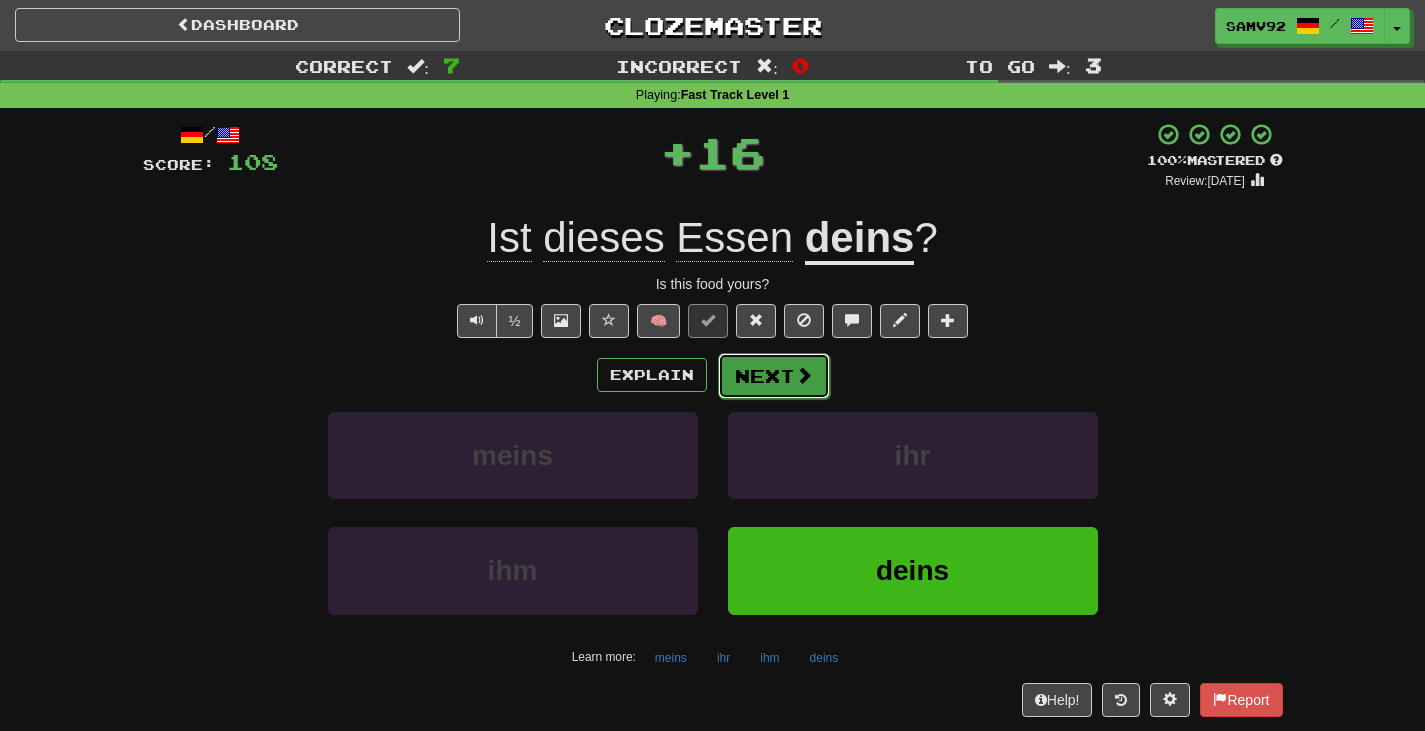 click on "Next" at bounding box center [774, 376] 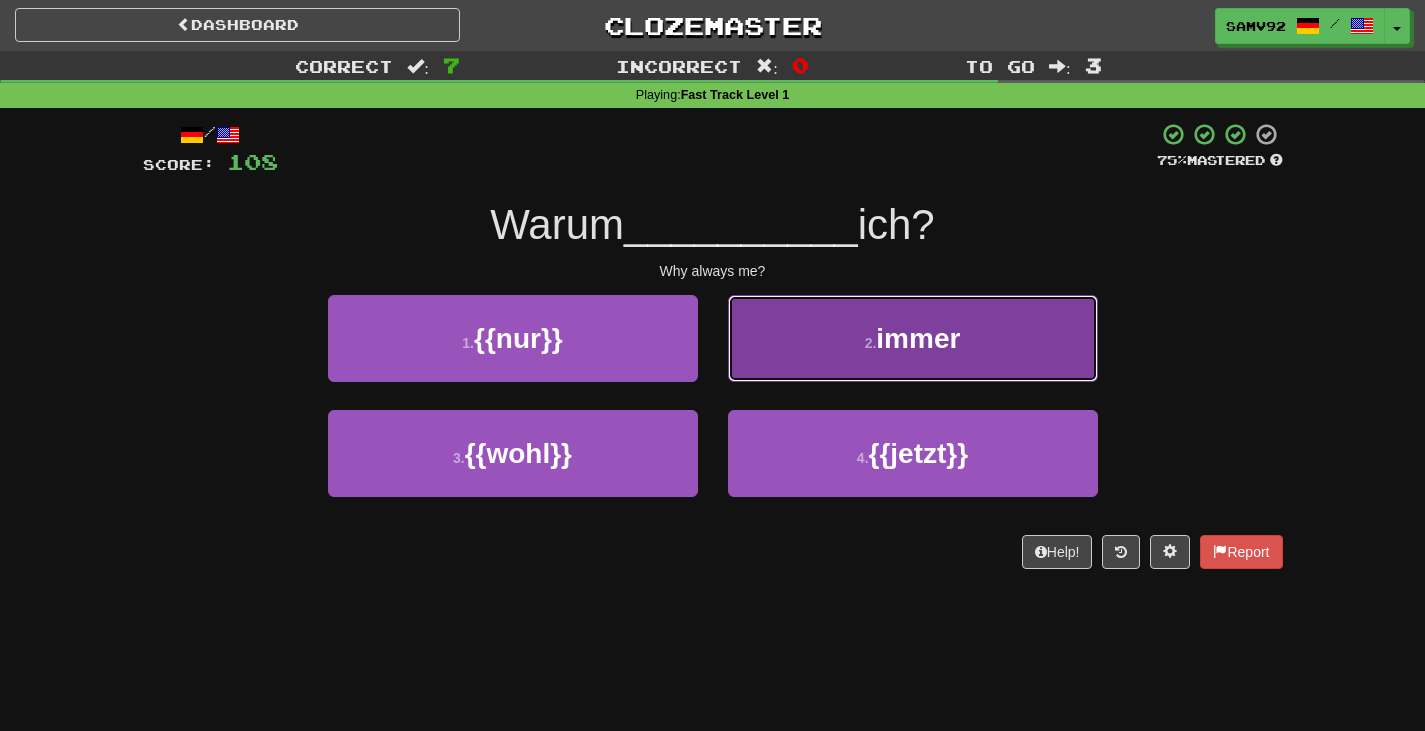 click on "2 .  immer" at bounding box center [913, 338] 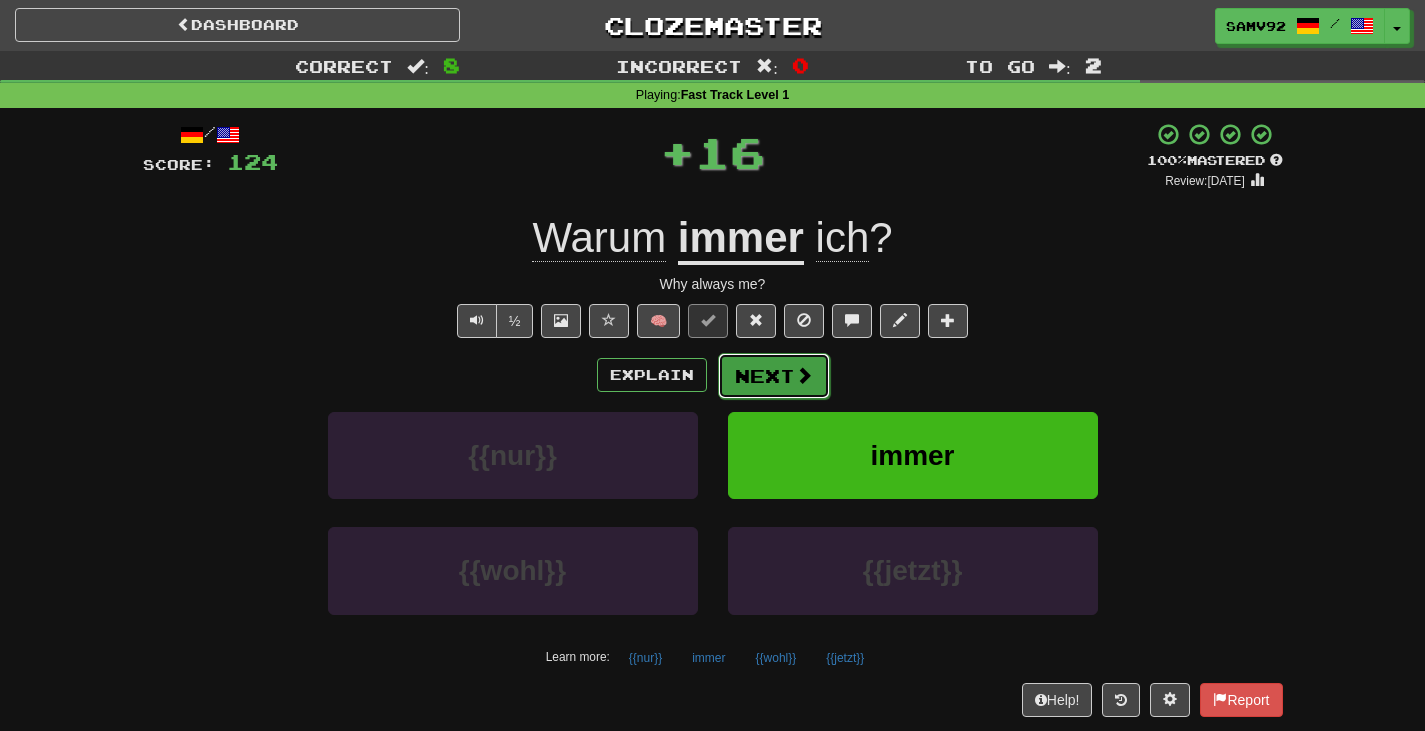 click on "Next" at bounding box center (774, 376) 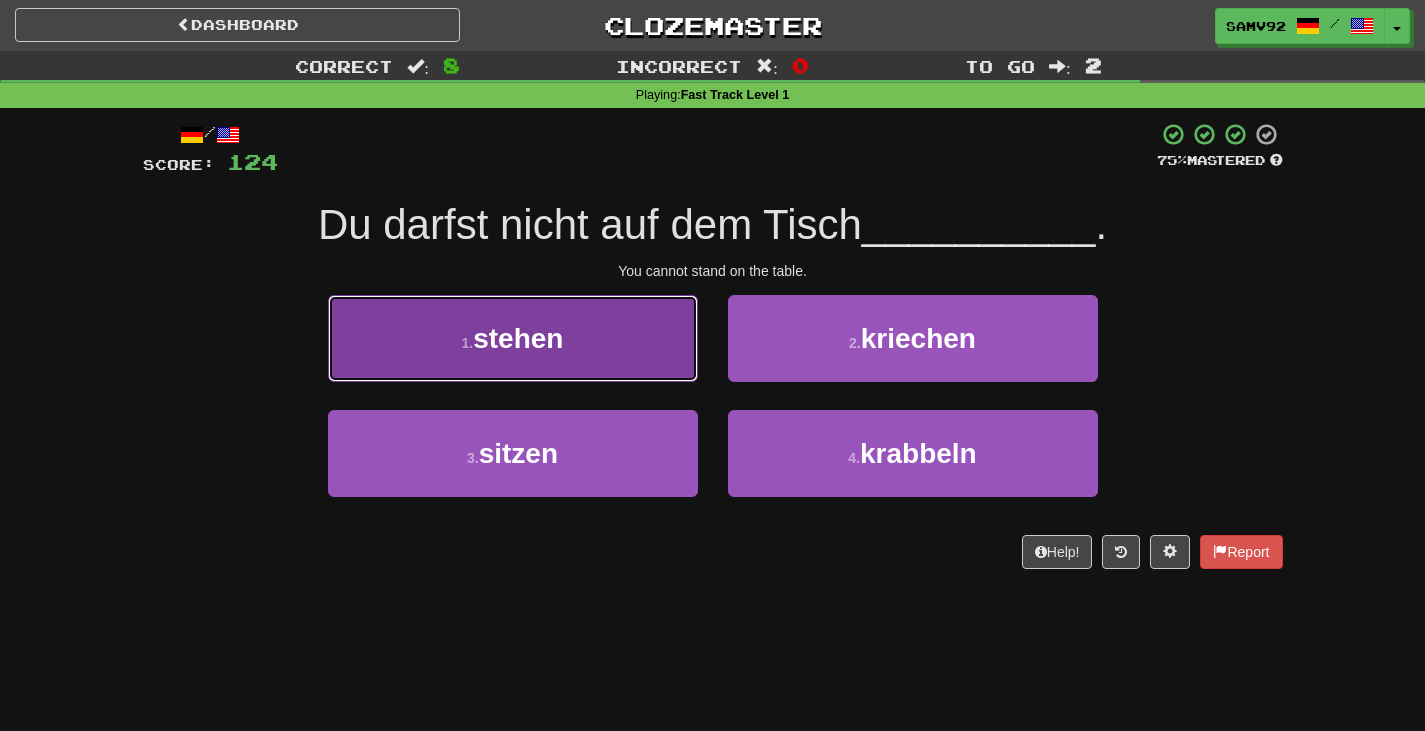 click on "1 .  stehen" at bounding box center (513, 338) 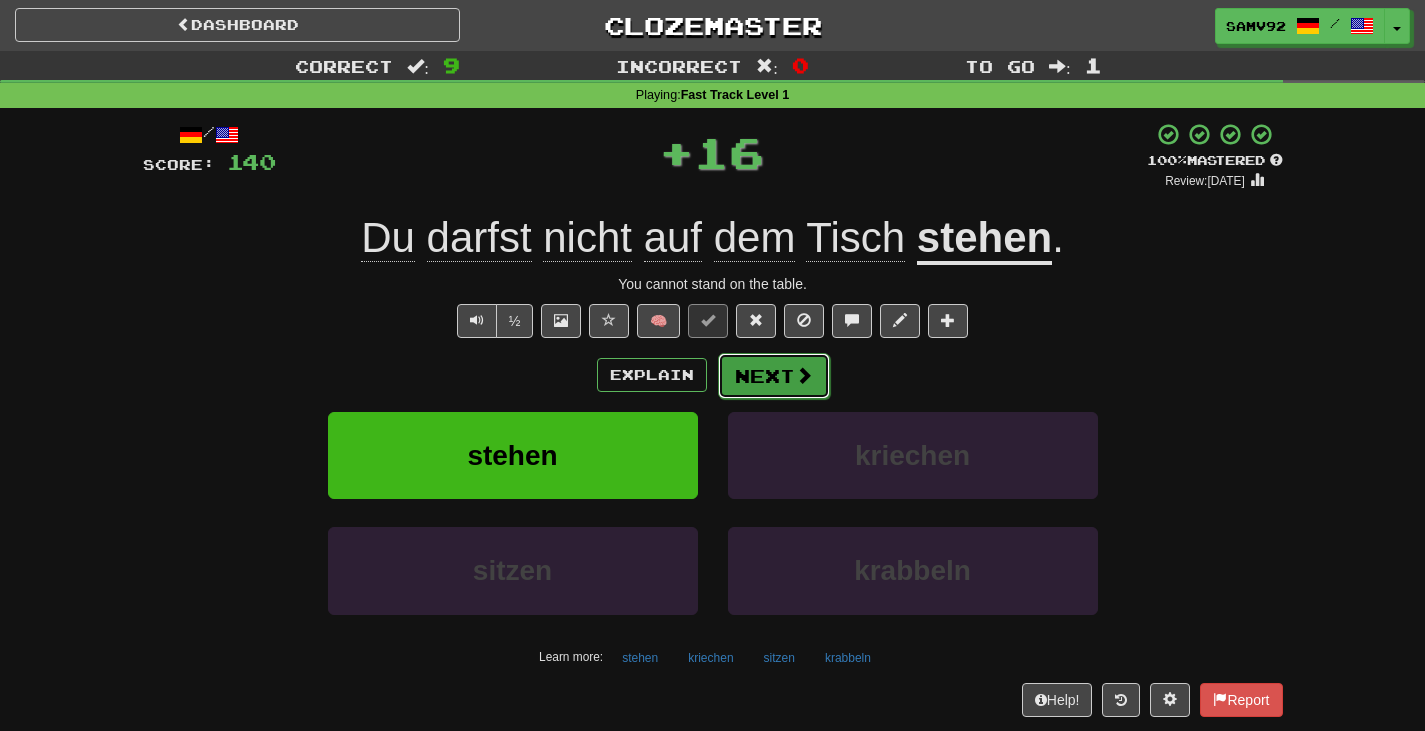 click on "Next" at bounding box center (774, 376) 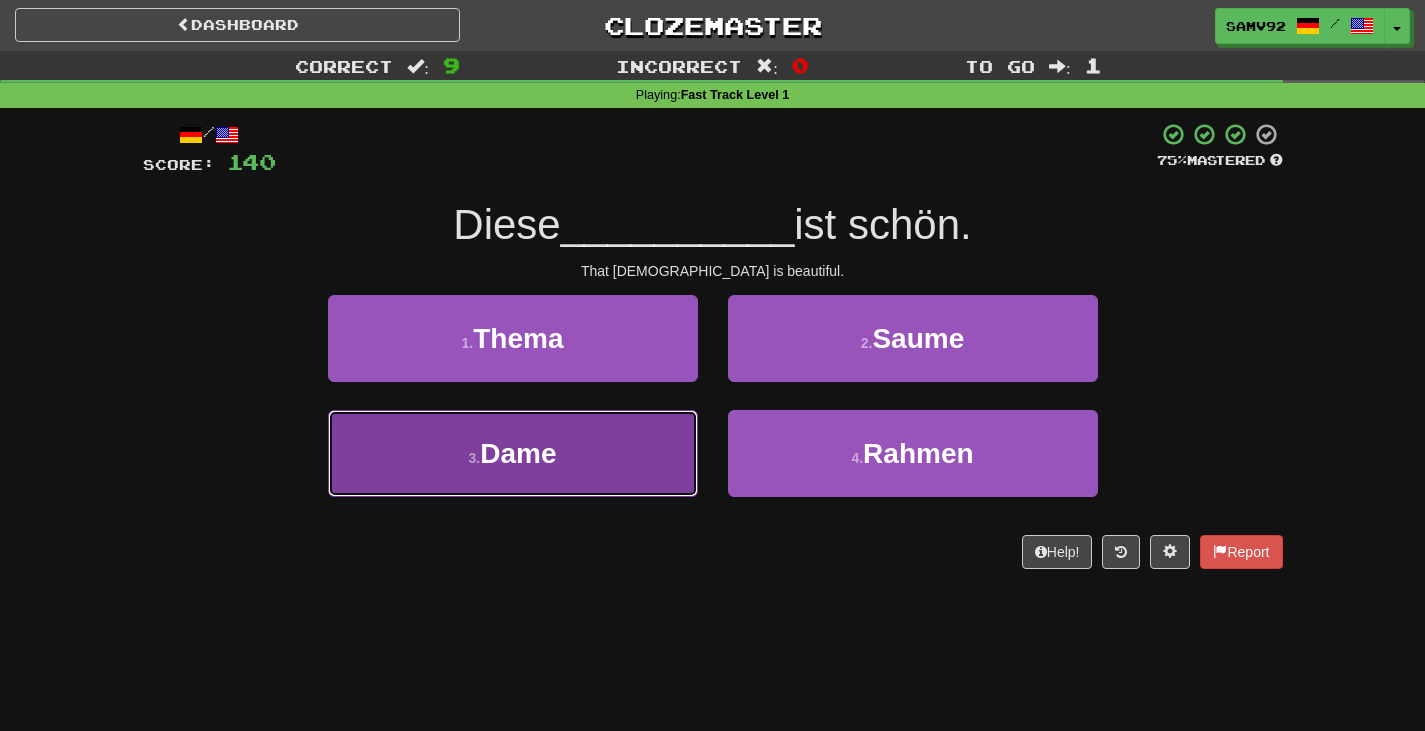 click on "3 .  Dame" at bounding box center (513, 453) 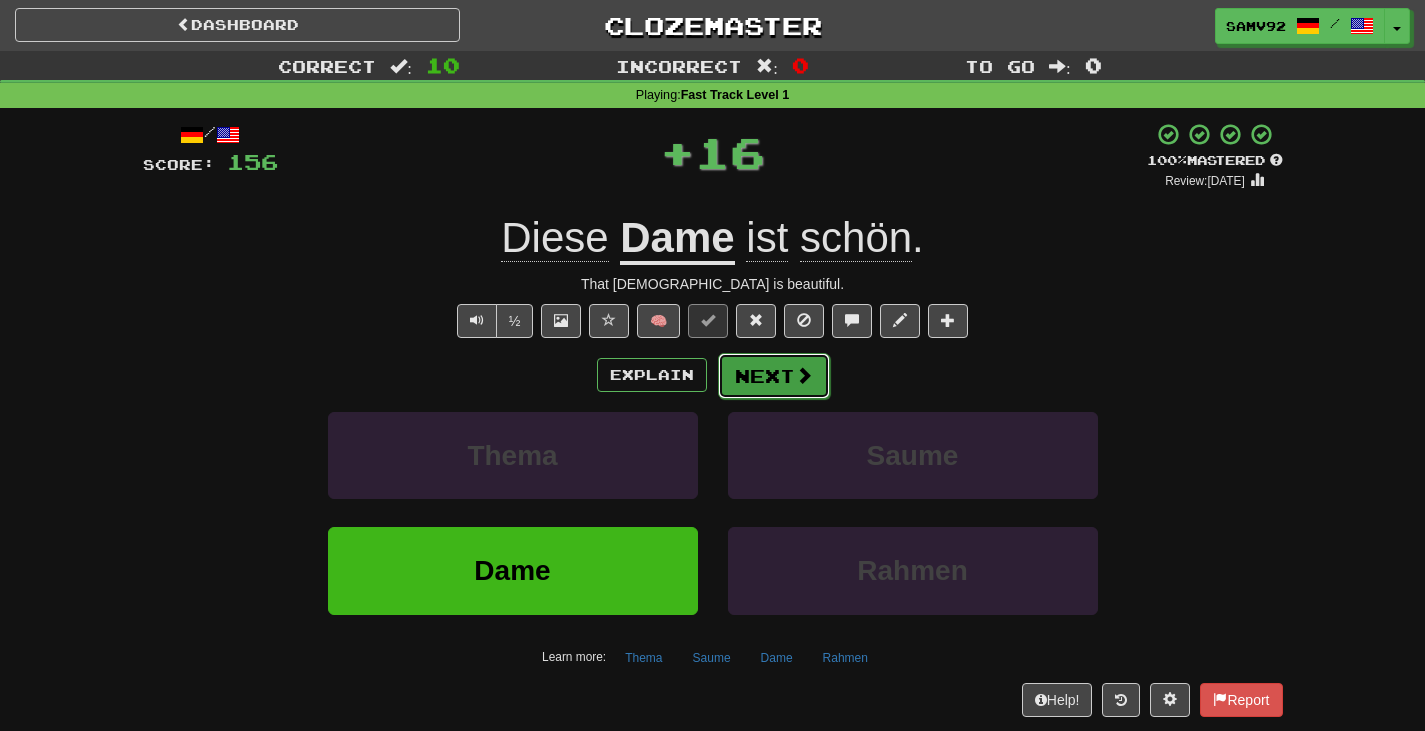 click on "Next" at bounding box center (774, 376) 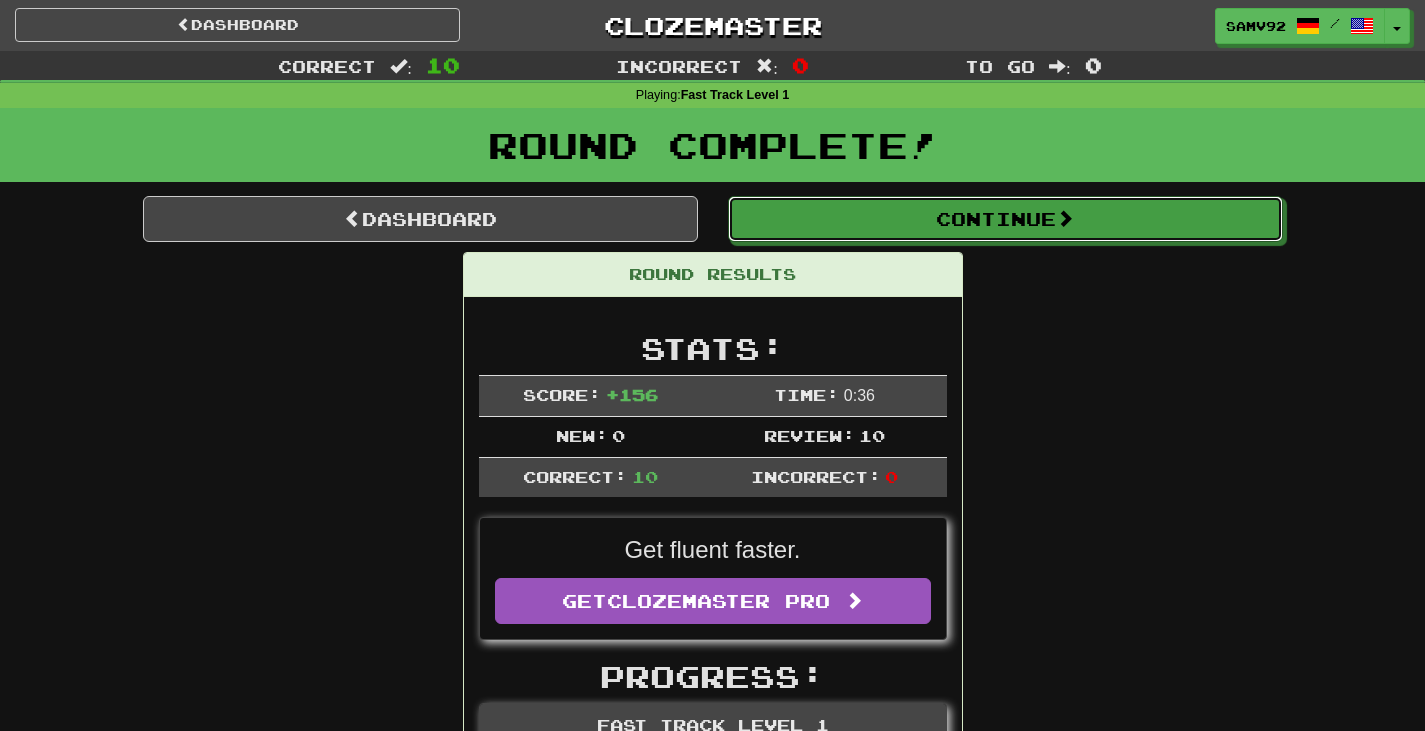 click on "Continue" at bounding box center (1005, 219) 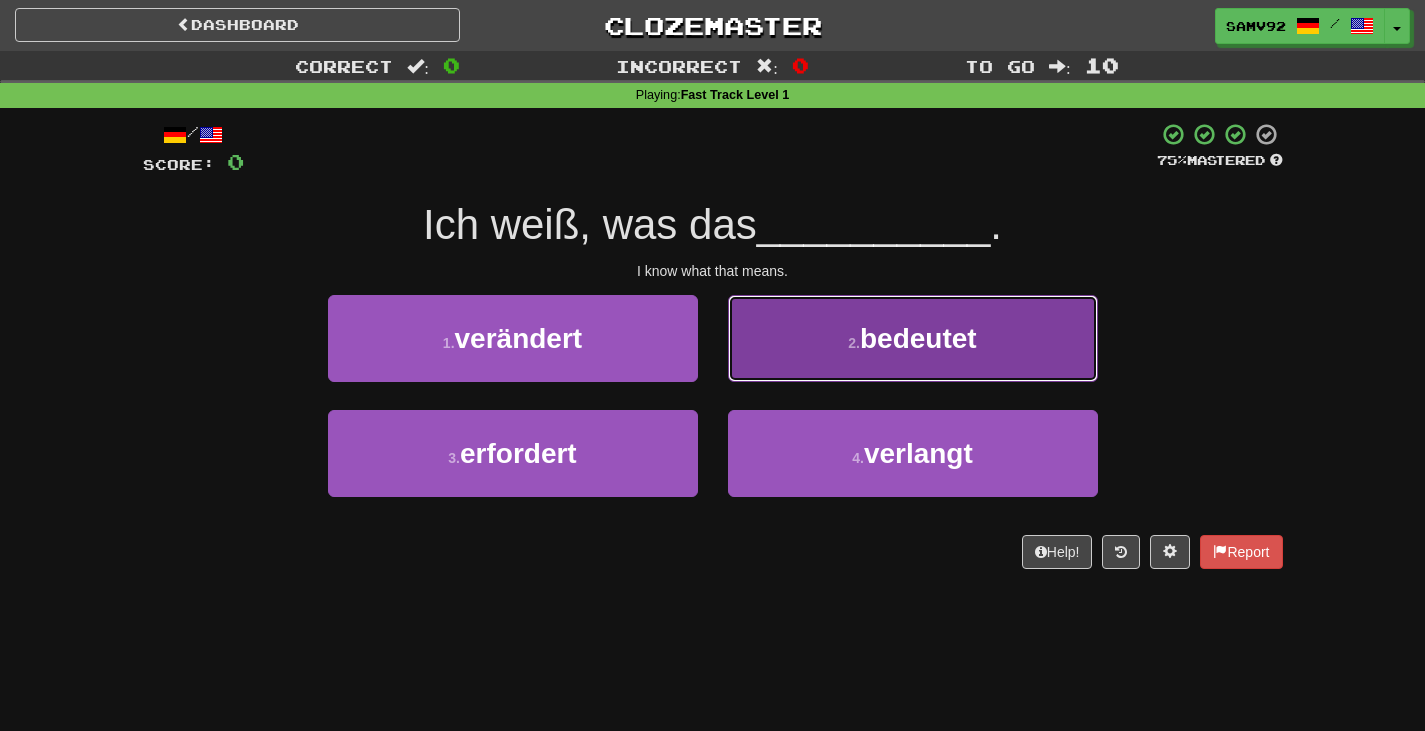 click on "2 .  bedeutet" at bounding box center (913, 338) 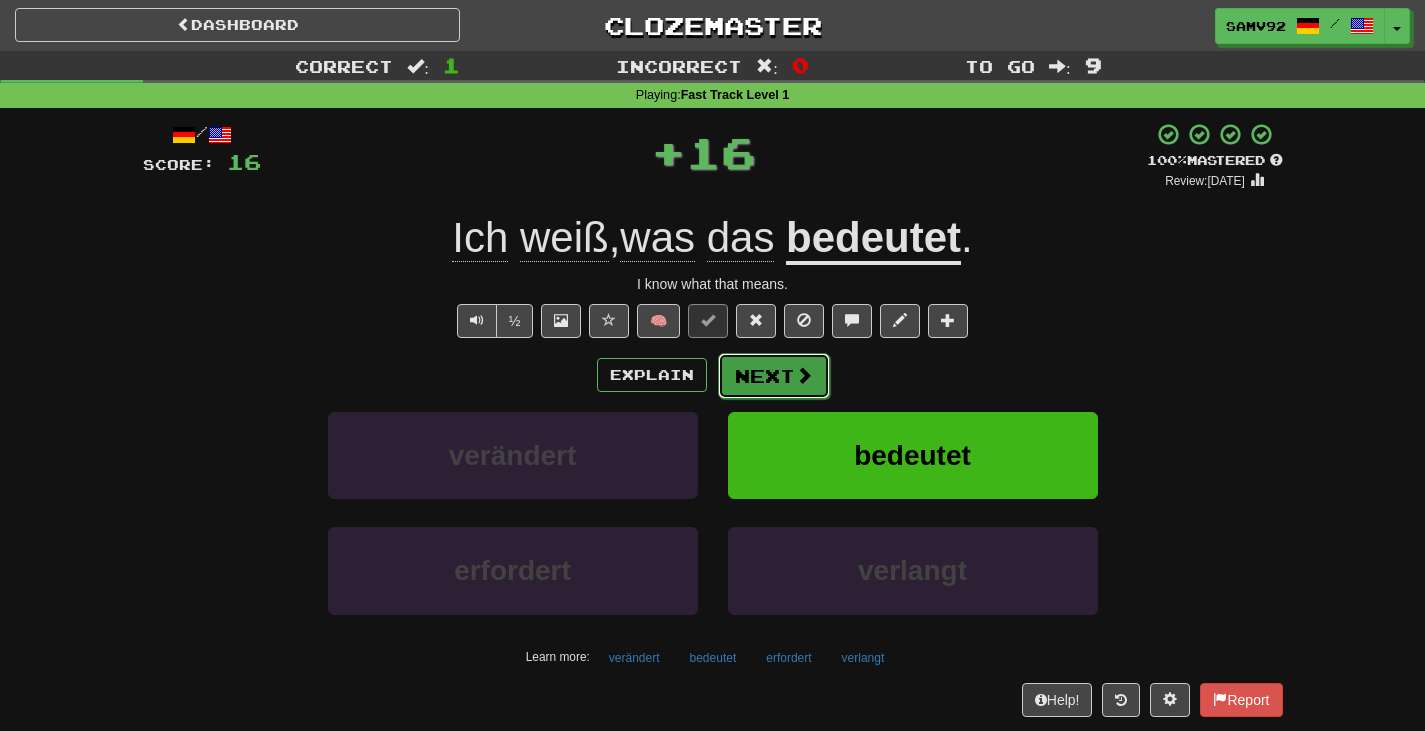 click on "Next" at bounding box center [774, 376] 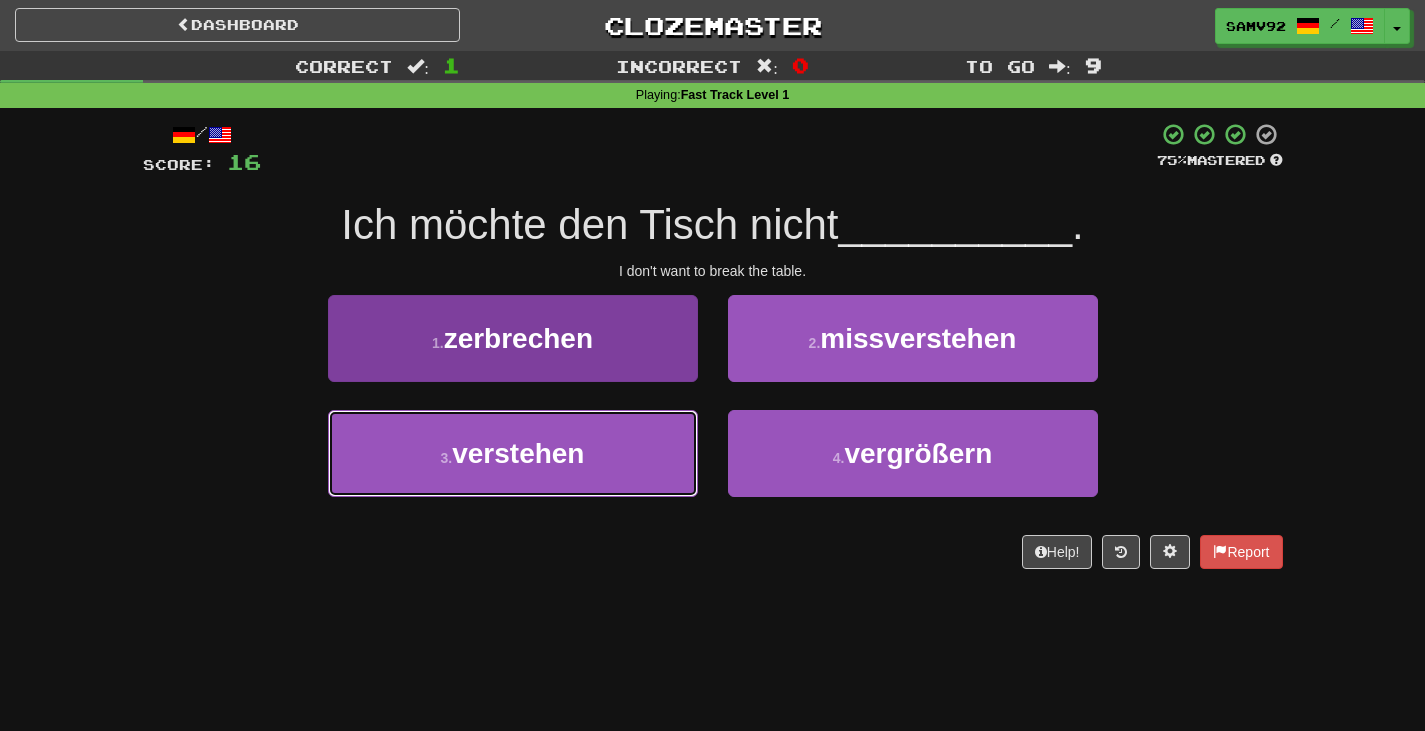 drag, startPoint x: 680, startPoint y: 452, endPoint x: 696, endPoint y: 431, distance: 26.400757 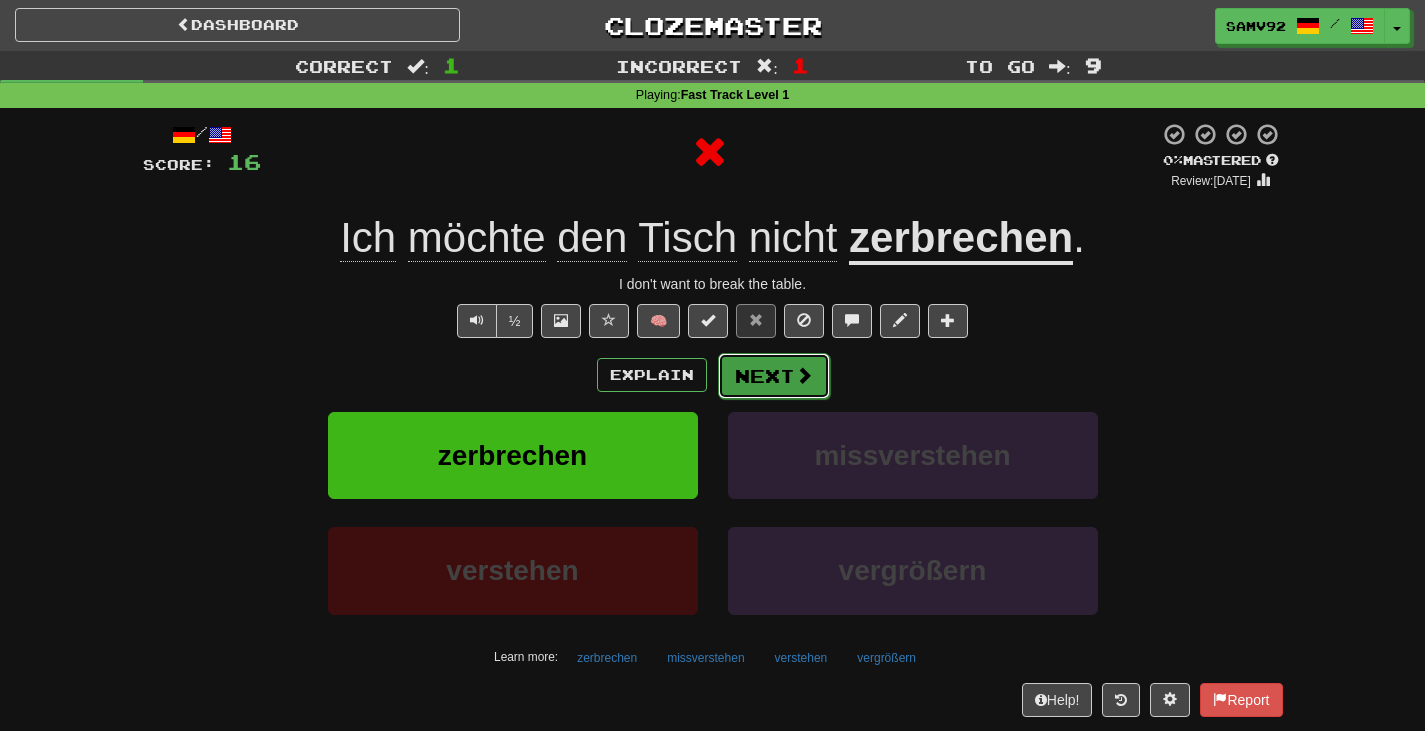 click on "Next" at bounding box center [774, 376] 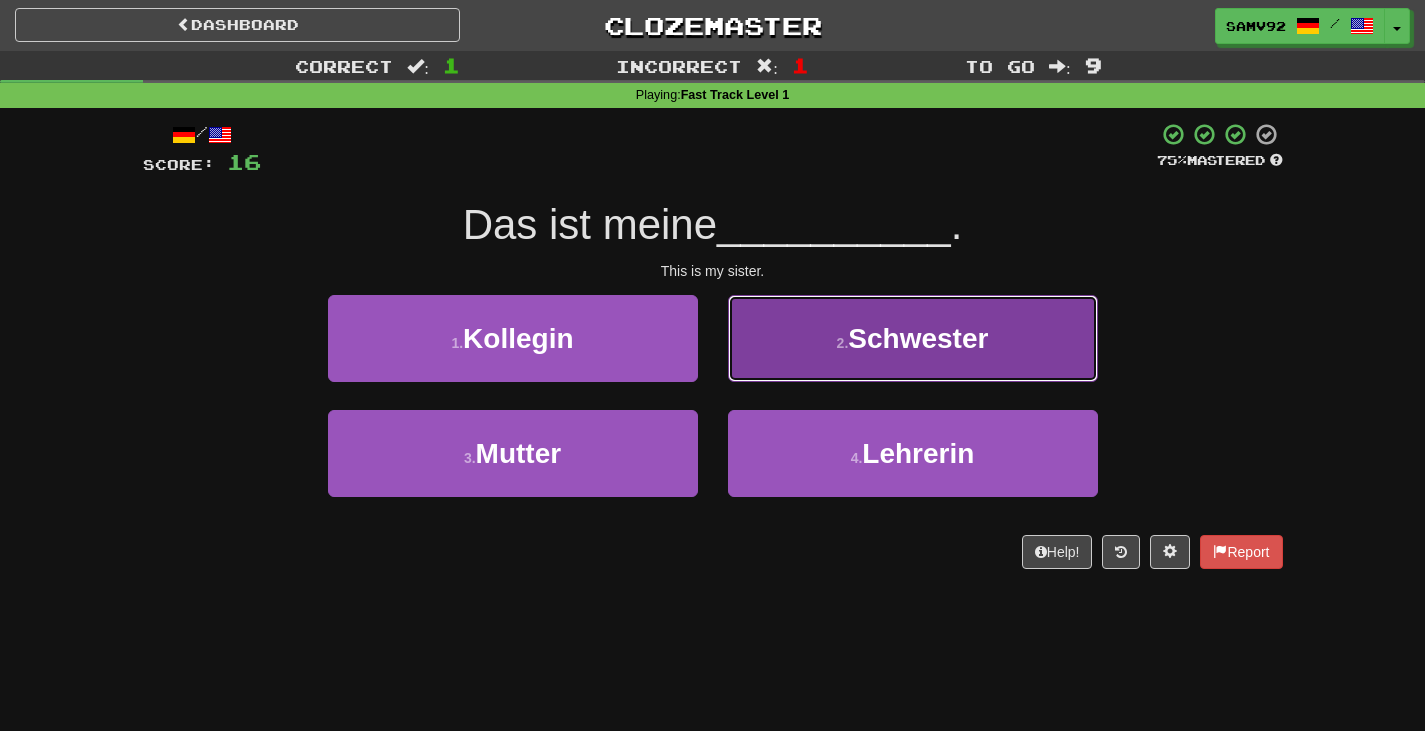 click on "2 .  Schwester" at bounding box center (913, 338) 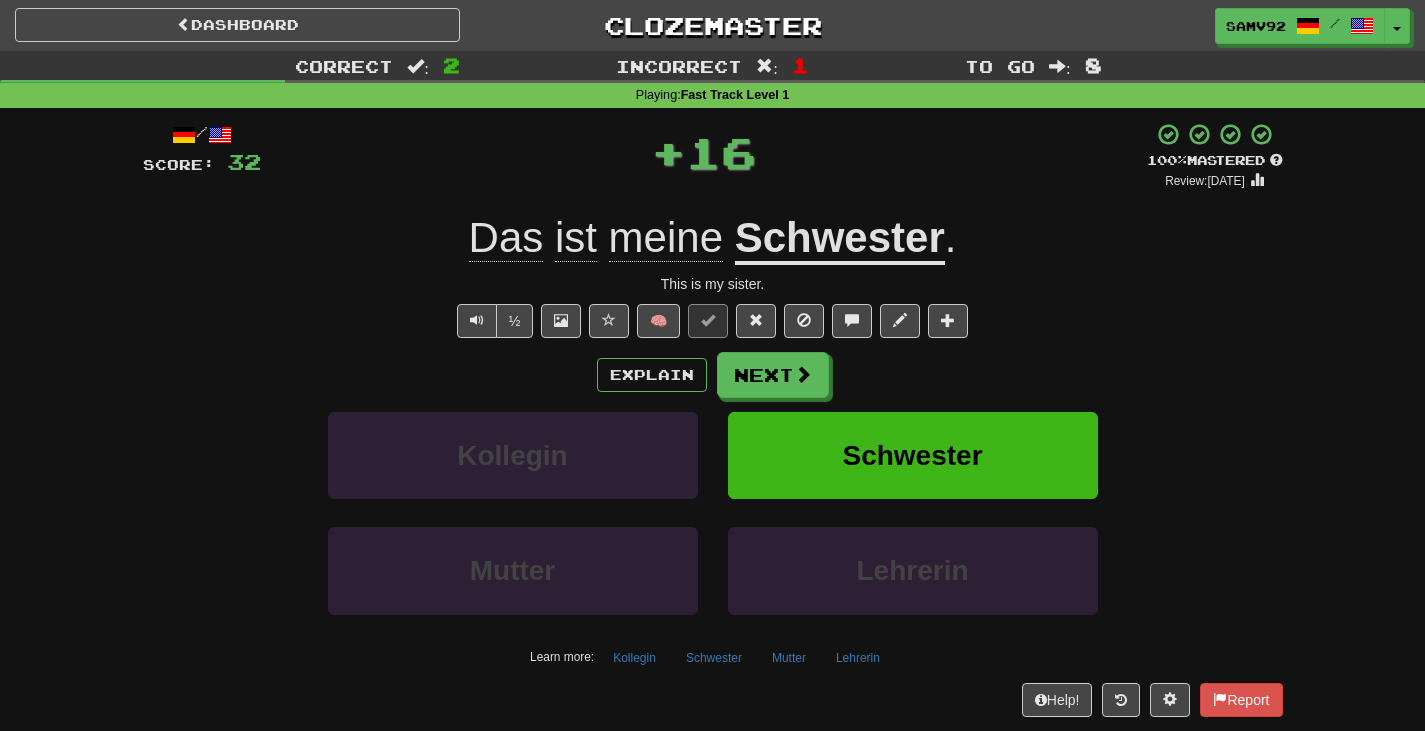click on "/  Score:   32 + 16 100 %  Mastered Review:  2026-01-06 Das   ist   meine   Schwester . This is my sister. ½ 🧠 Explain Next Kollegin Schwester Mutter Lehrerin Learn more: Kollegin Schwester Mutter Lehrerin  Help!  Report" at bounding box center [713, 419] 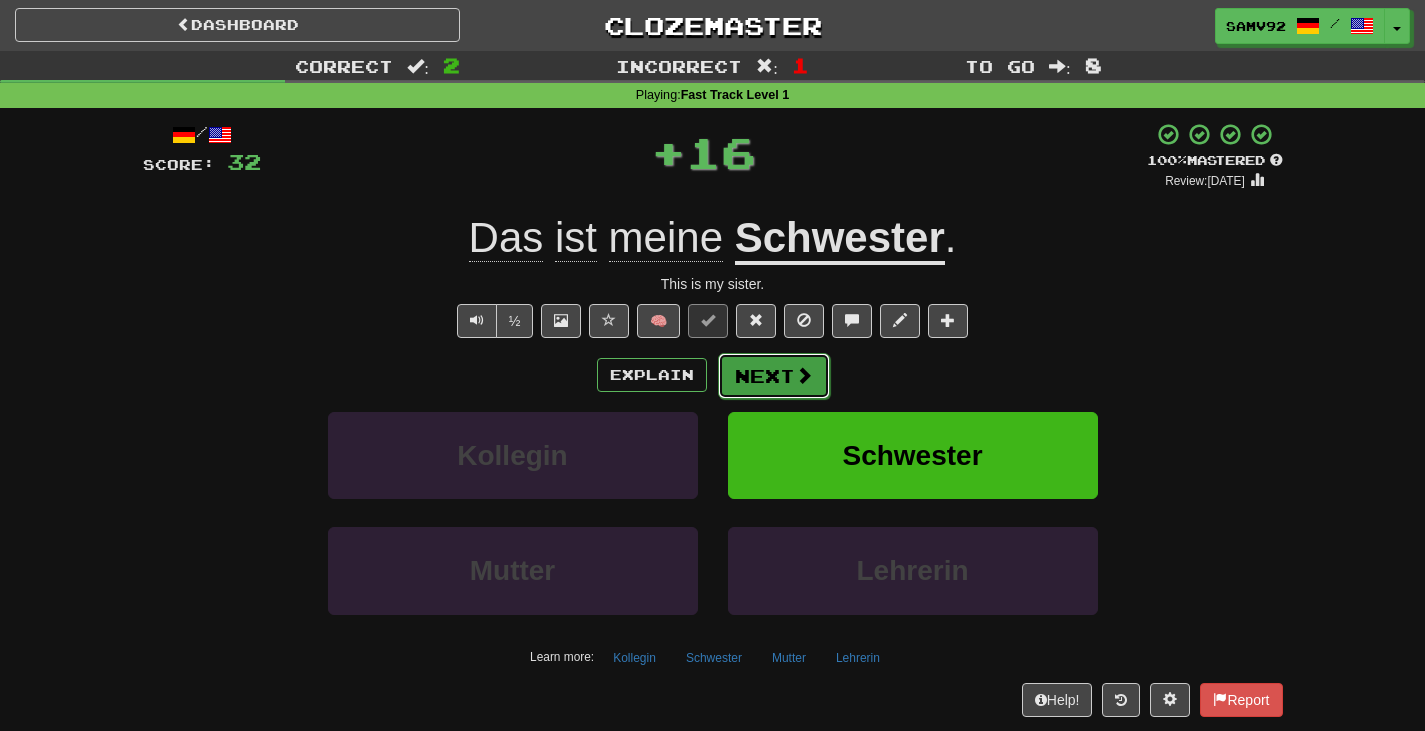 click on "Next" at bounding box center [774, 376] 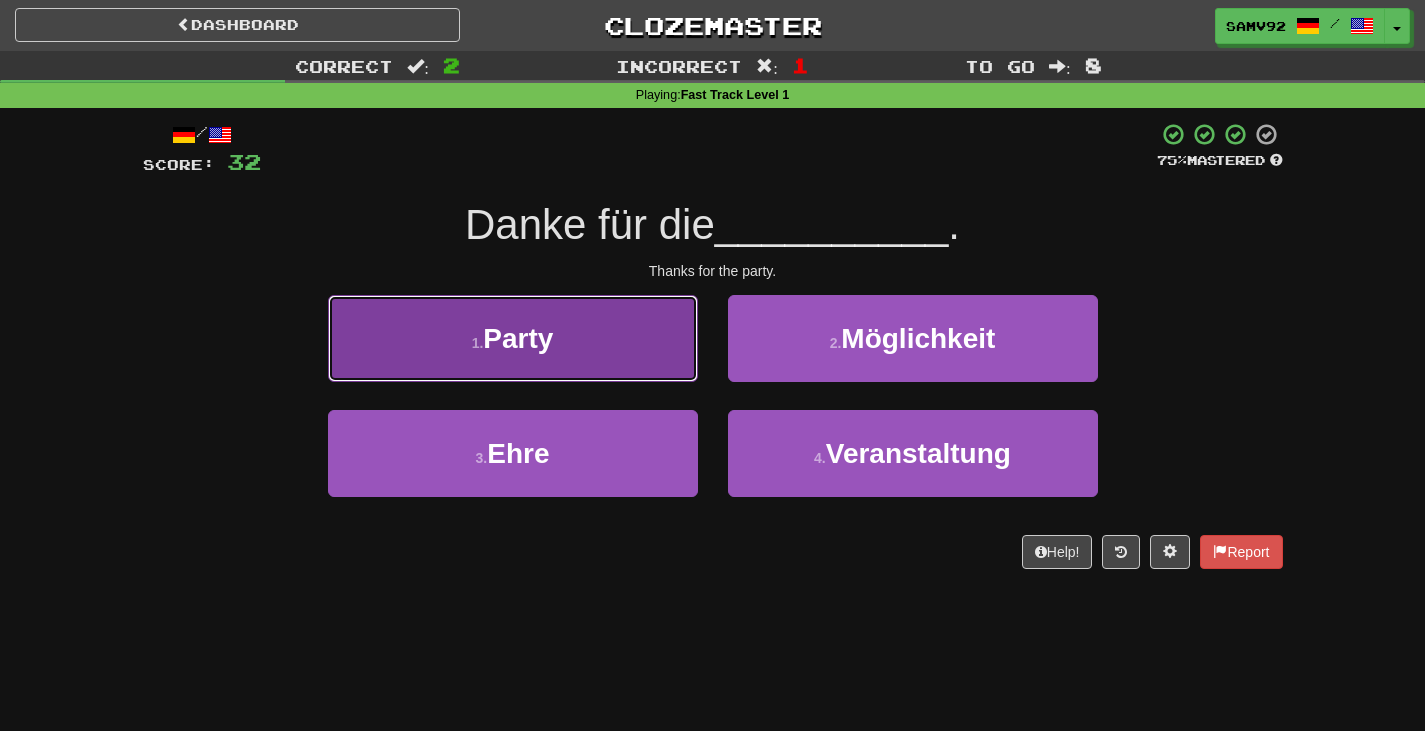 click on "1 .  Party" at bounding box center (513, 338) 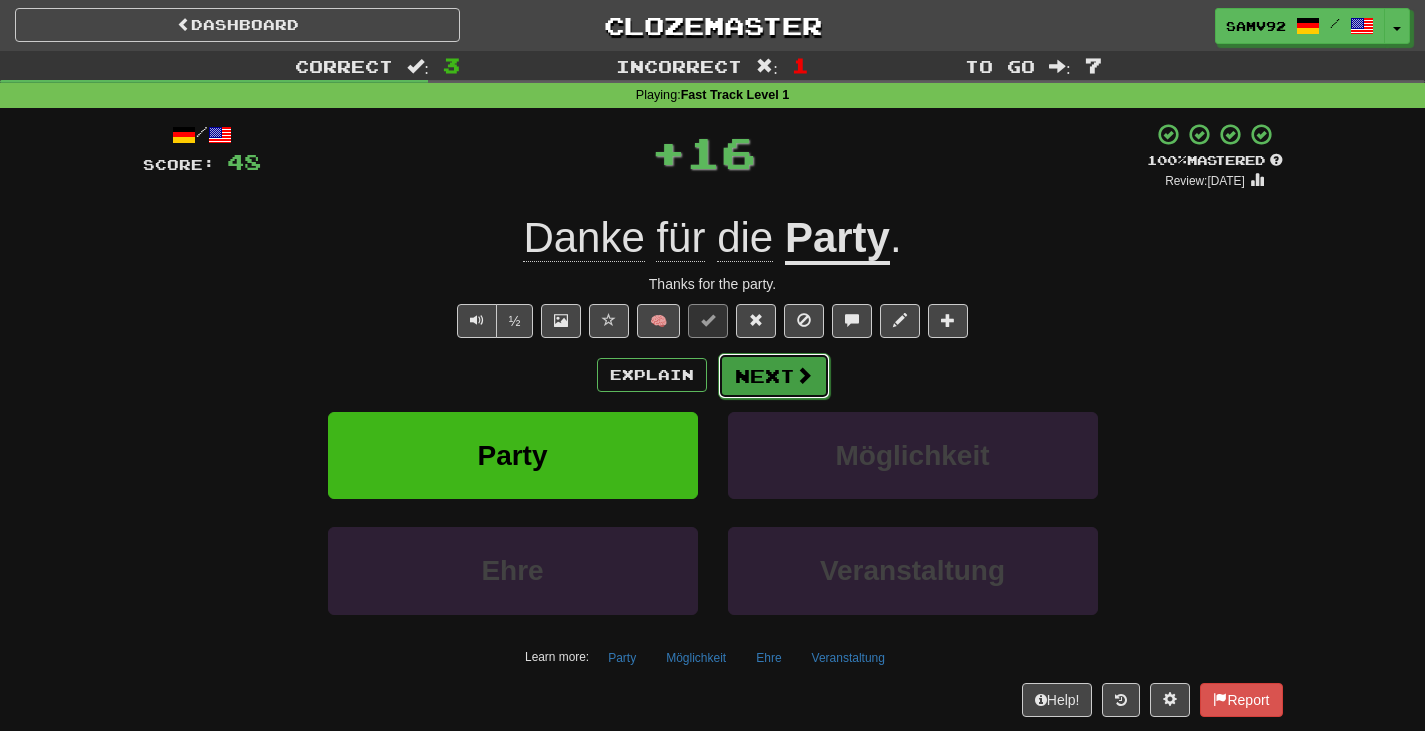 click on "Next" at bounding box center [774, 376] 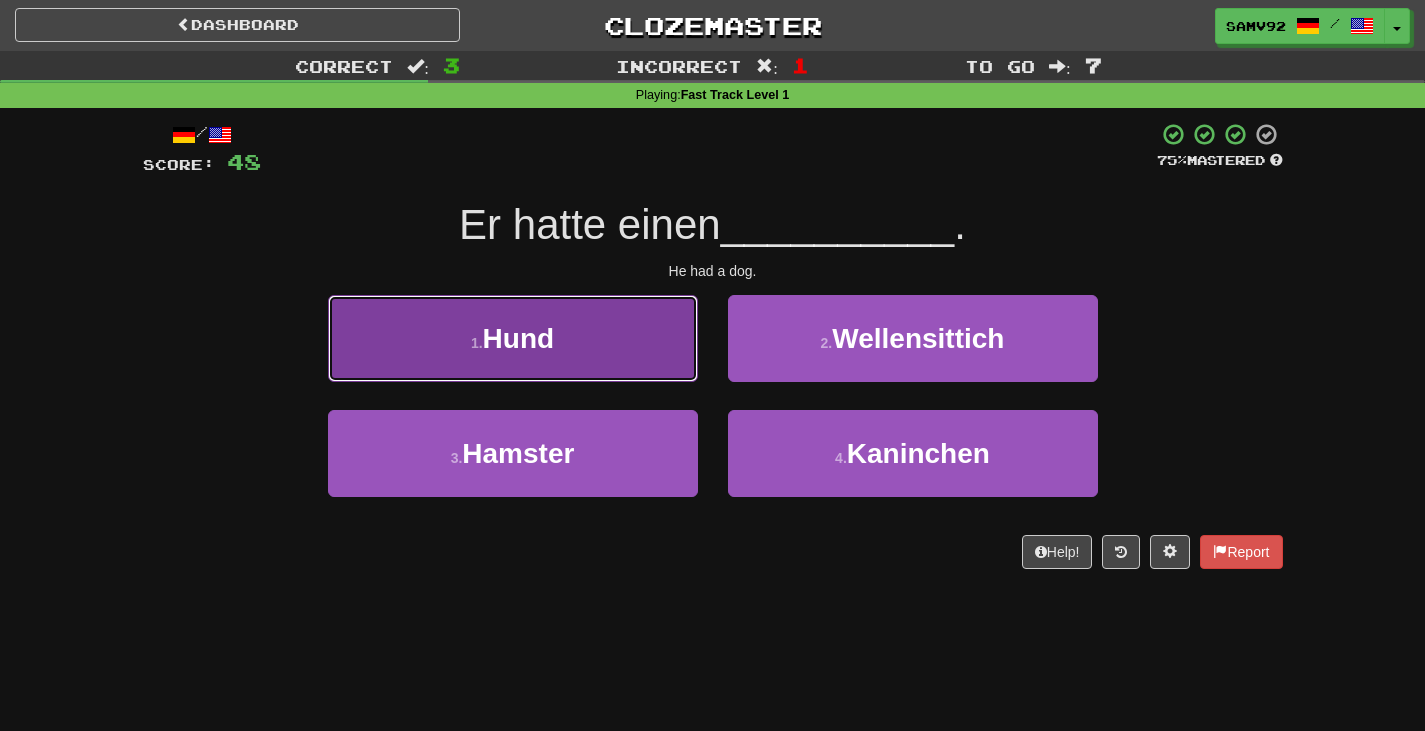 click on "1 .  Hund" at bounding box center (513, 338) 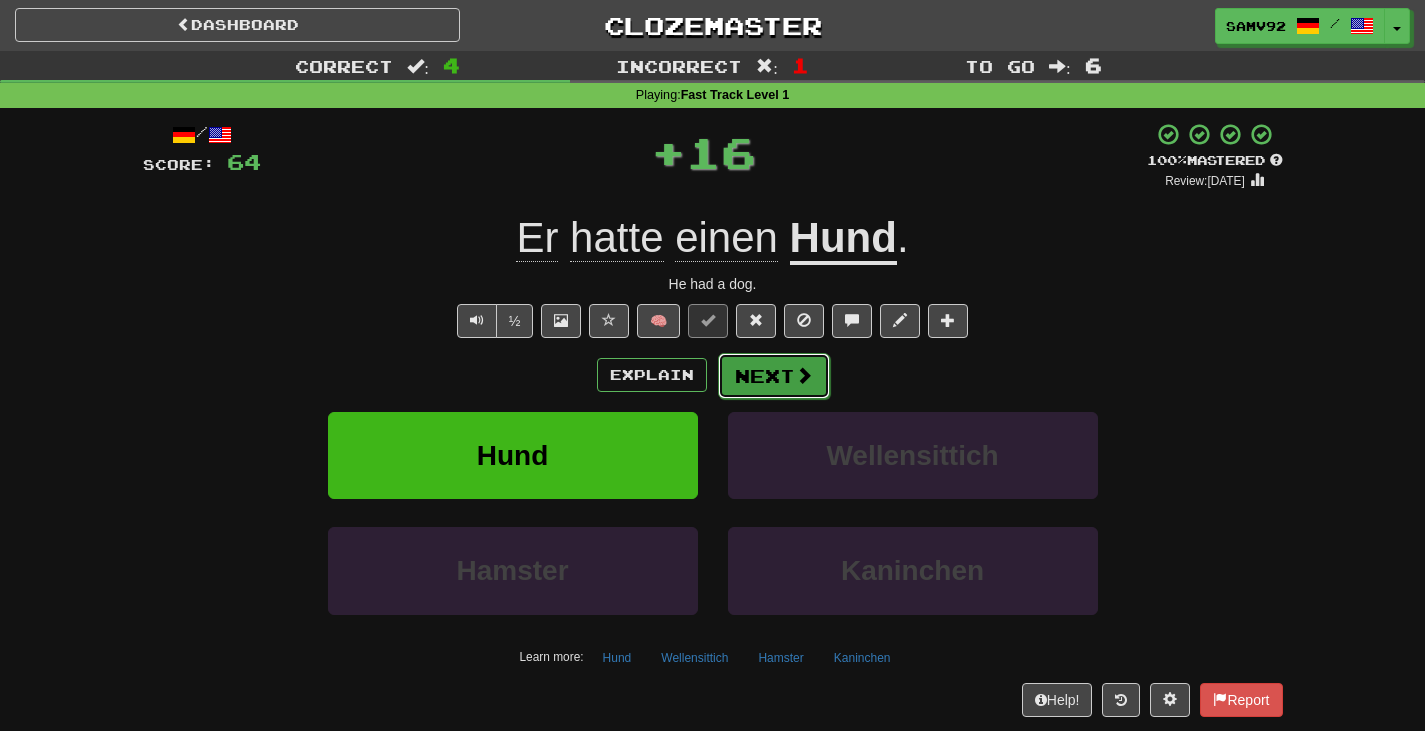 click on "Next" at bounding box center [774, 376] 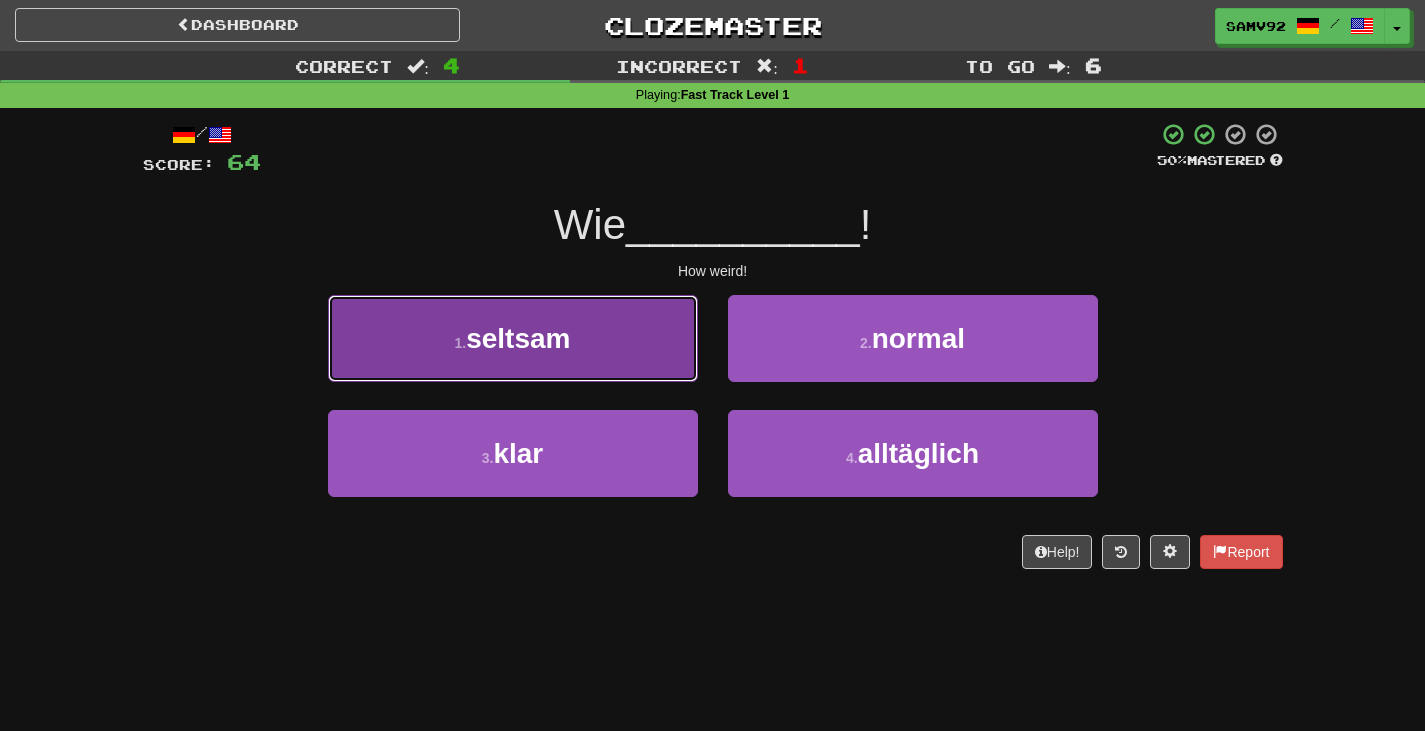 click on "1 .  seltsam" at bounding box center [513, 338] 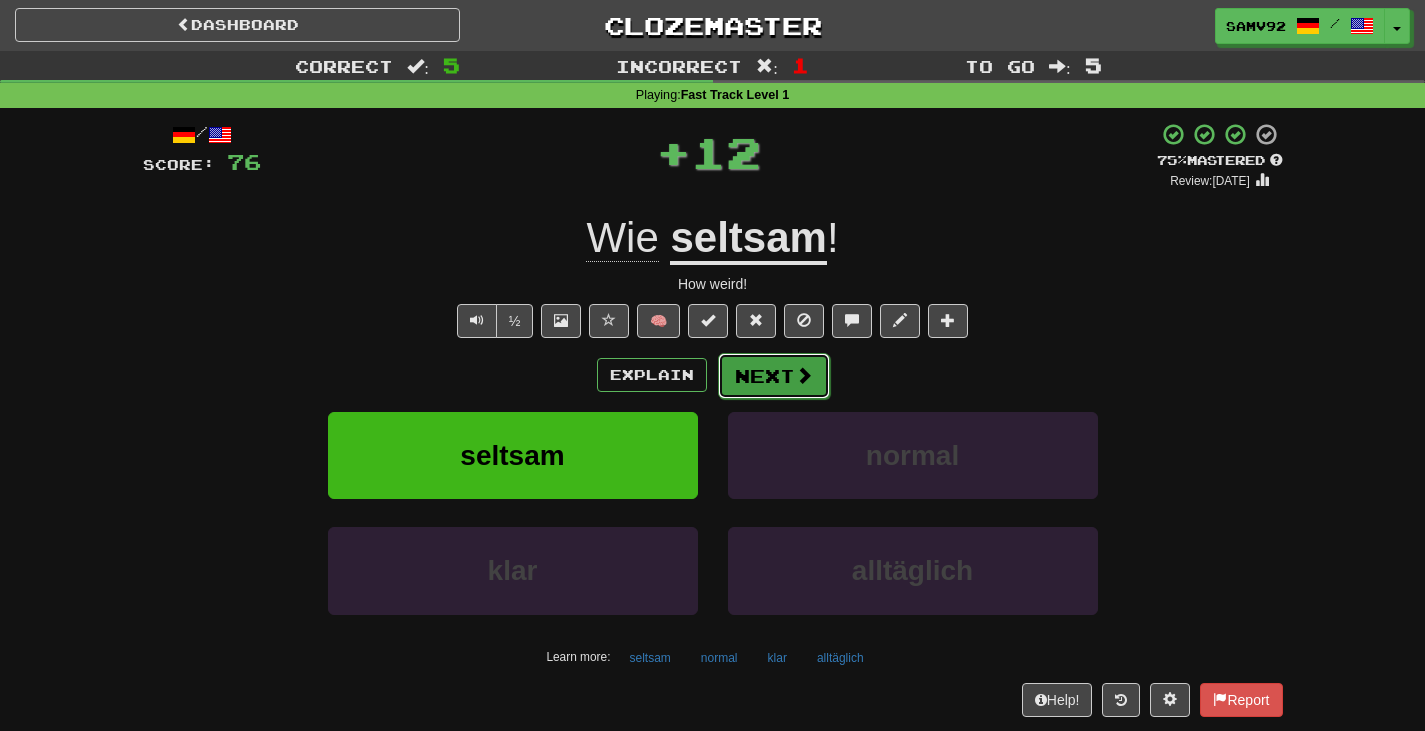 click on "Next" at bounding box center [774, 376] 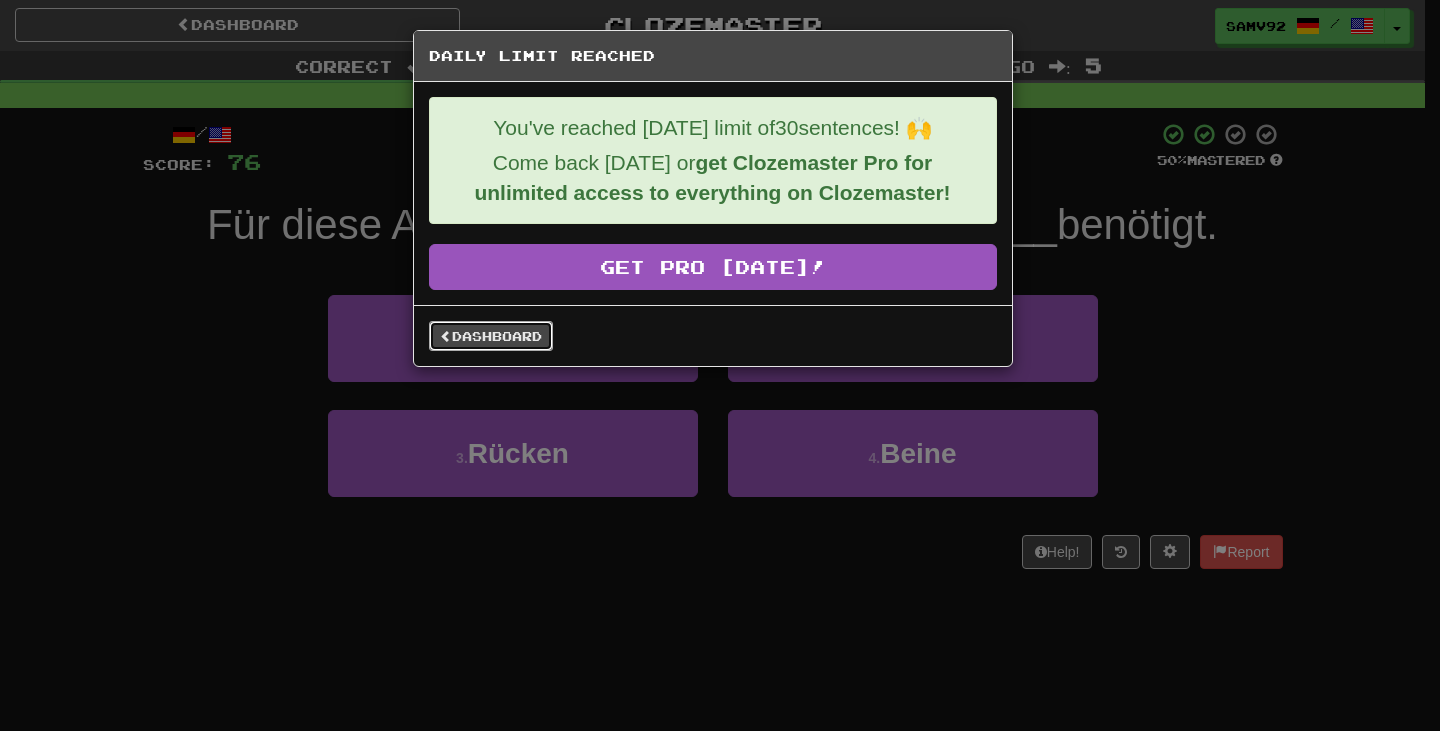 click on "Dashboard" at bounding box center [491, 336] 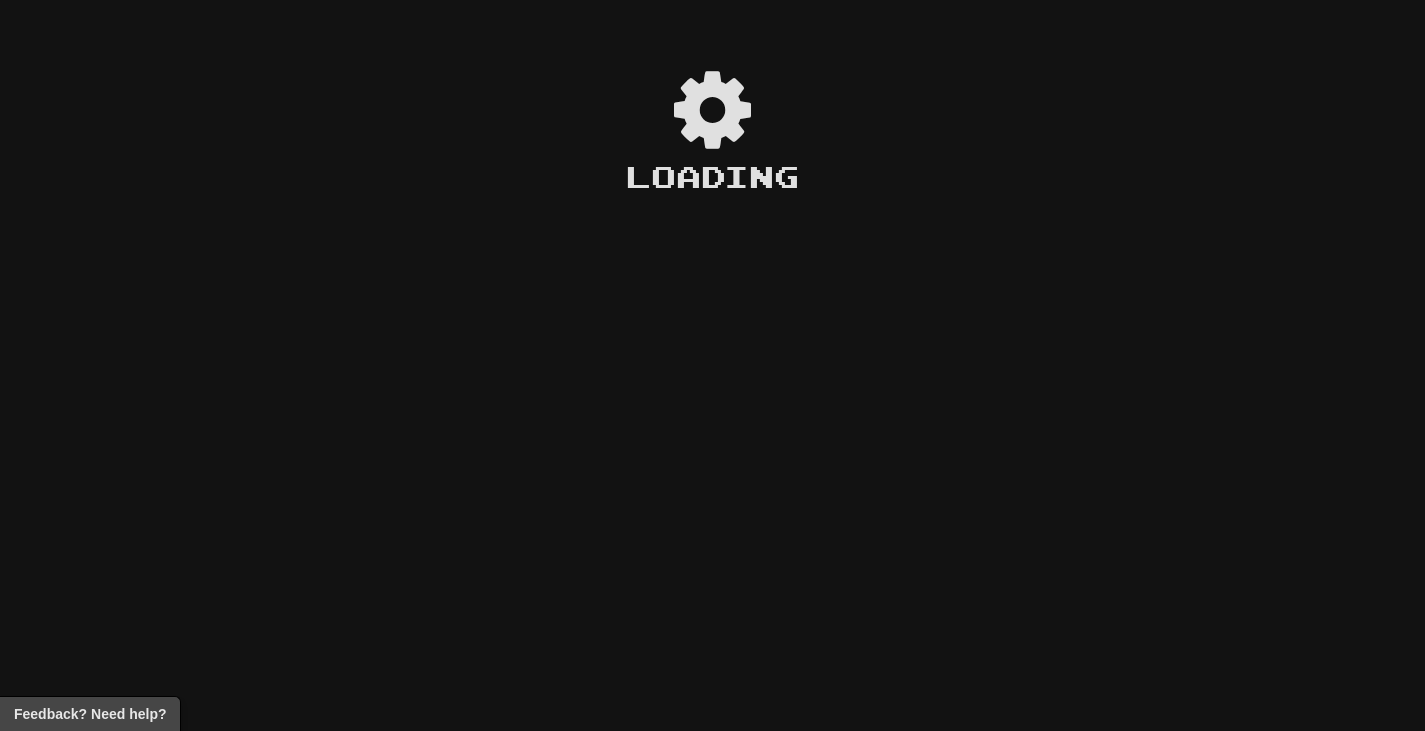 scroll, scrollTop: 0, scrollLeft: 0, axis: both 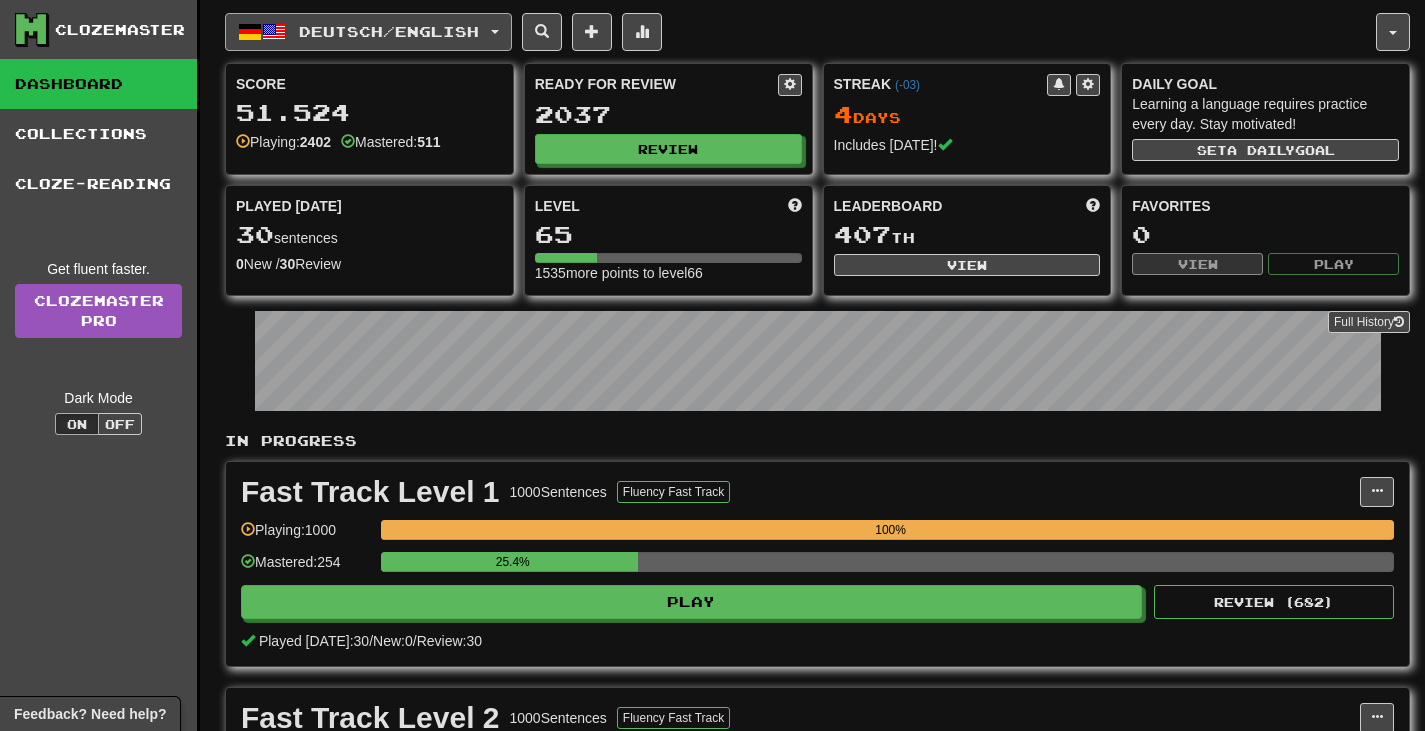 click on "Deutsch  /  English" at bounding box center (368, 32) 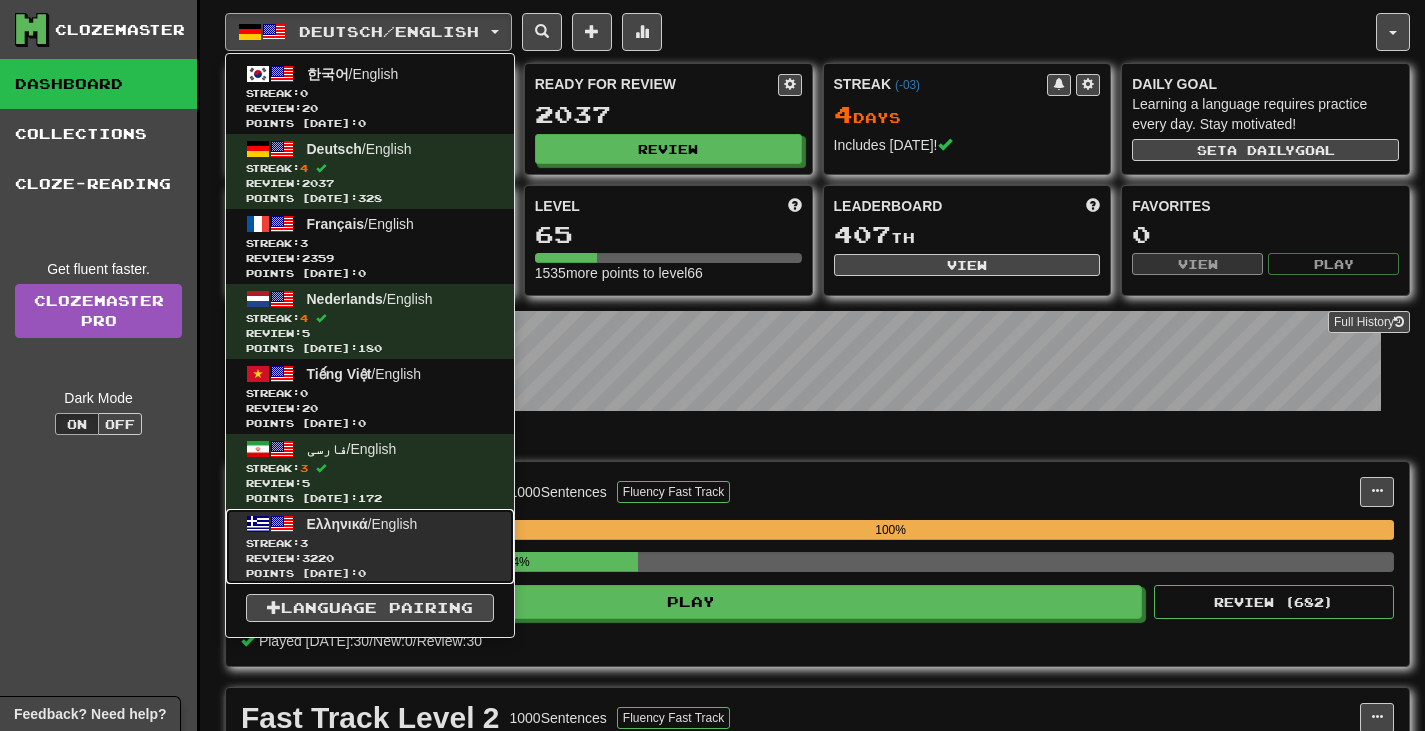 click on "Ελληνικά  /  English" at bounding box center (362, 524) 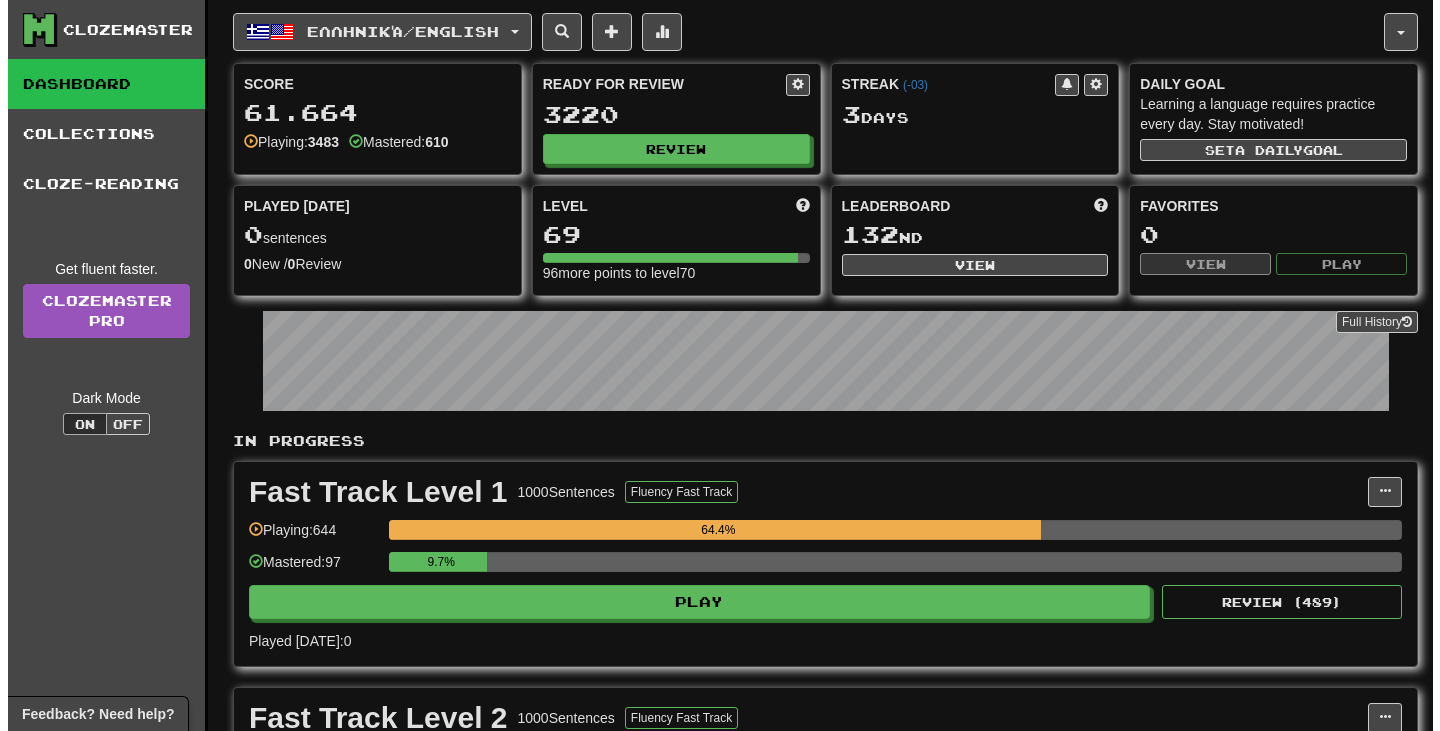 scroll, scrollTop: 200, scrollLeft: 0, axis: vertical 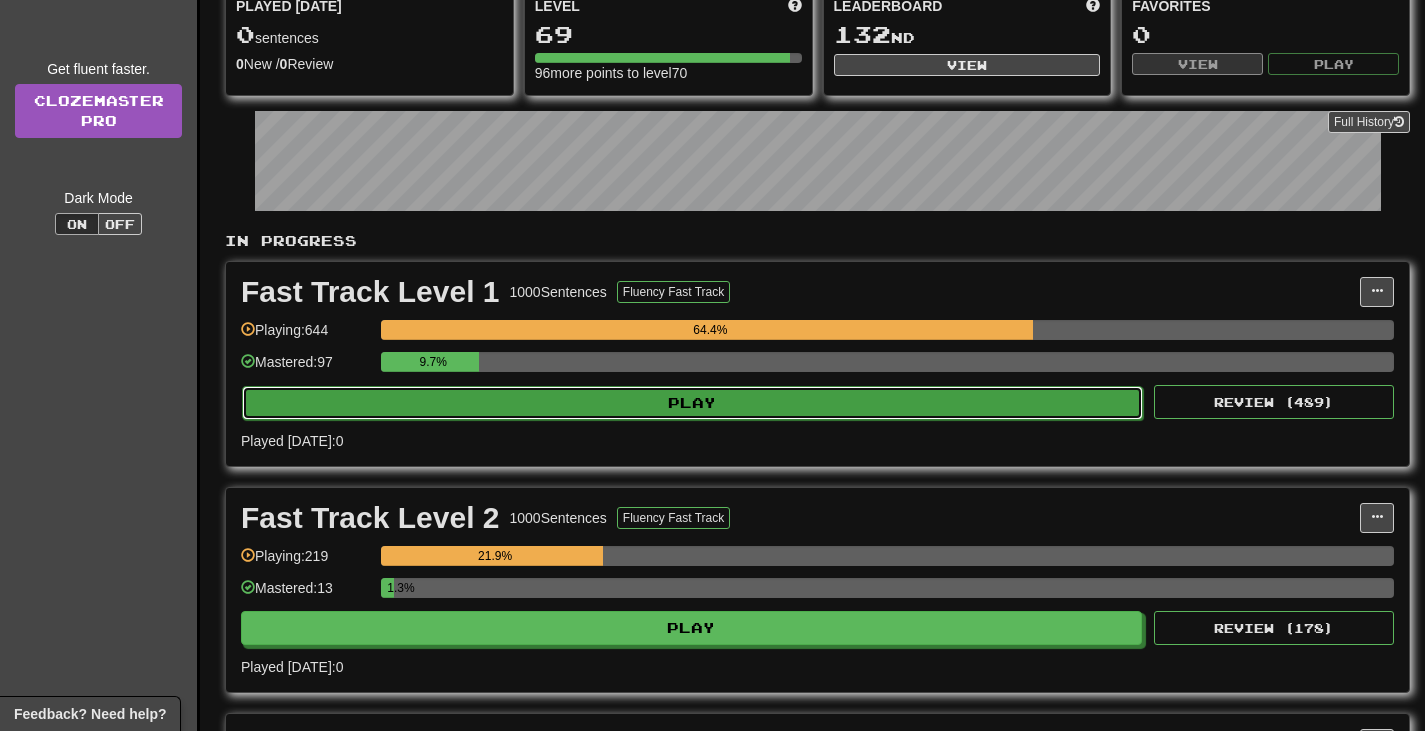 click on "Play" at bounding box center (692, 403) 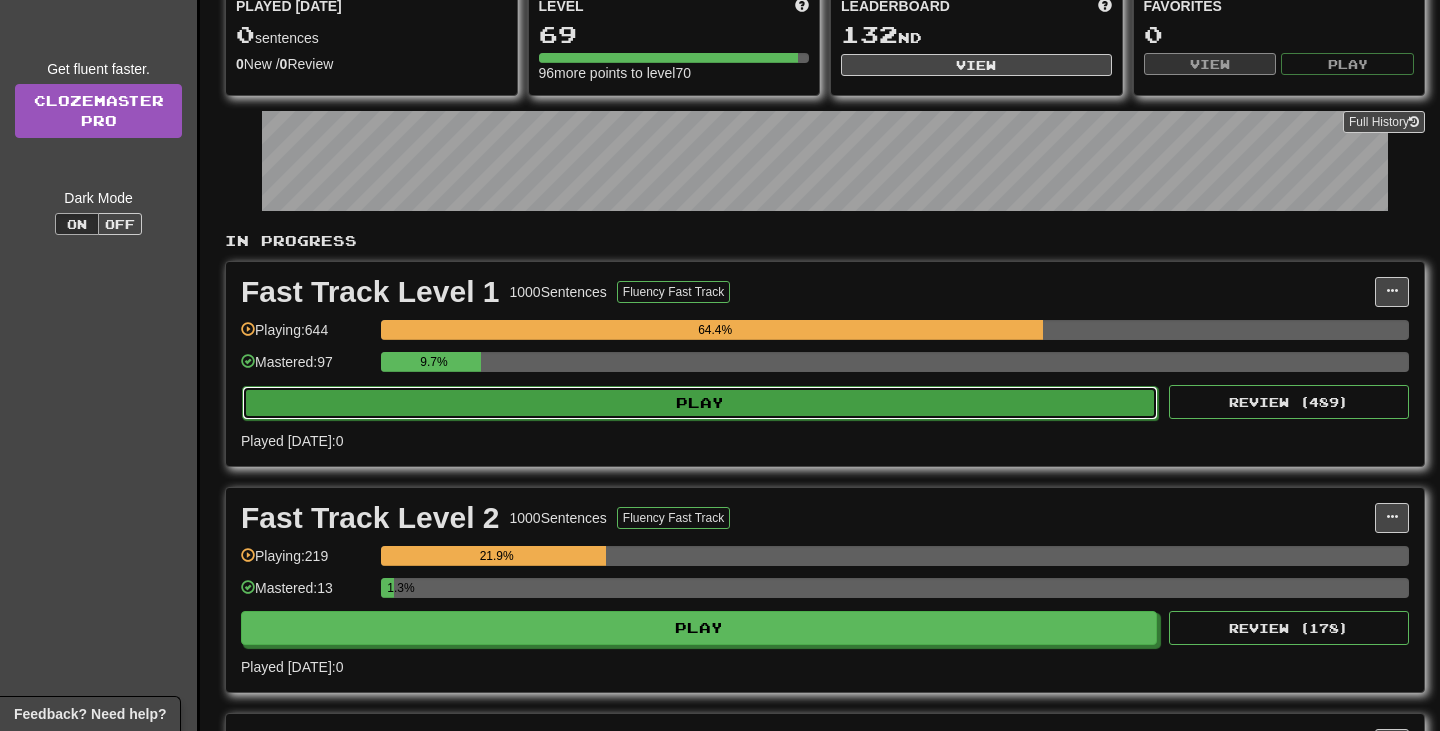 select on "**" 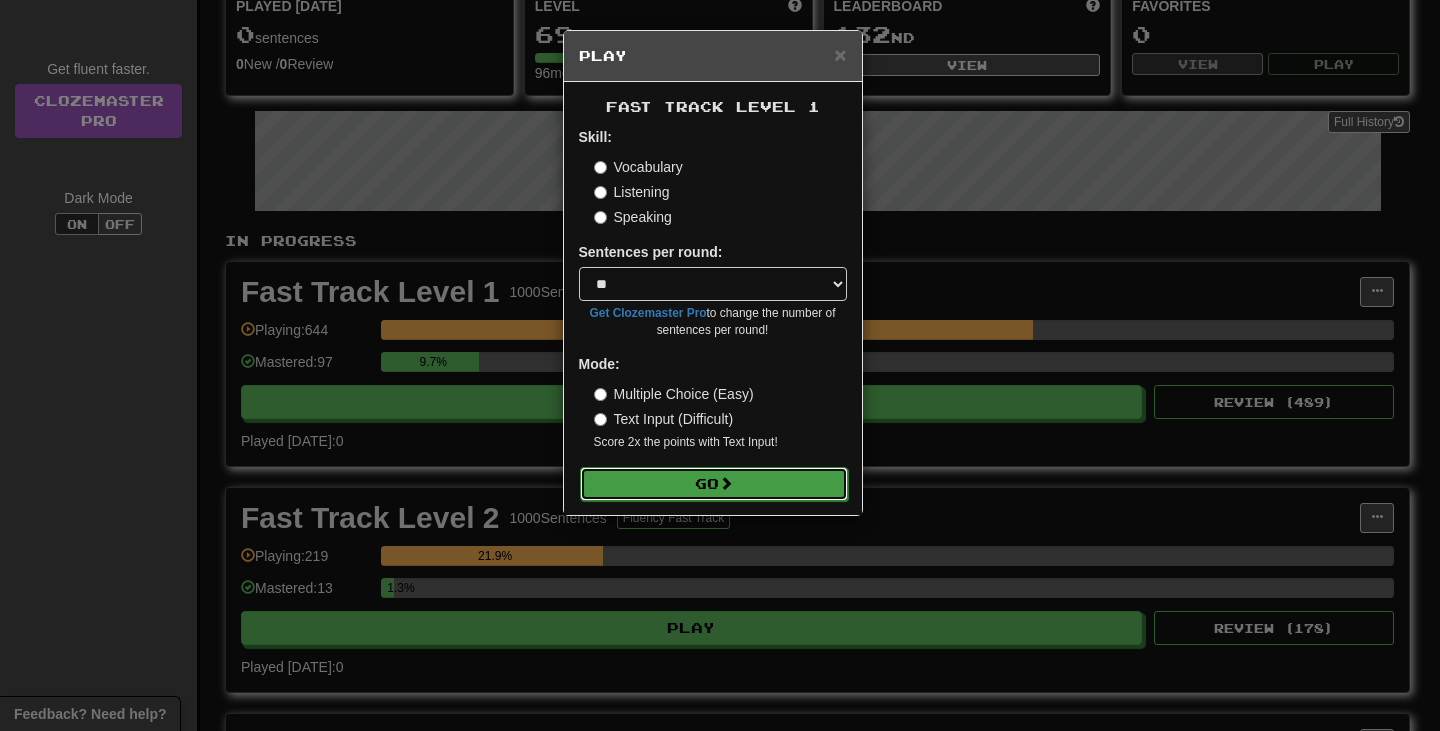 click on "Go" at bounding box center (714, 484) 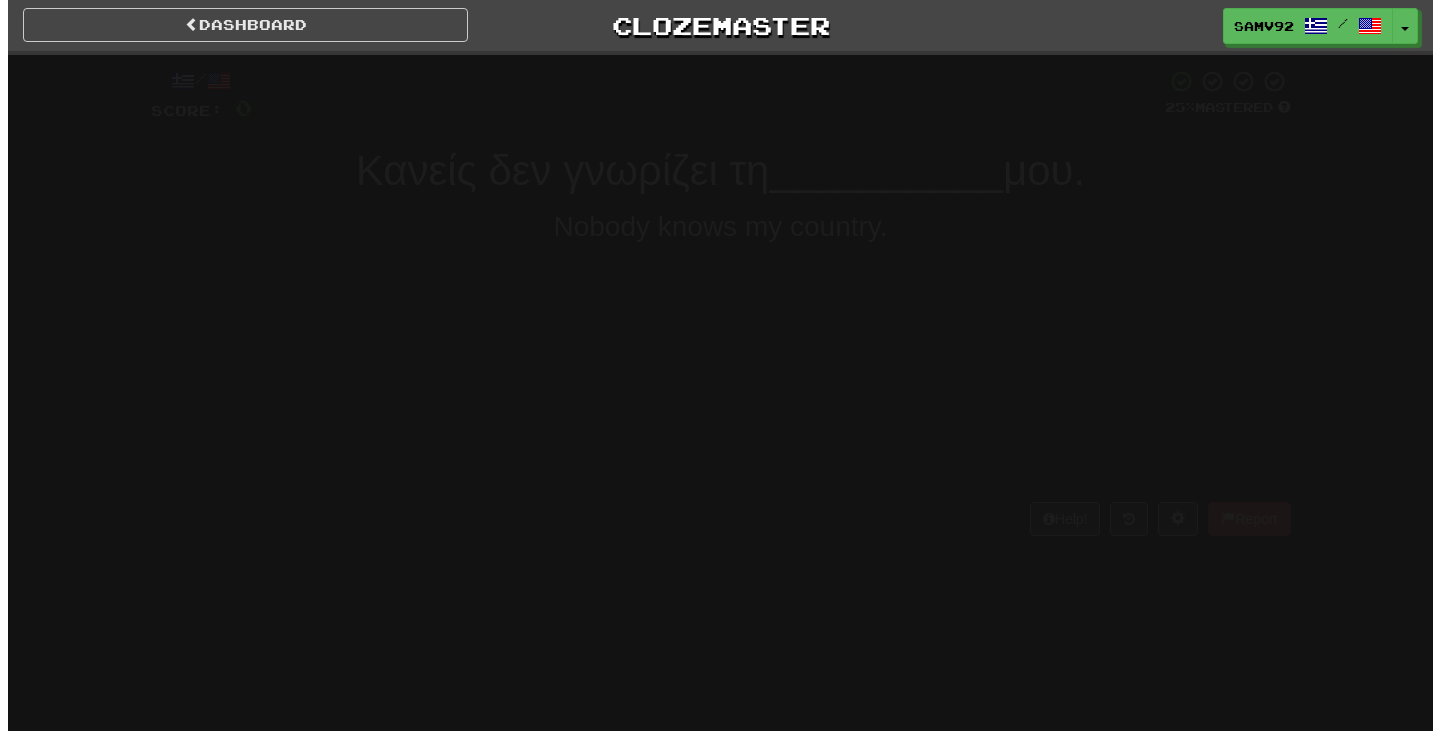 scroll, scrollTop: 0, scrollLeft: 0, axis: both 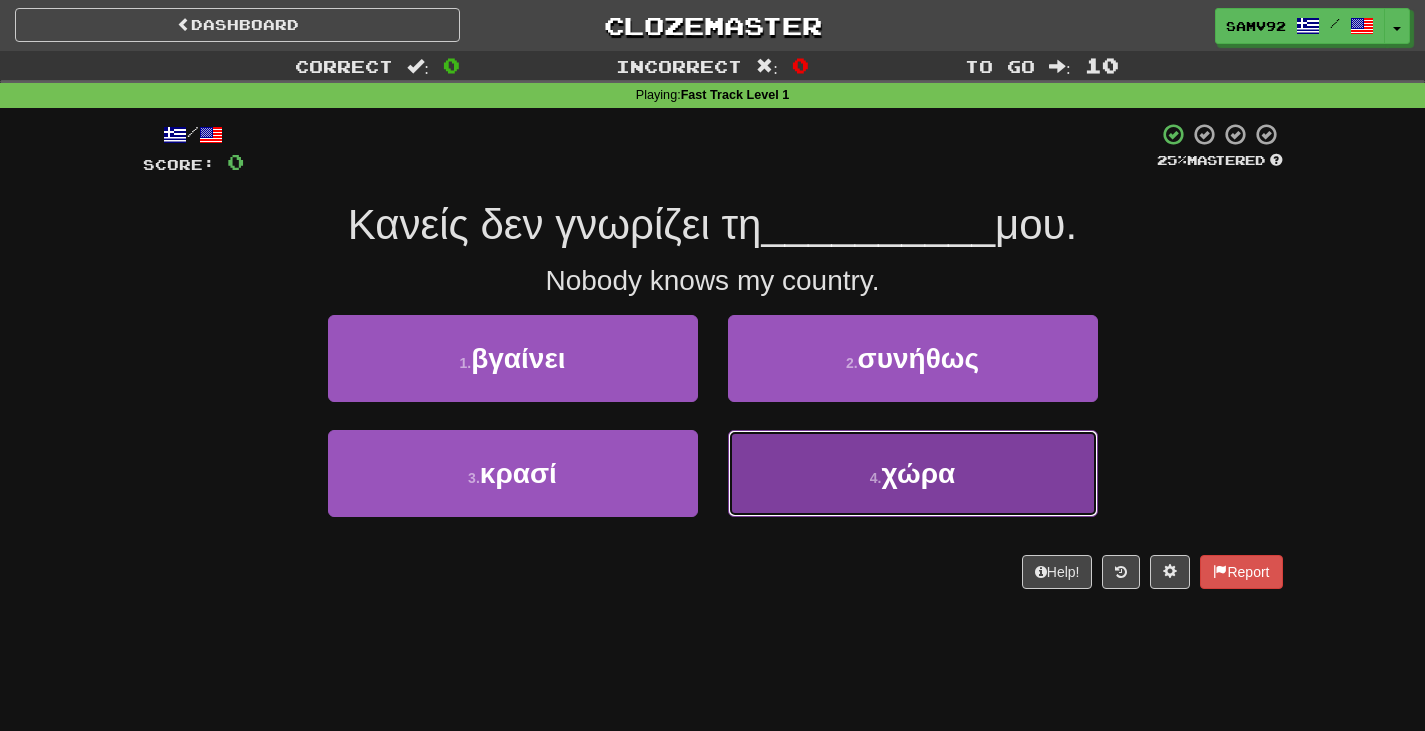click on "4 .  χώρα" at bounding box center (913, 473) 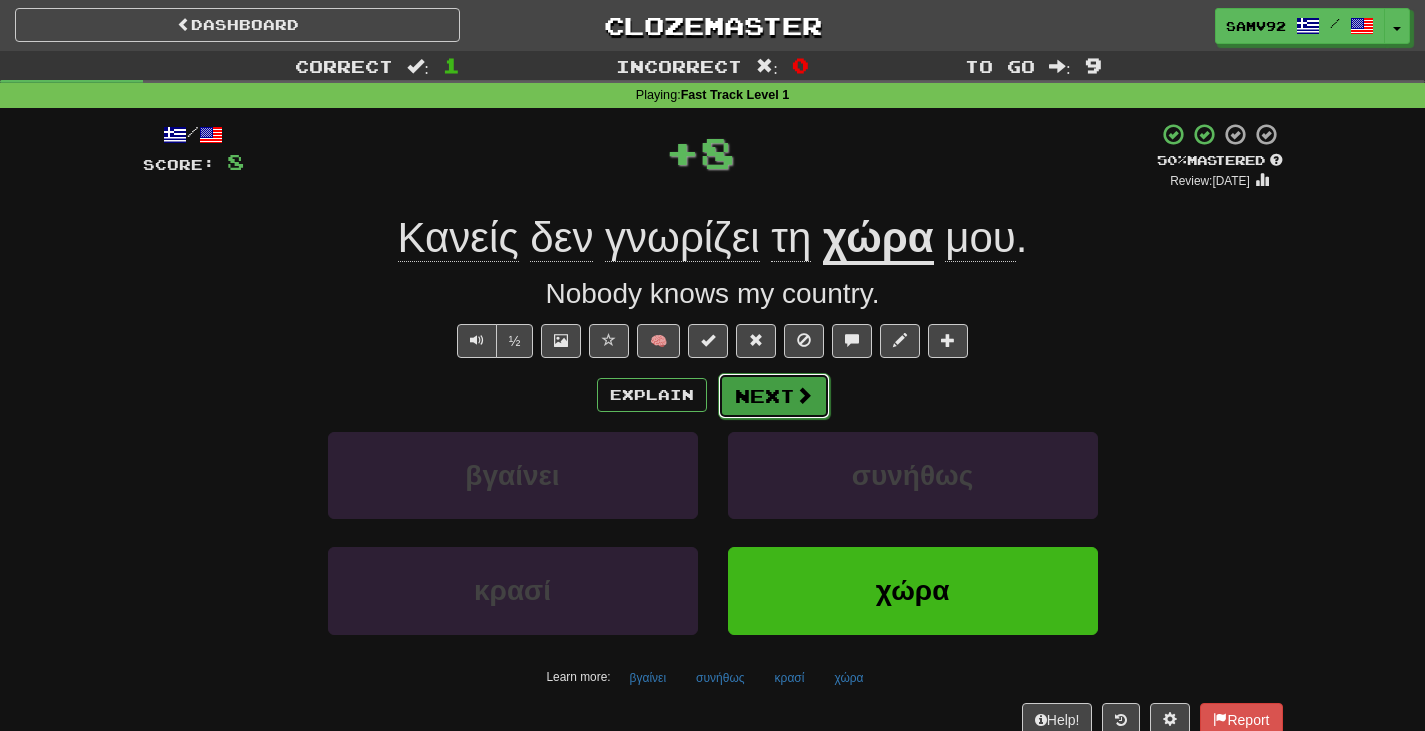 click at bounding box center (804, 395) 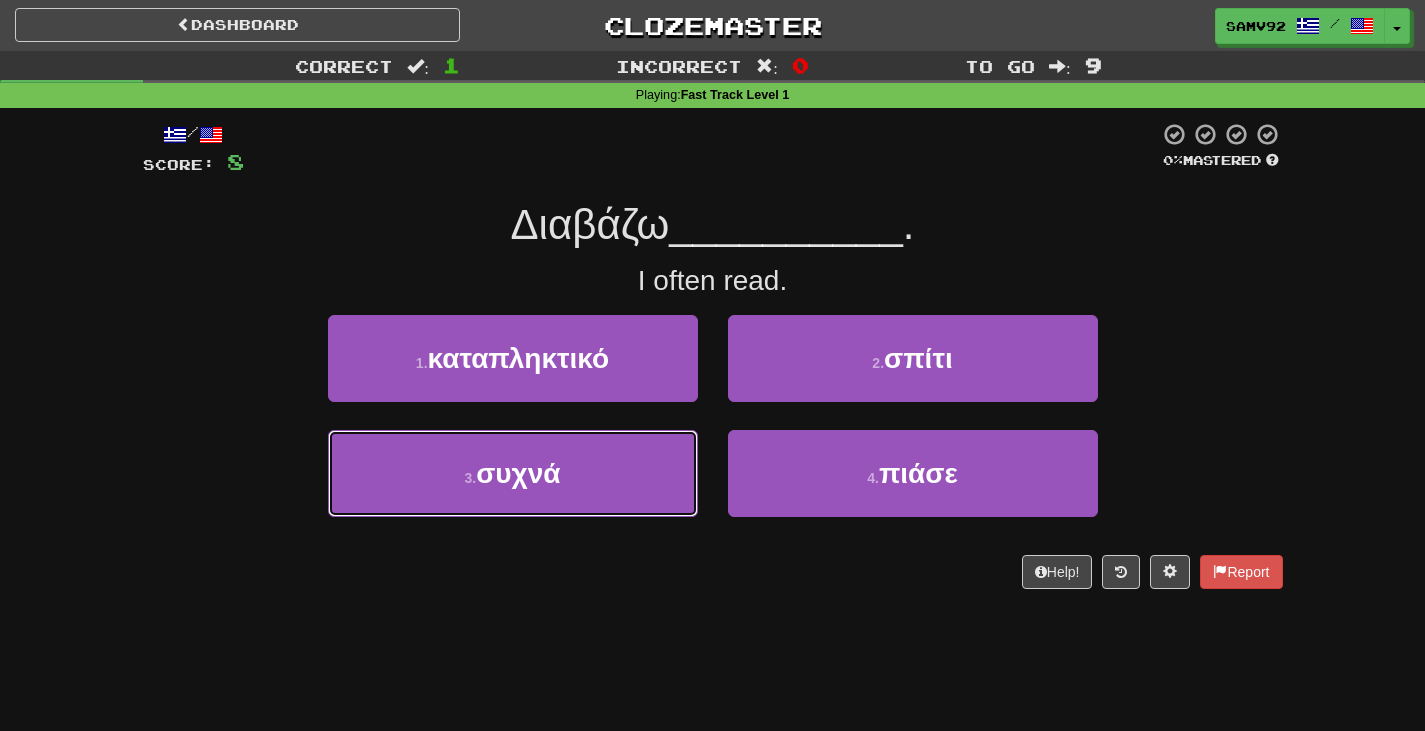 drag, startPoint x: 630, startPoint y: 479, endPoint x: 720, endPoint y: 452, distance: 93.96276 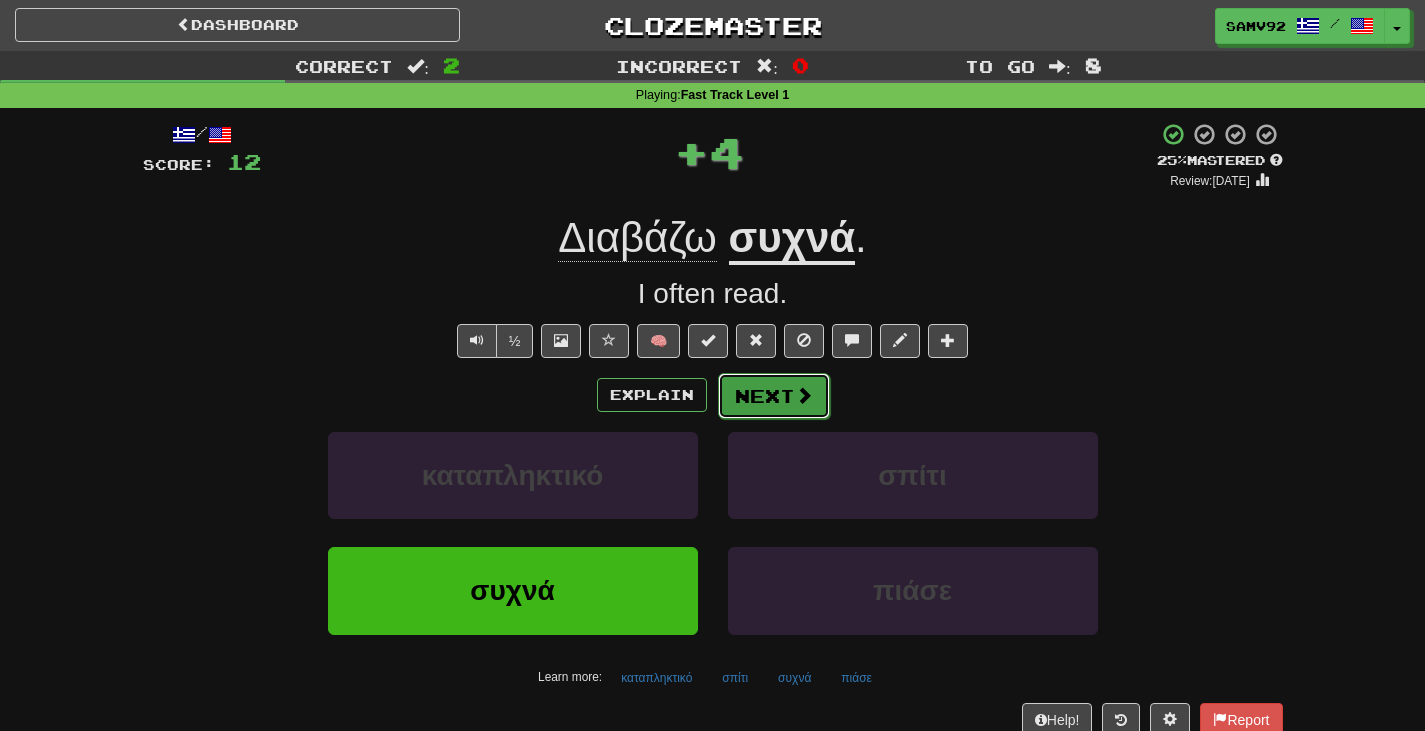 click on "Next" at bounding box center (774, 396) 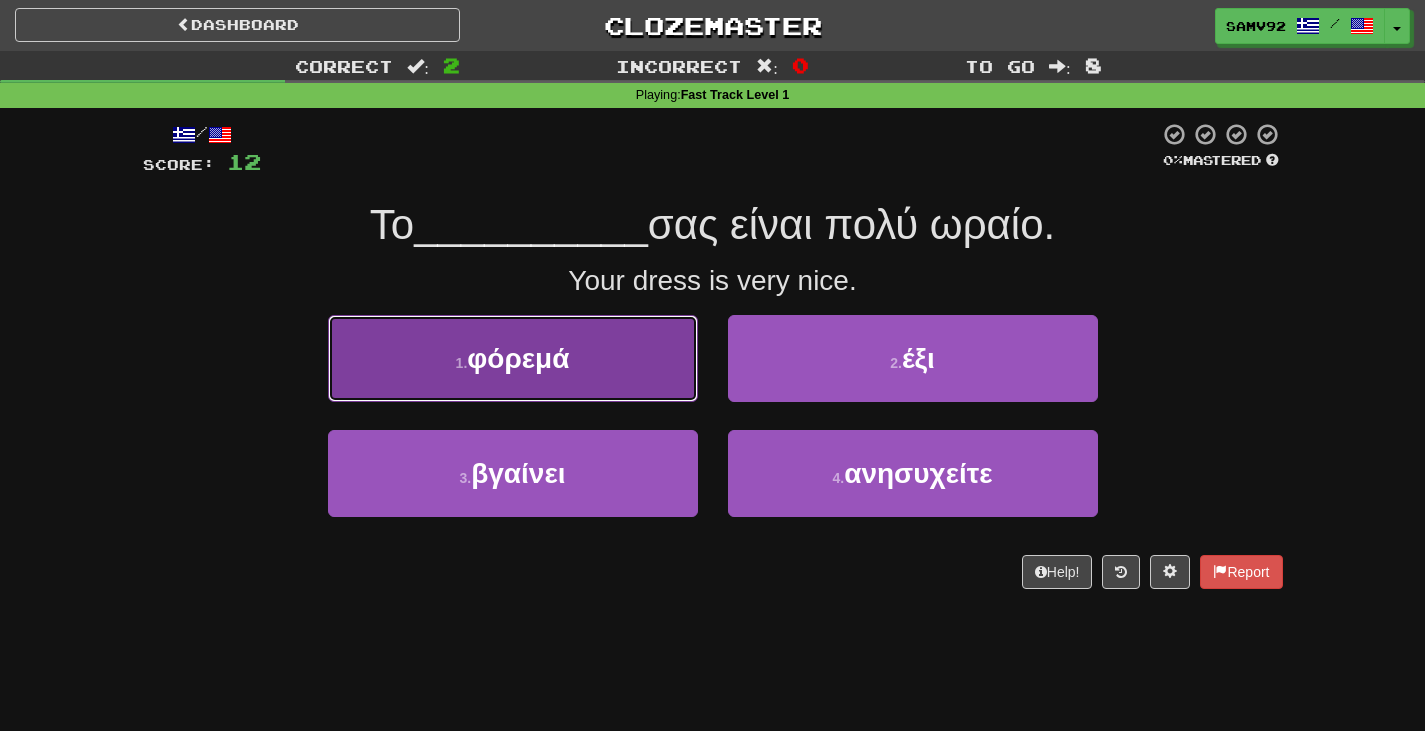 click on "1 .  φόρεμά" at bounding box center (513, 358) 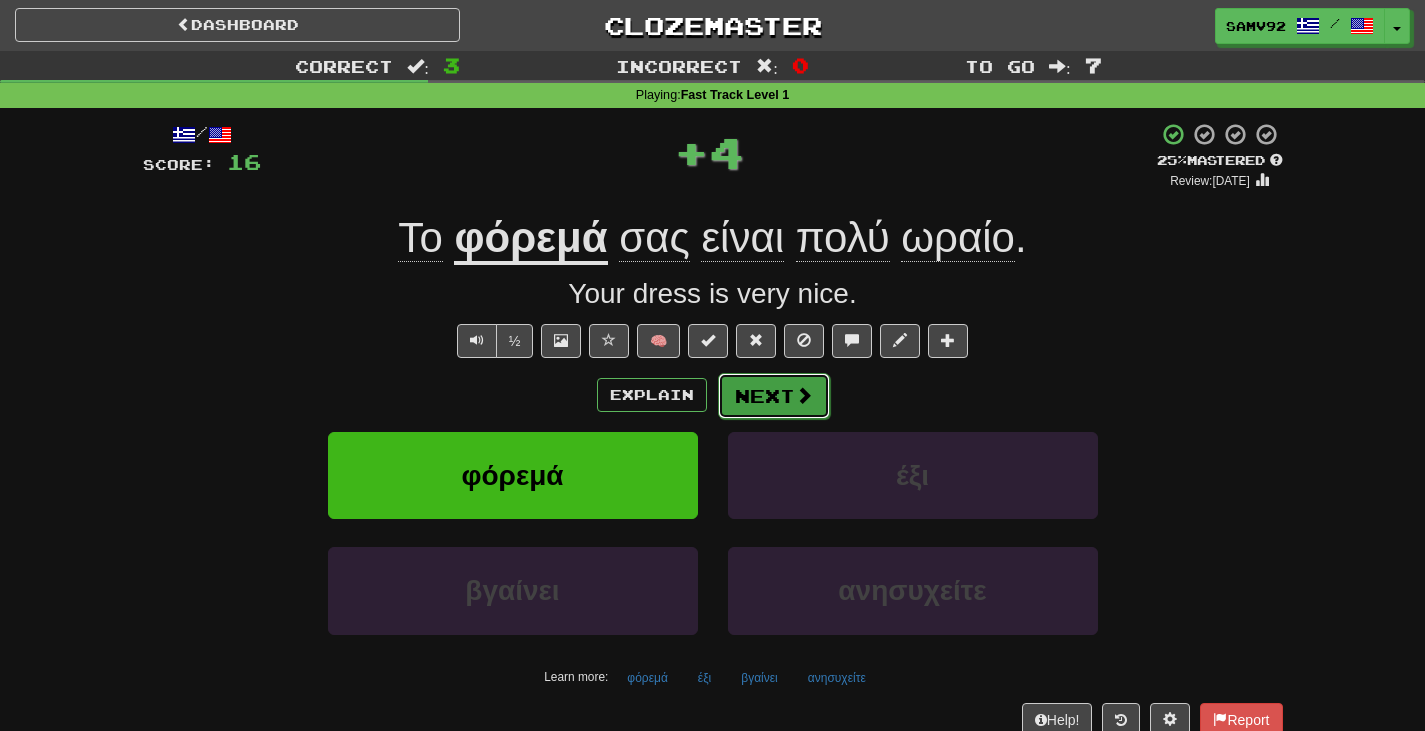 click on "Next" at bounding box center (774, 396) 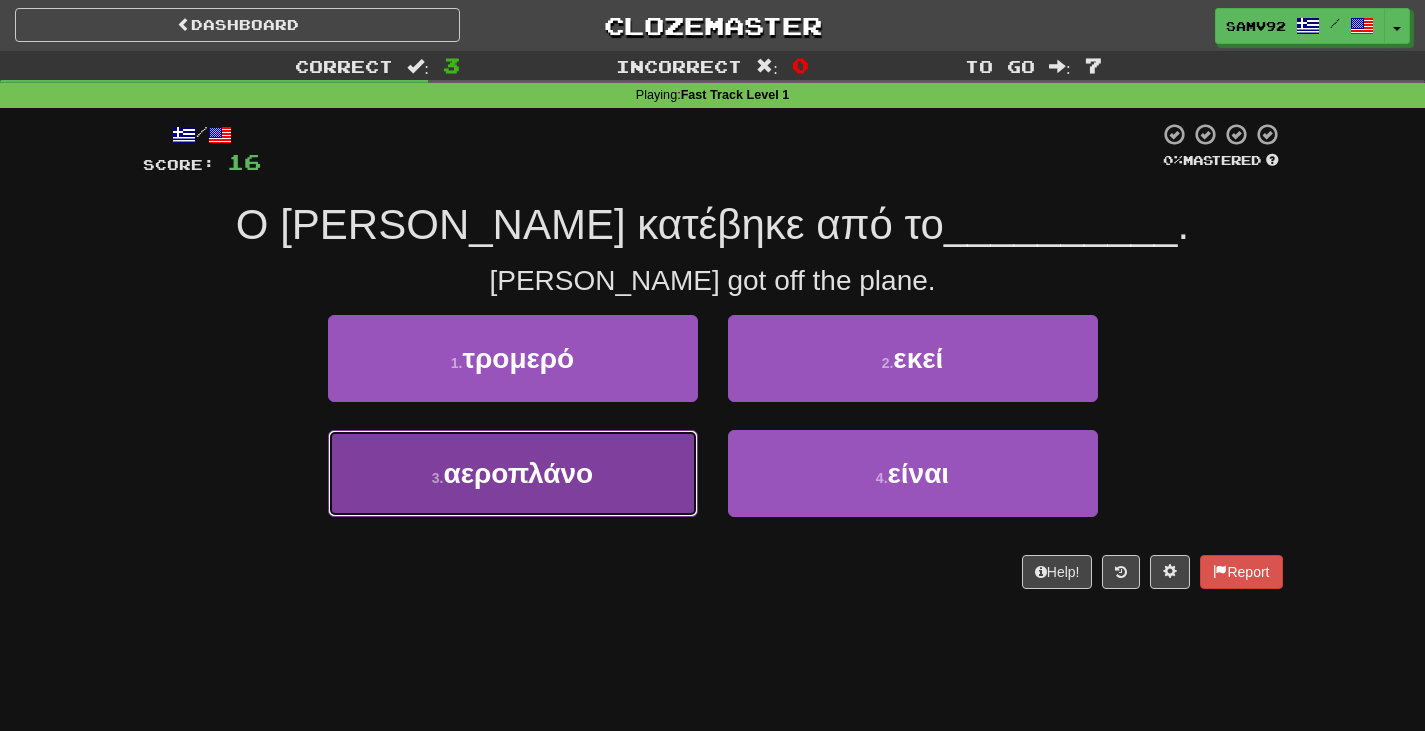 click on "3 .  αεροπλάνο" at bounding box center [513, 473] 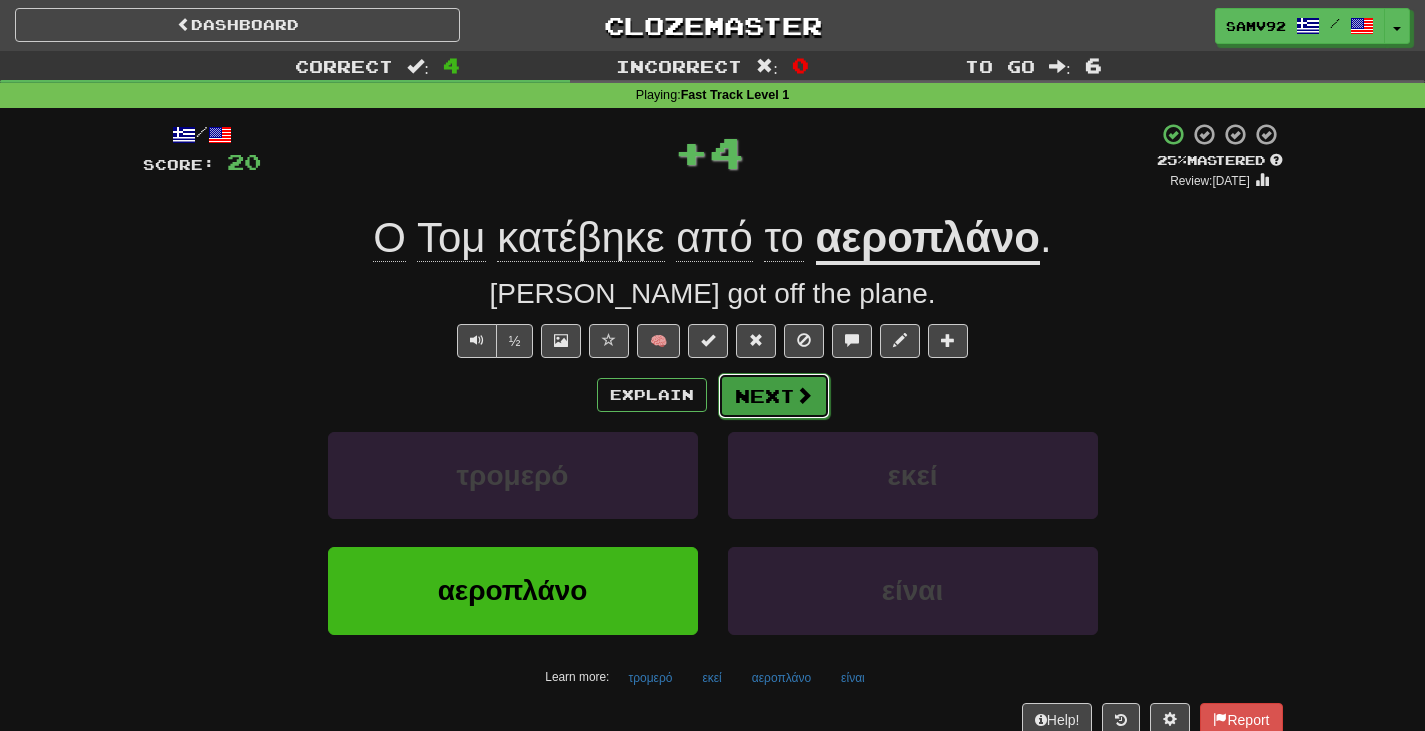 click on "Next" at bounding box center [774, 396] 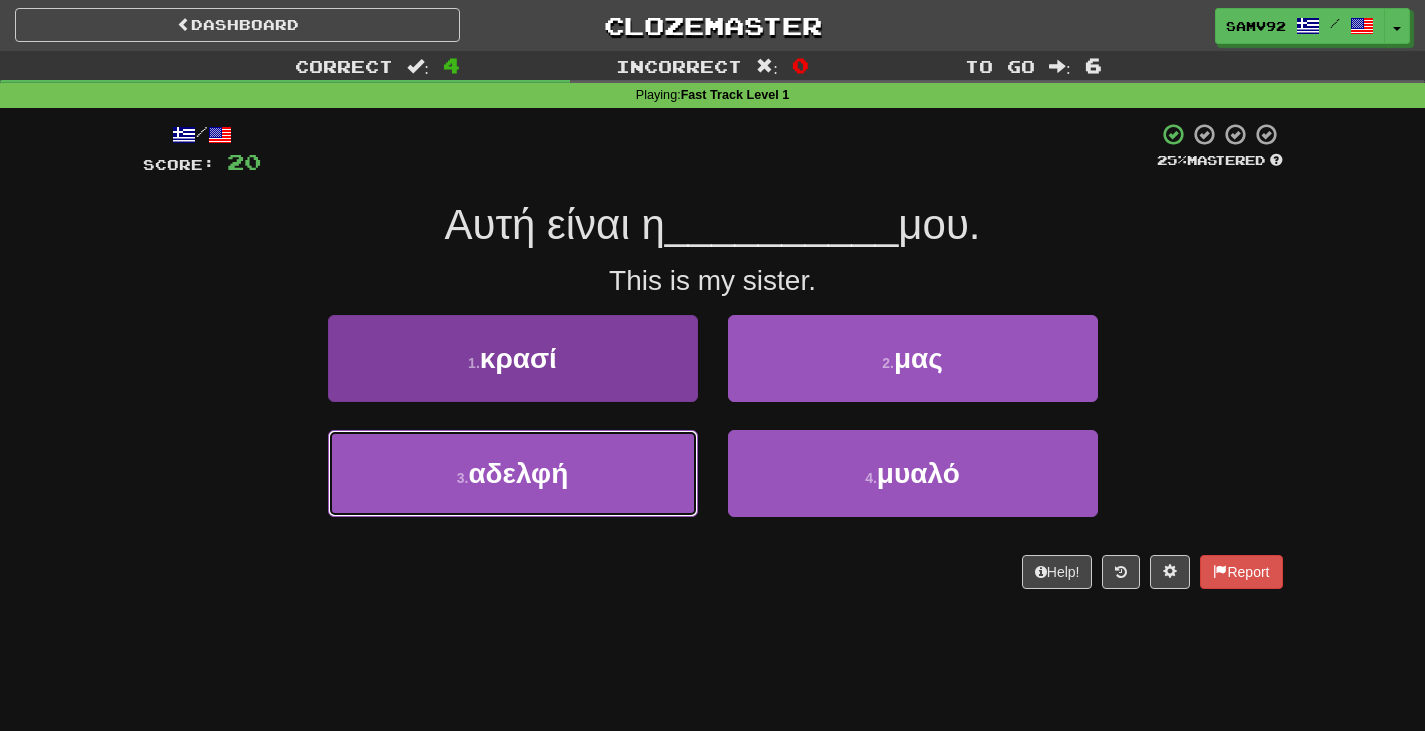 click on "3 .  αδελφή" at bounding box center [513, 473] 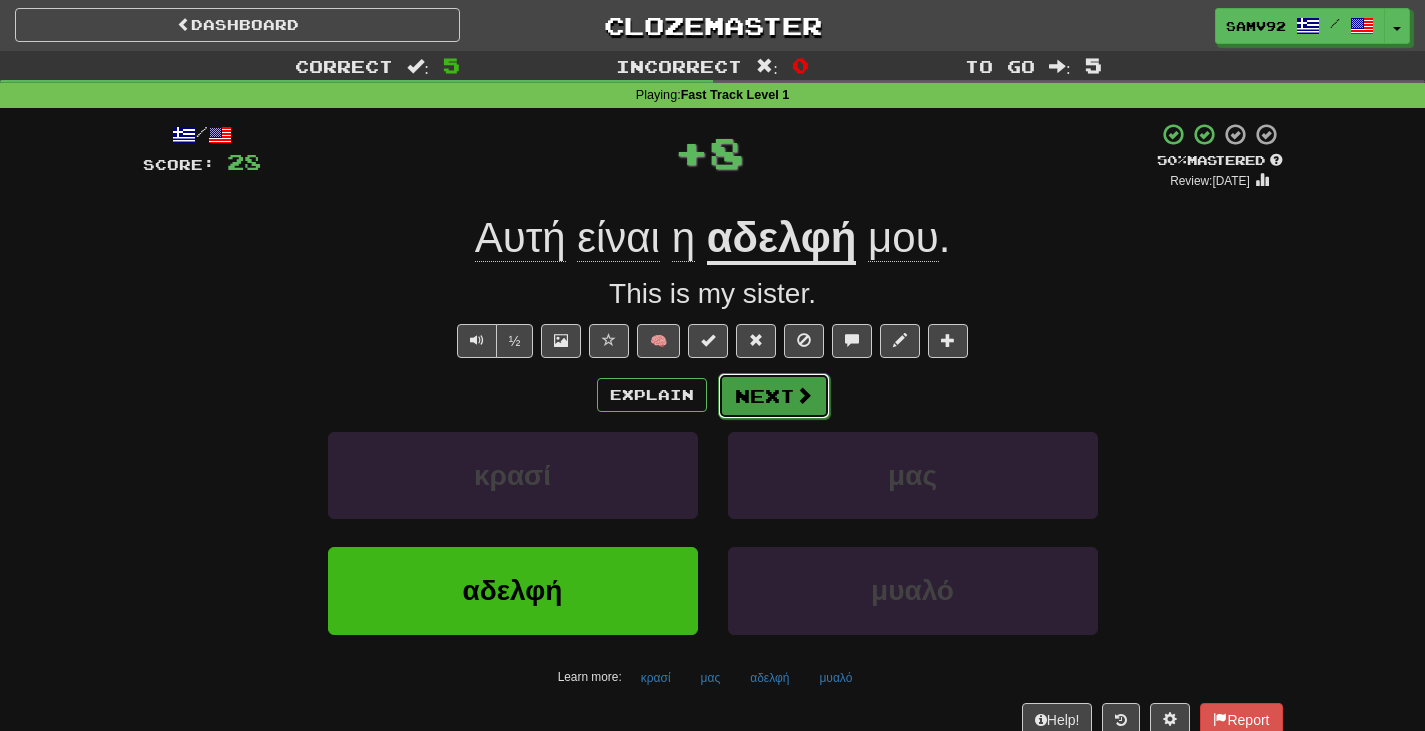 click on "Next" at bounding box center [774, 396] 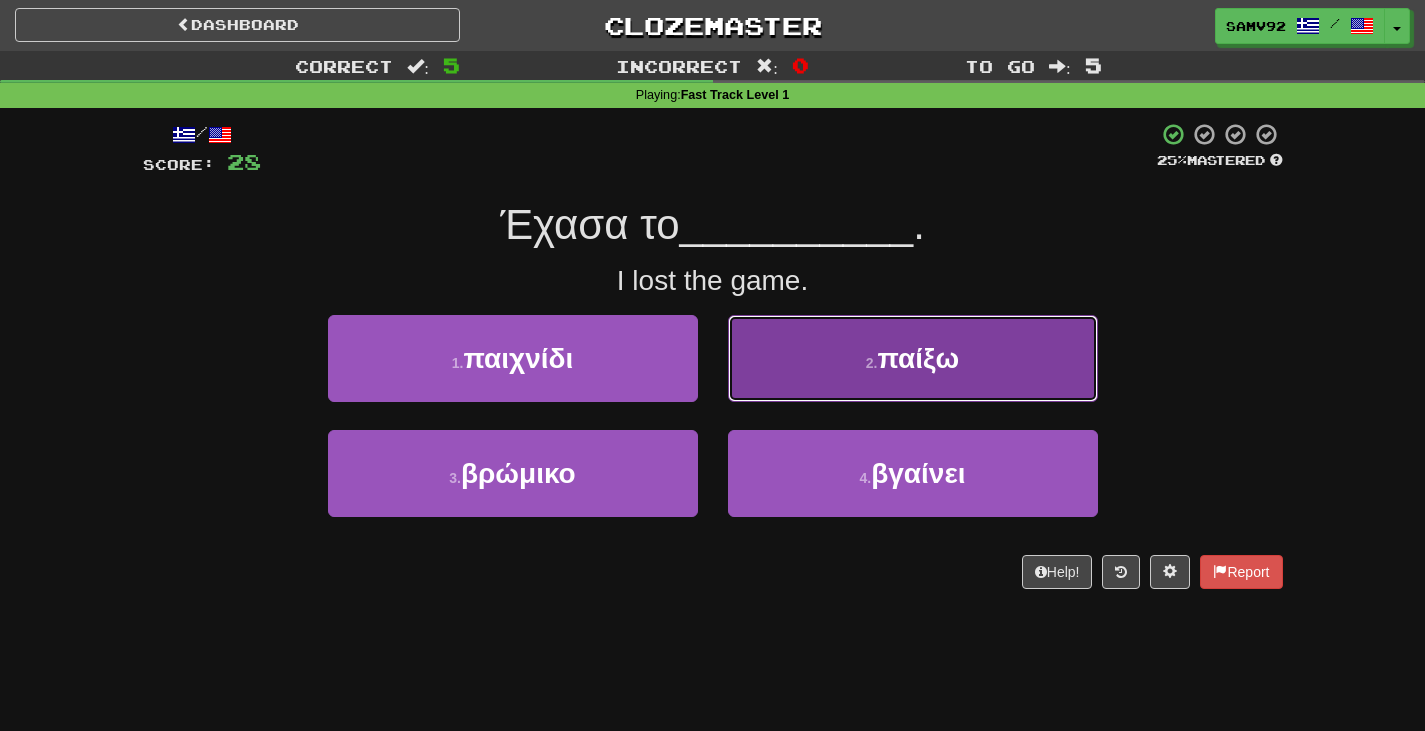 click on "2 .  παίξω" at bounding box center [913, 358] 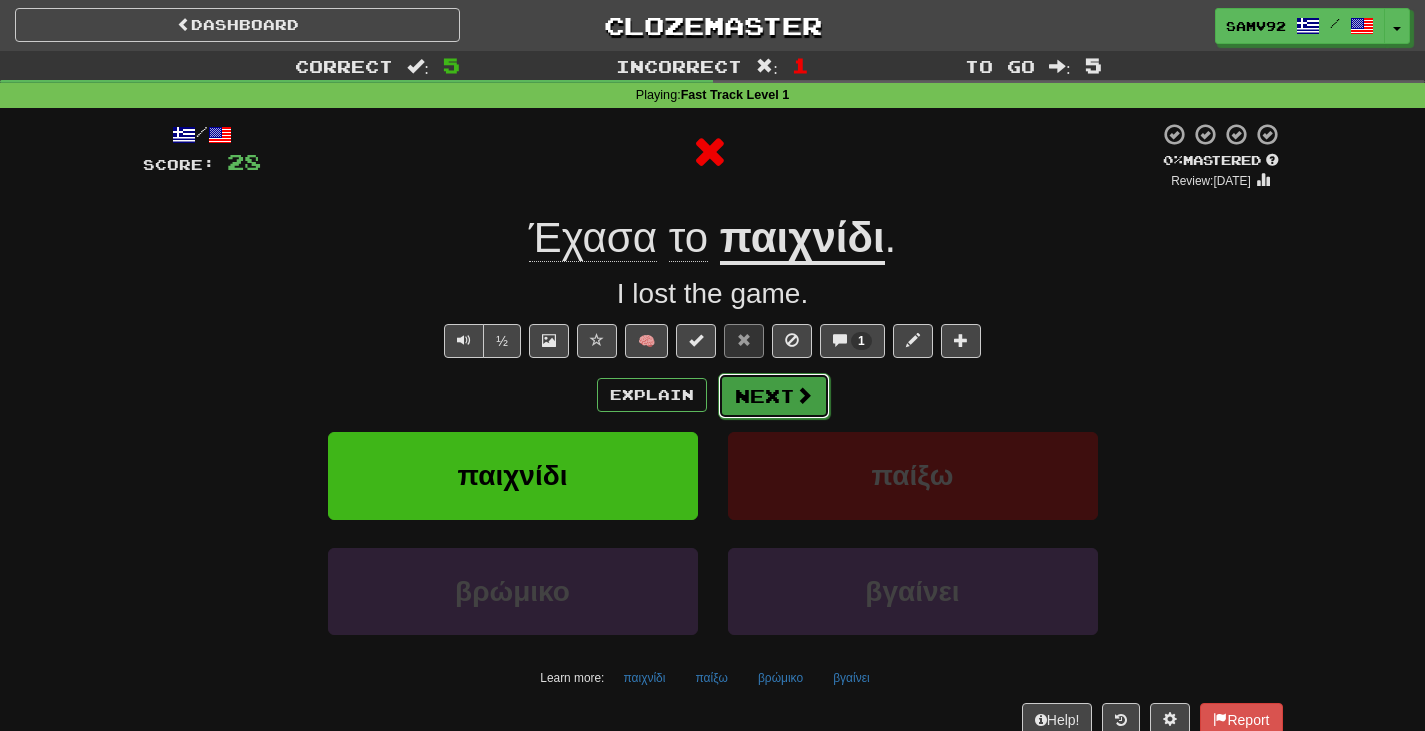 click on "Next" at bounding box center (774, 396) 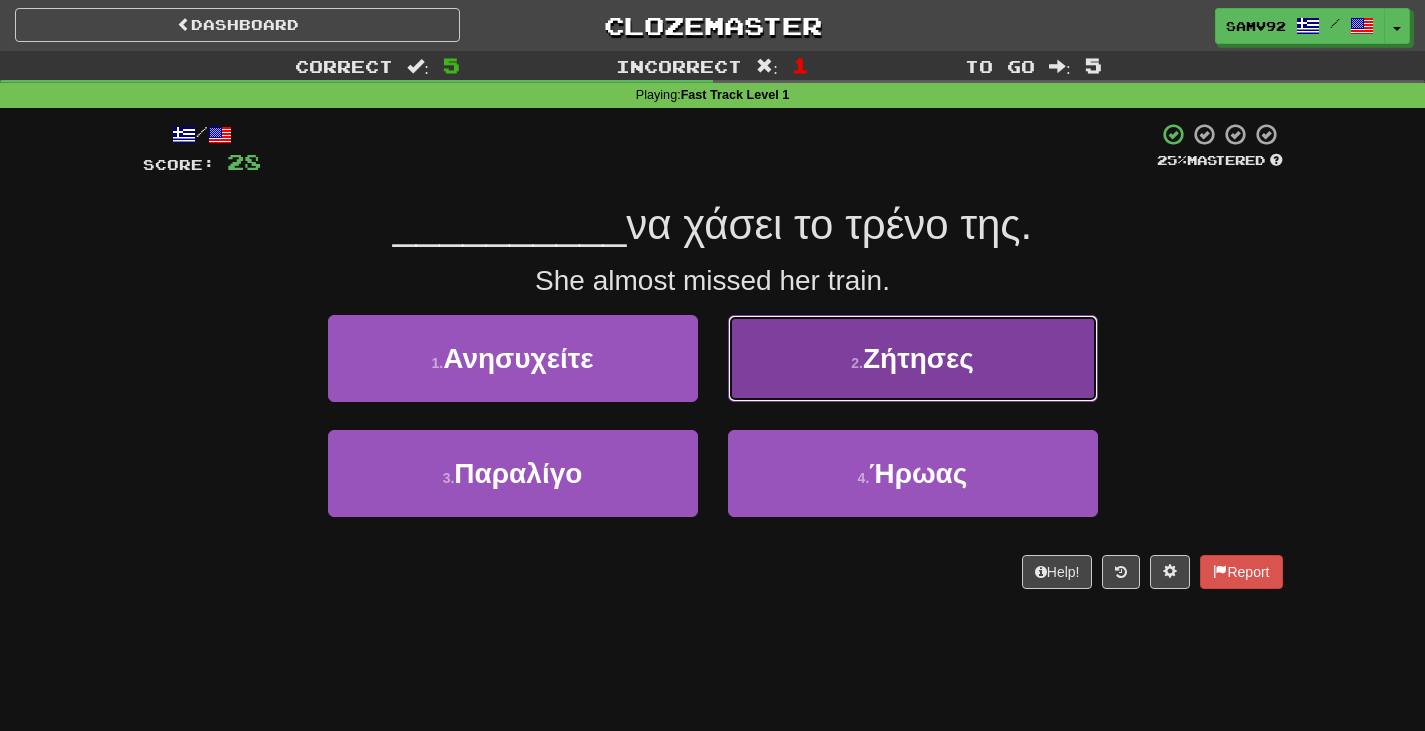 click on "2 .  Ζήτησες" at bounding box center (913, 358) 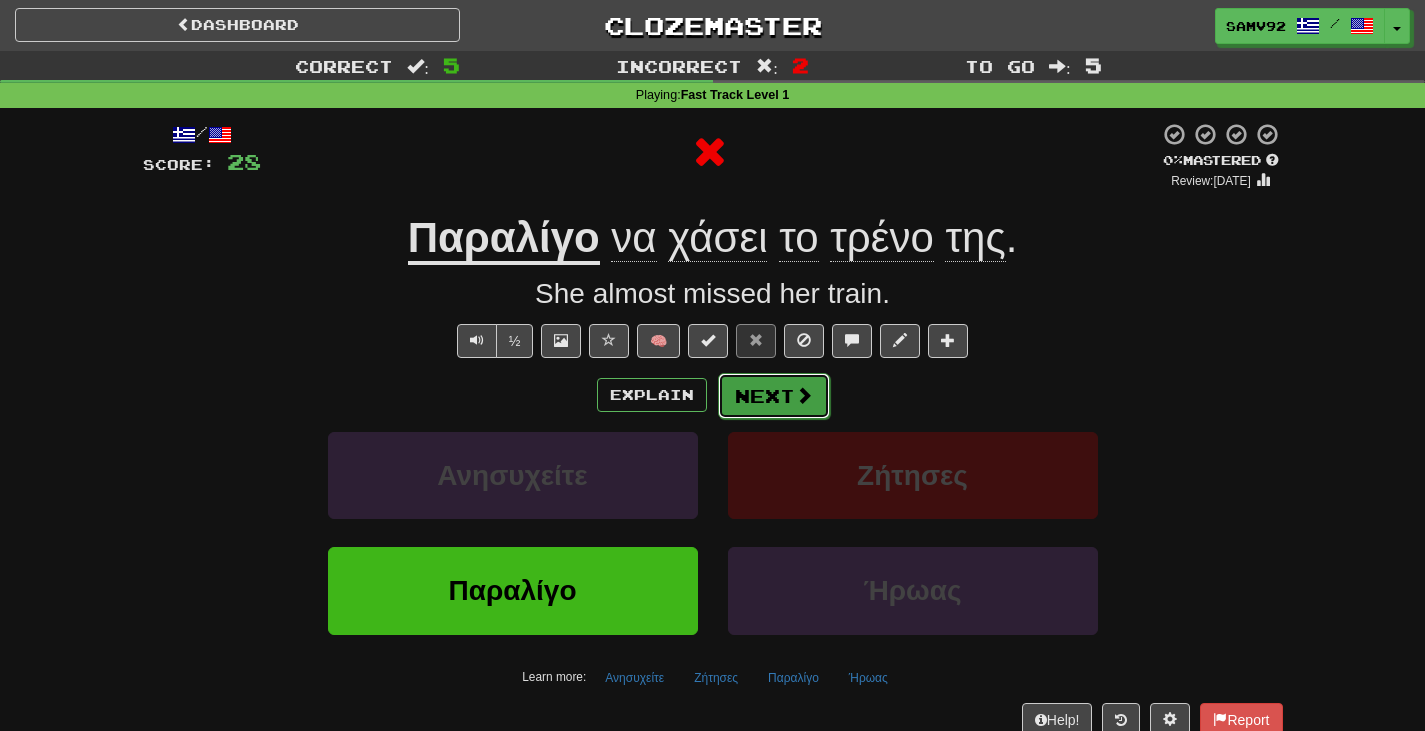 click at bounding box center (804, 395) 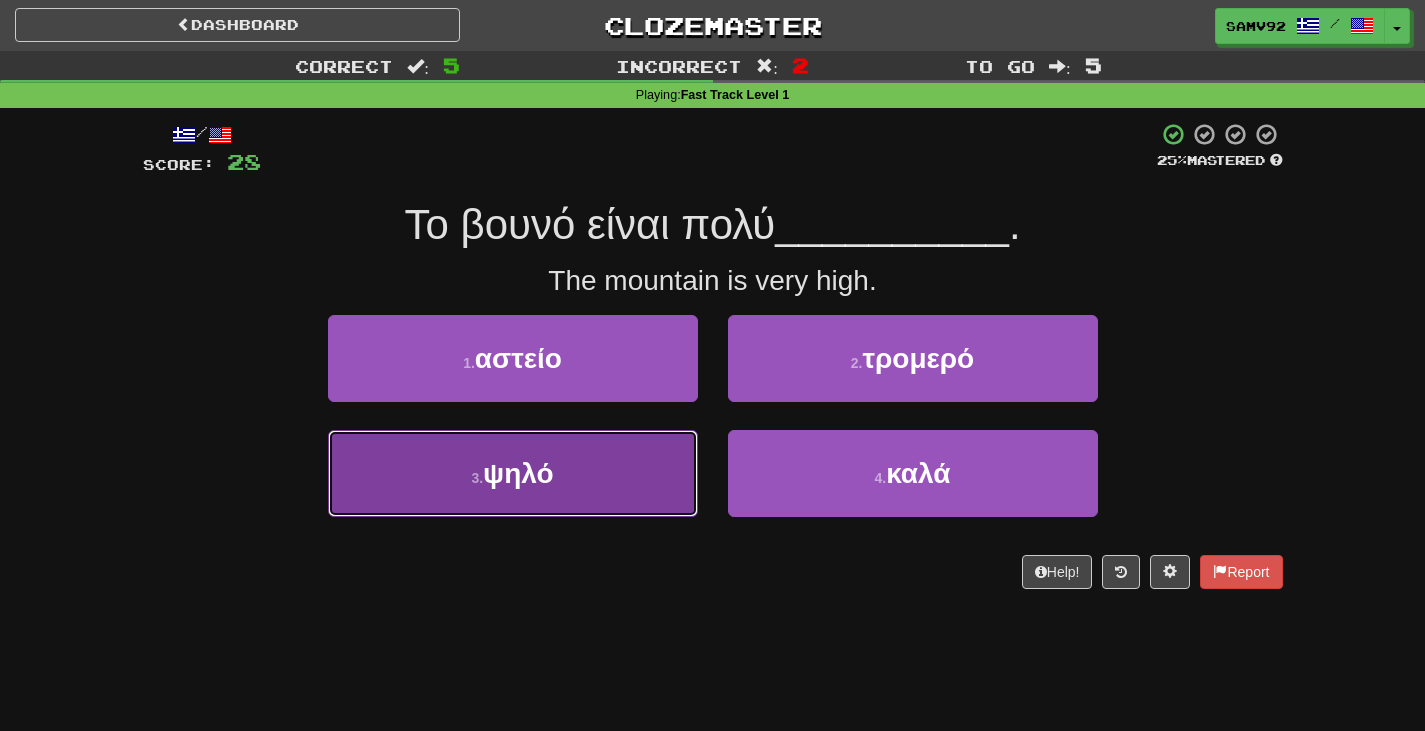 click on "3 .  ψηλό" at bounding box center (513, 473) 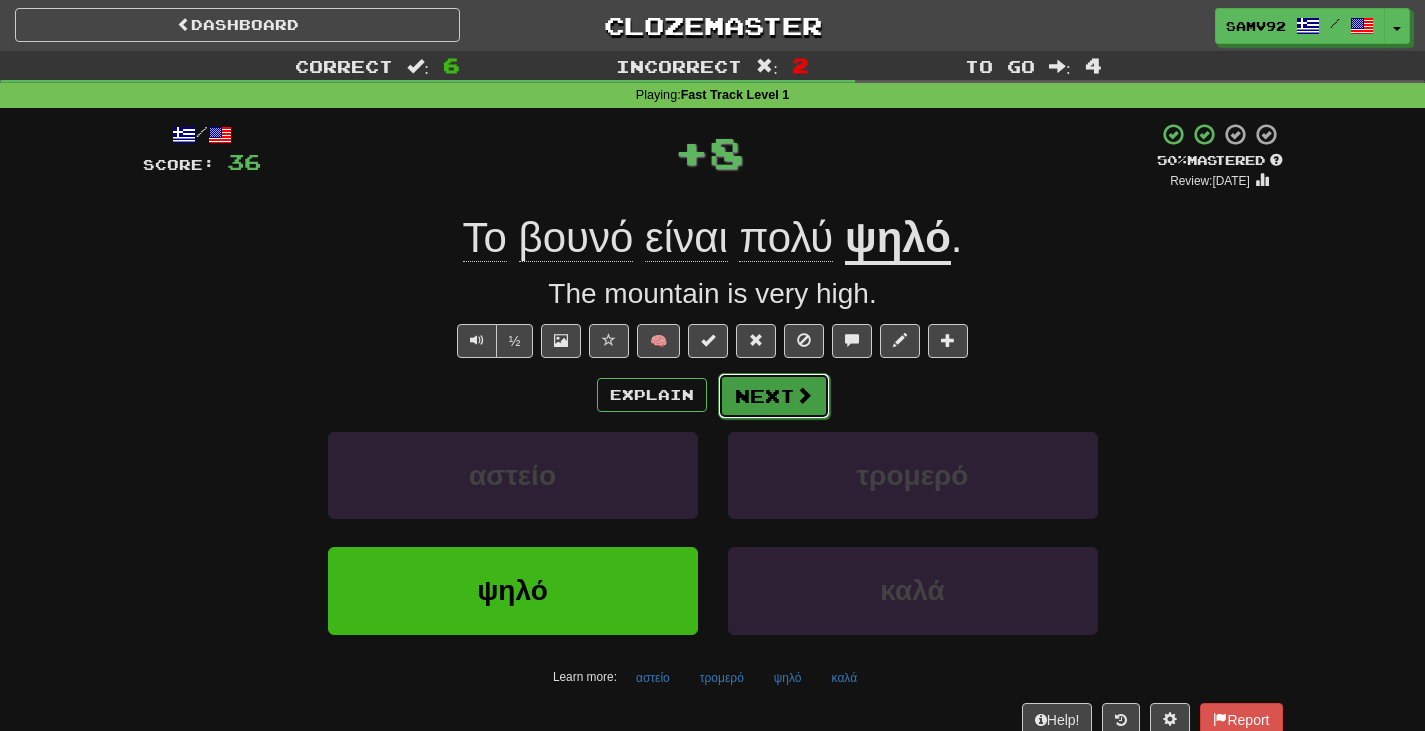 click on "Next" at bounding box center (774, 396) 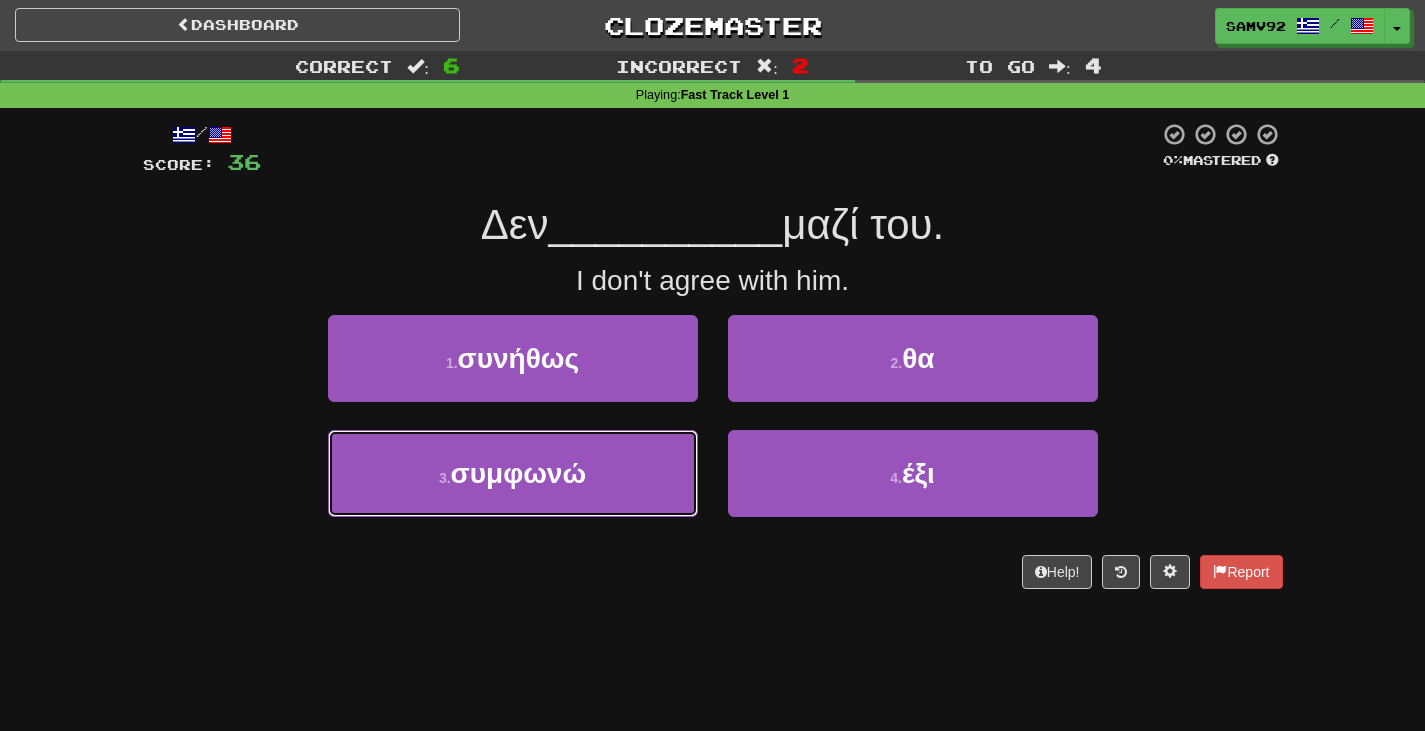 drag, startPoint x: 620, startPoint y: 469, endPoint x: 734, endPoint y: 426, distance: 121.84006 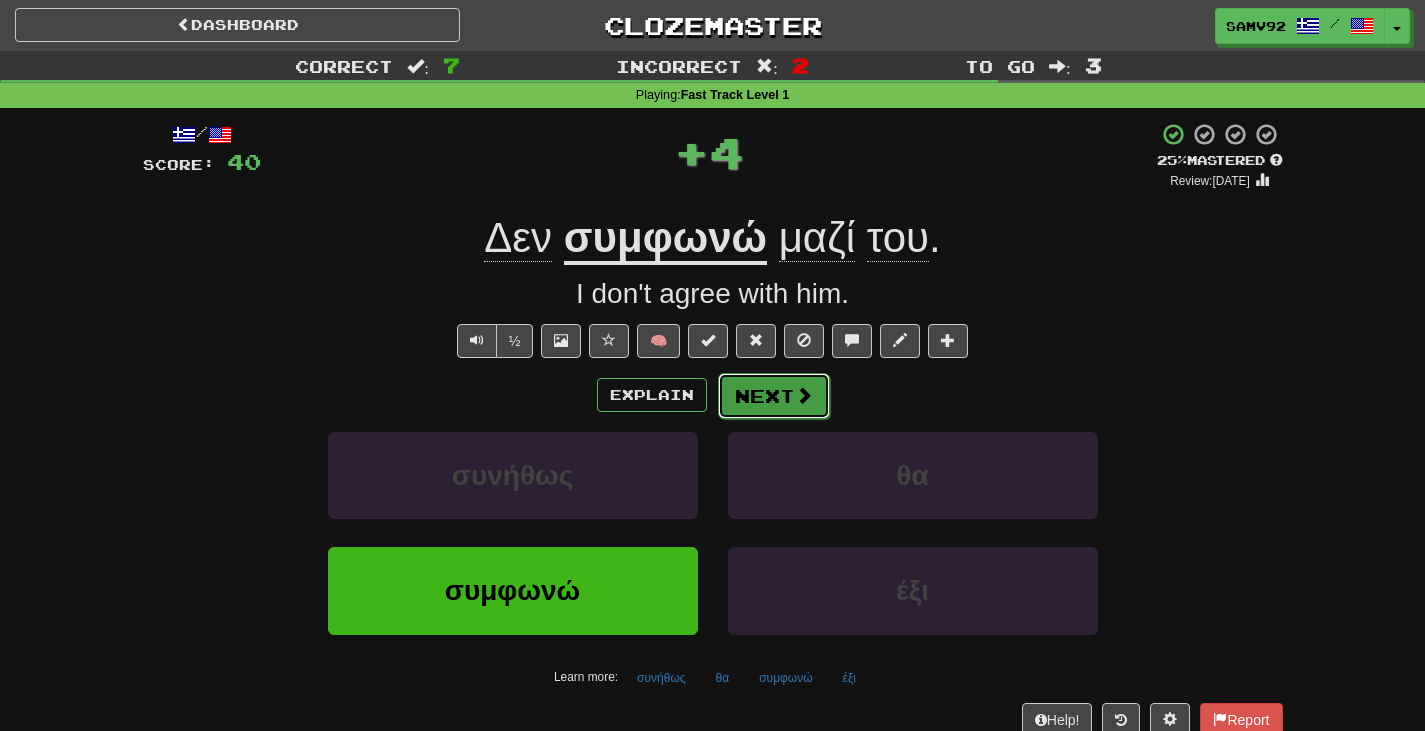 click on "Next" at bounding box center (774, 396) 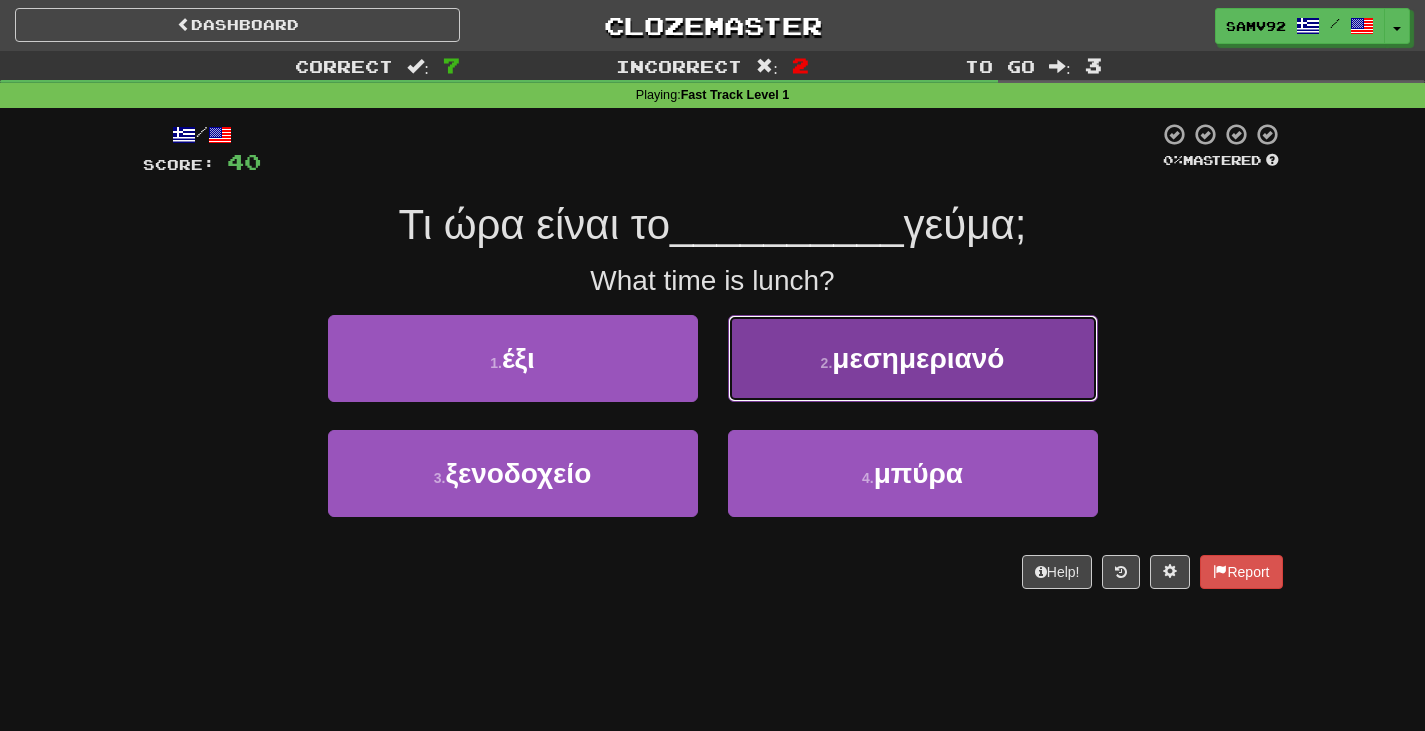 click on "2 .  μεσημεριανό" at bounding box center (913, 358) 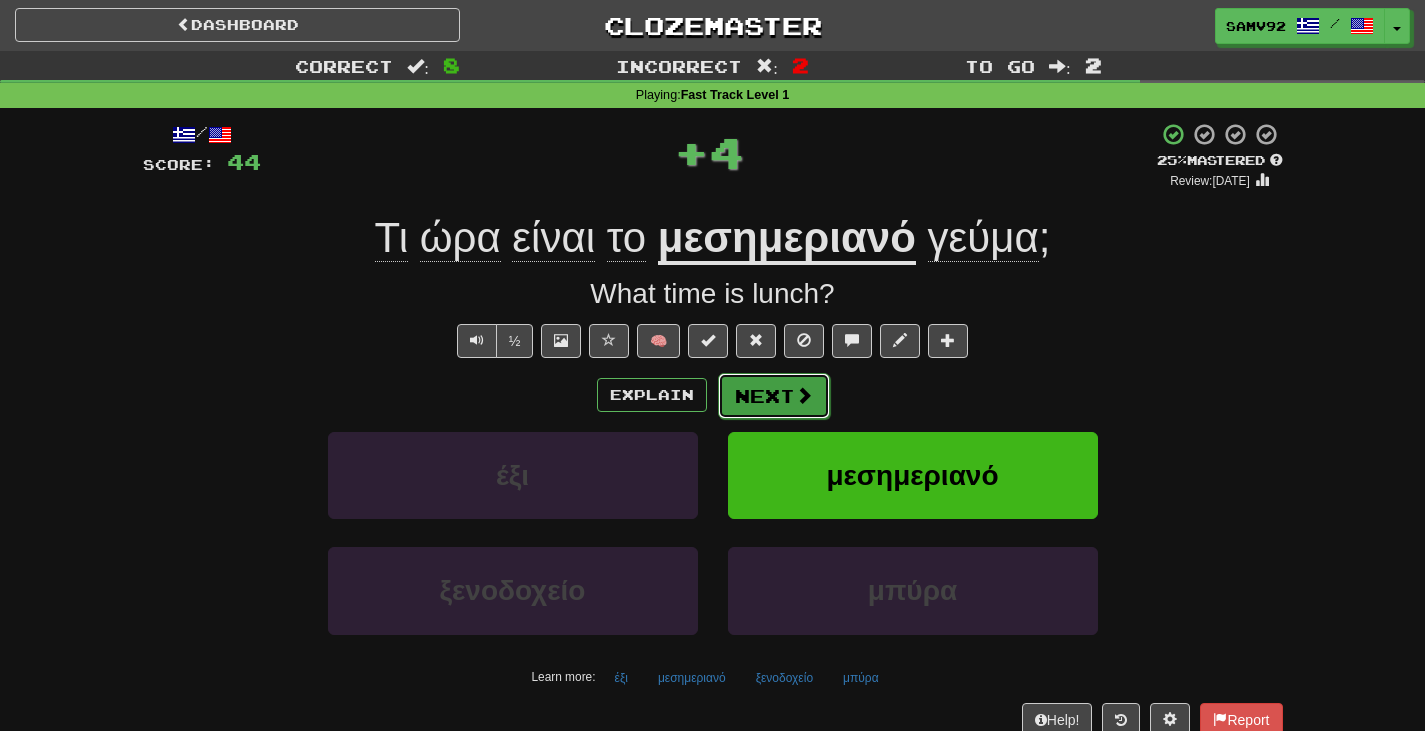 click on "Next" at bounding box center [774, 396] 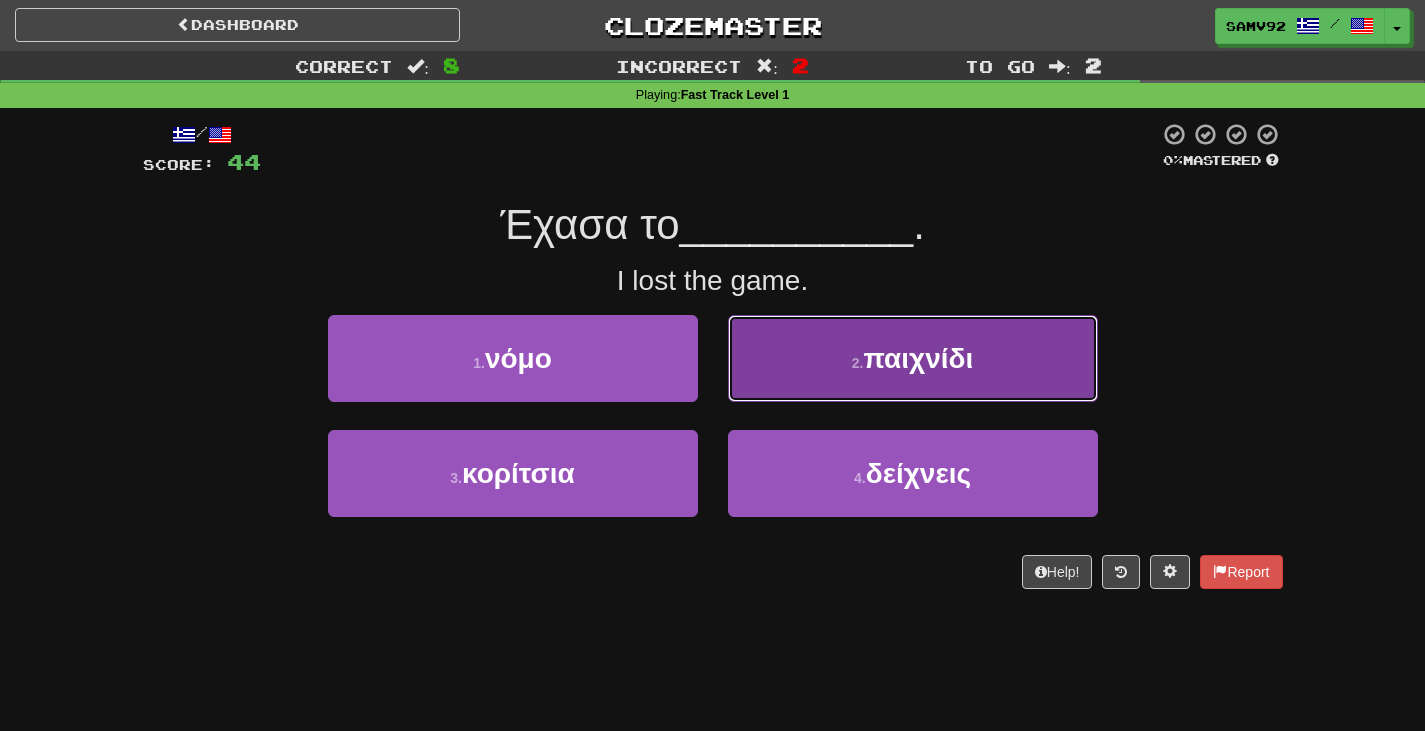 click on "2 .  παιχνίδι" at bounding box center (913, 358) 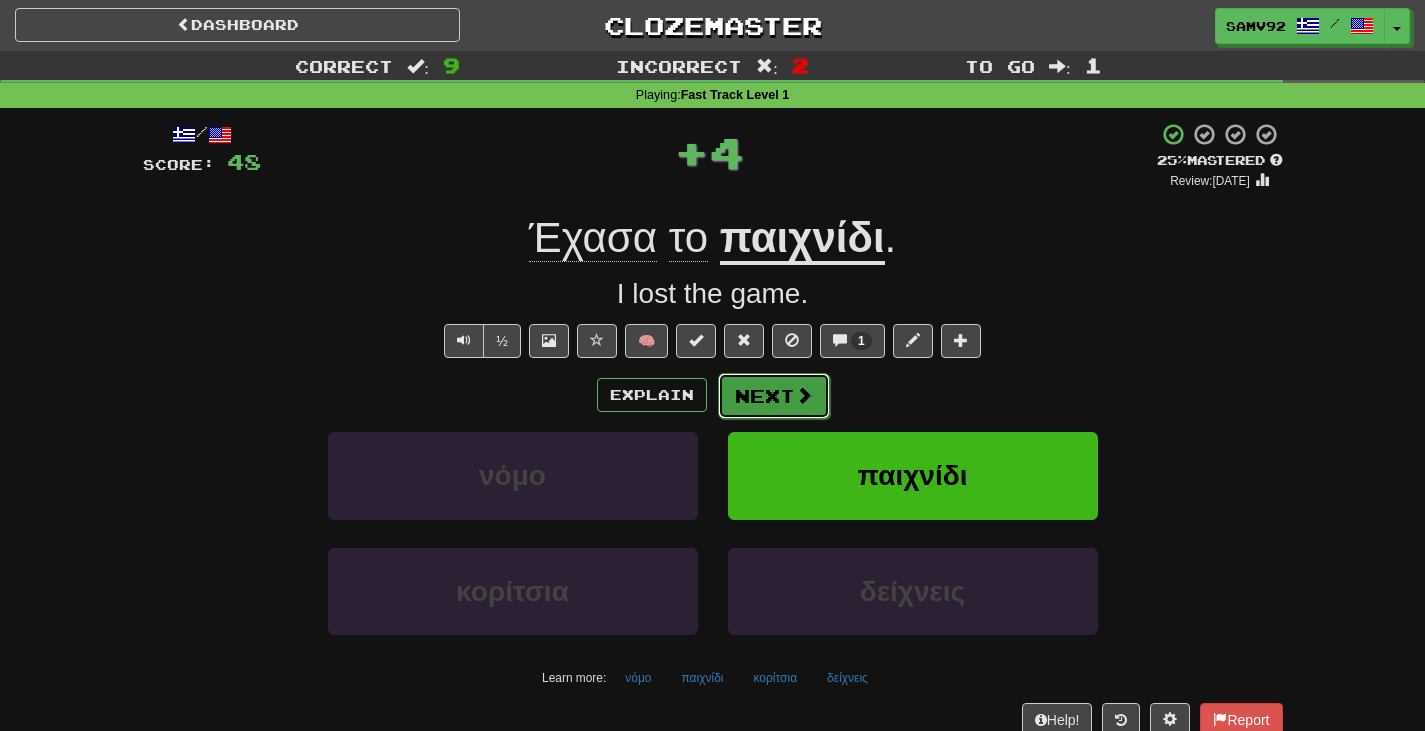 click on "Next" at bounding box center (774, 396) 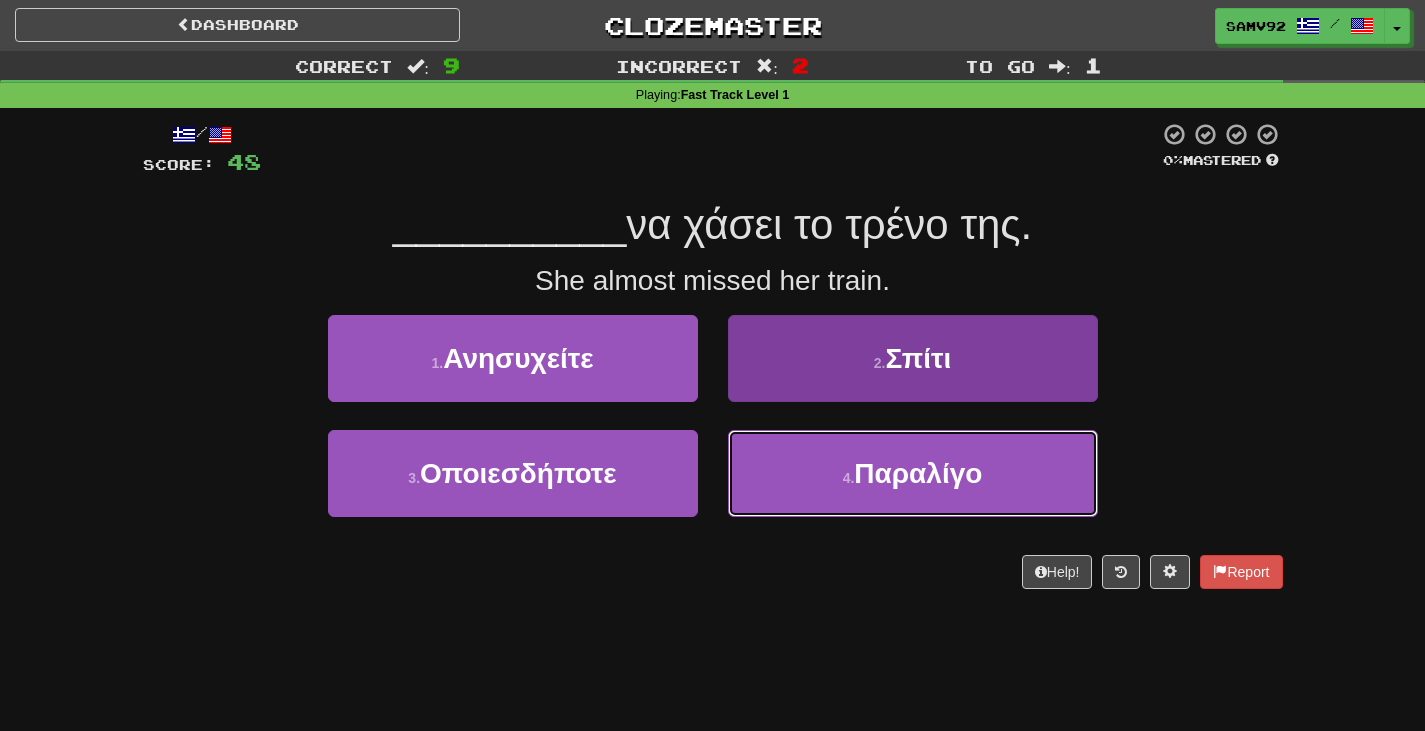 click on "4 .  Παραλίγο" at bounding box center [913, 473] 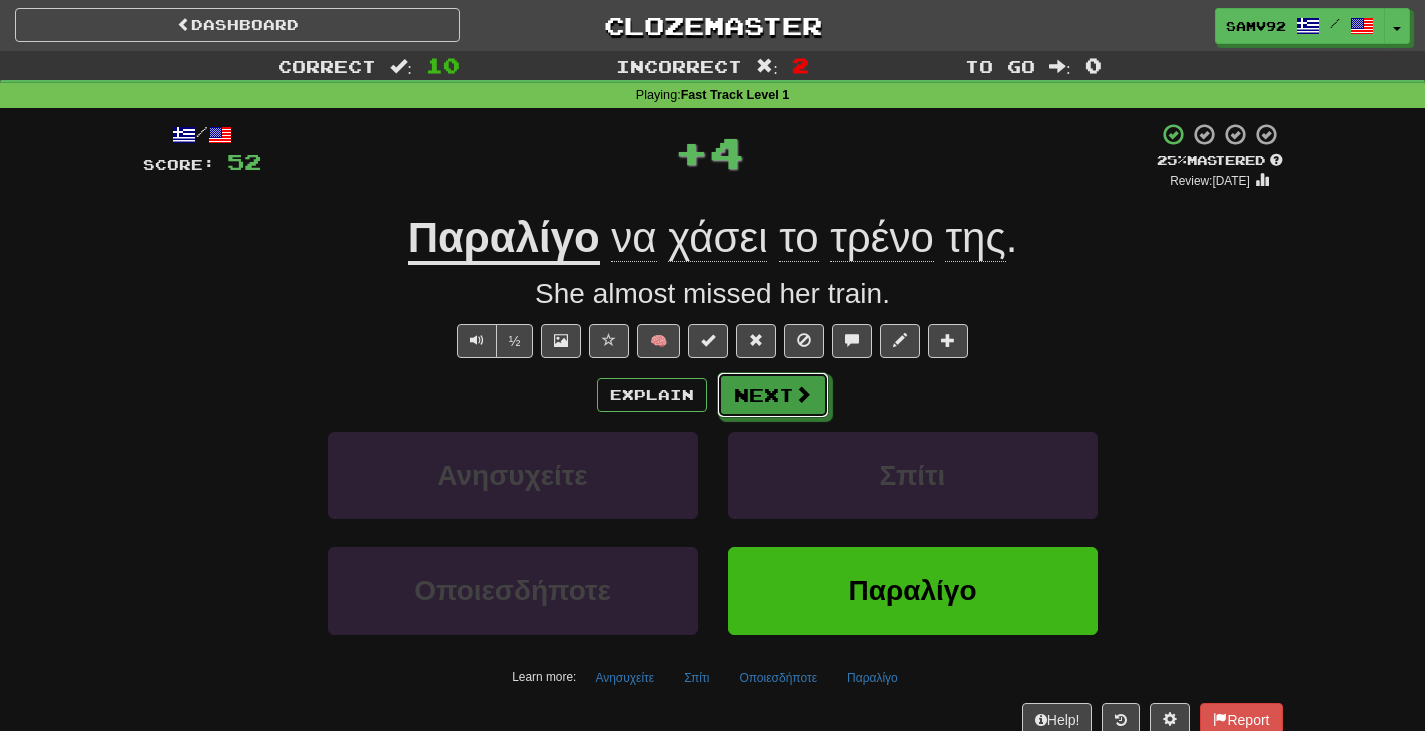 drag, startPoint x: 791, startPoint y: 392, endPoint x: 808, endPoint y: 388, distance: 17.464249 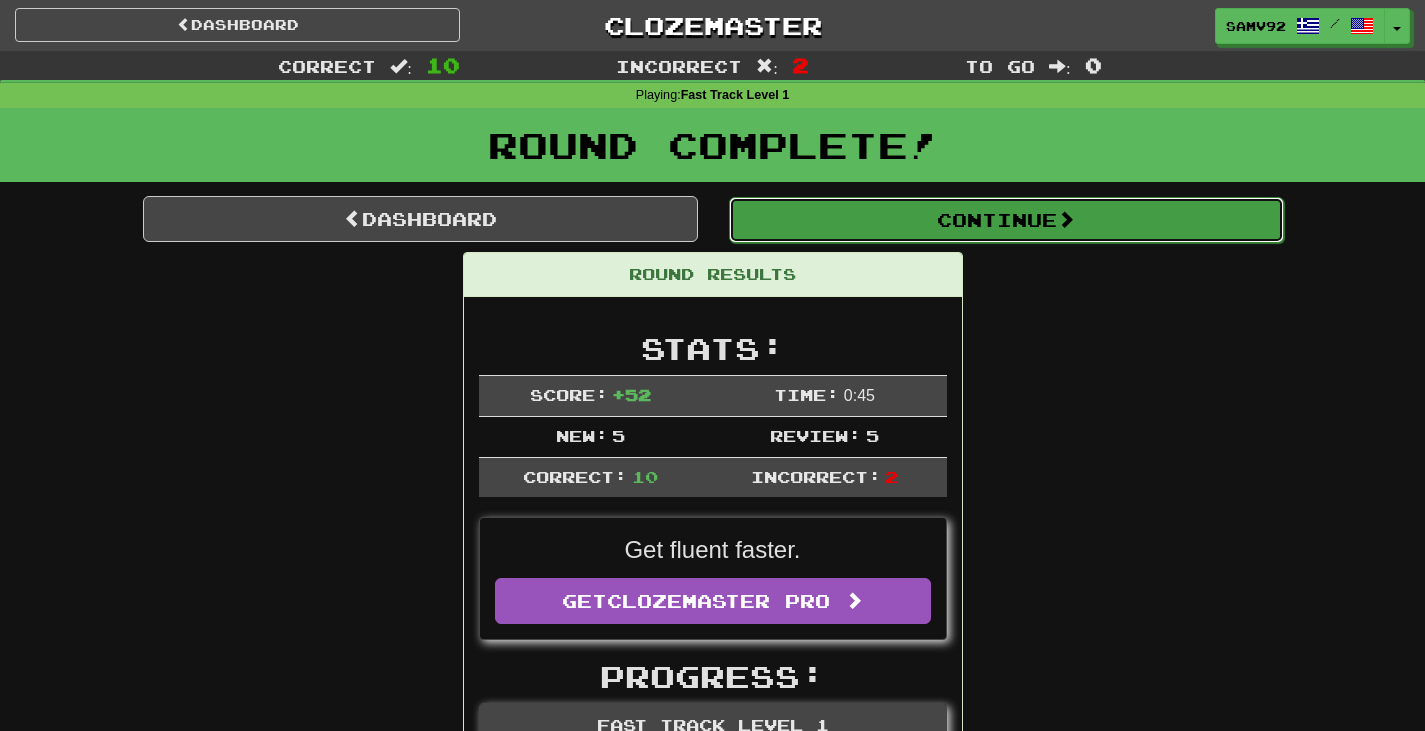 click on "Continue" at bounding box center [1006, 220] 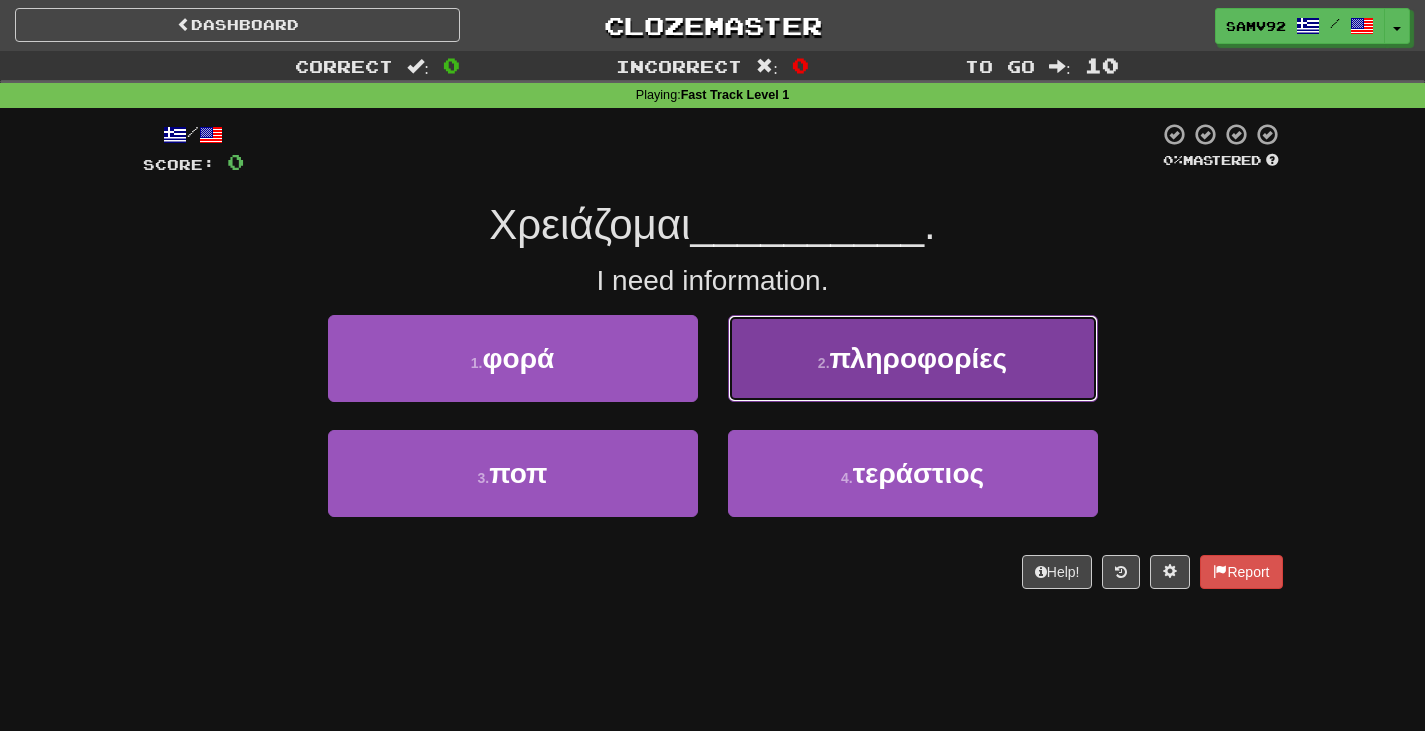click on "2 .  πληροφορίες" at bounding box center (913, 358) 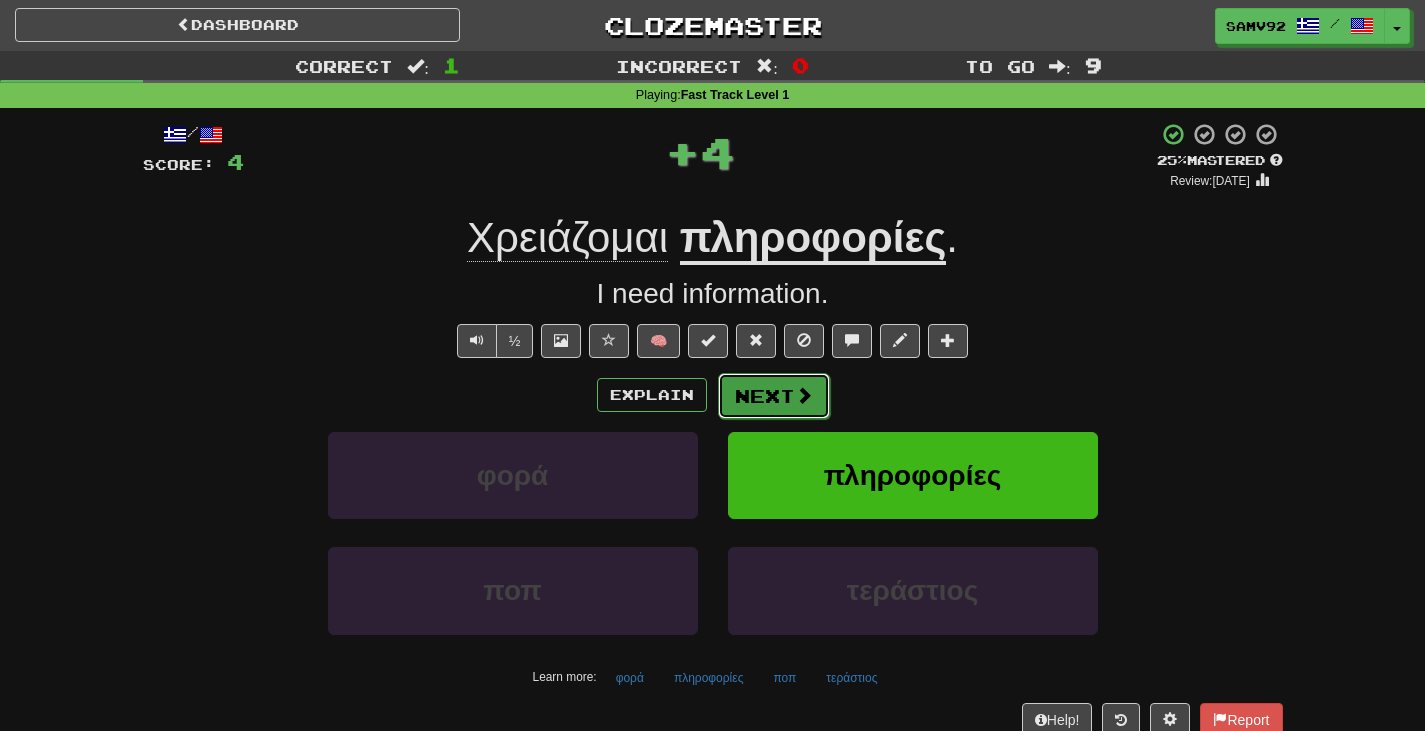 click at bounding box center (804, 395) 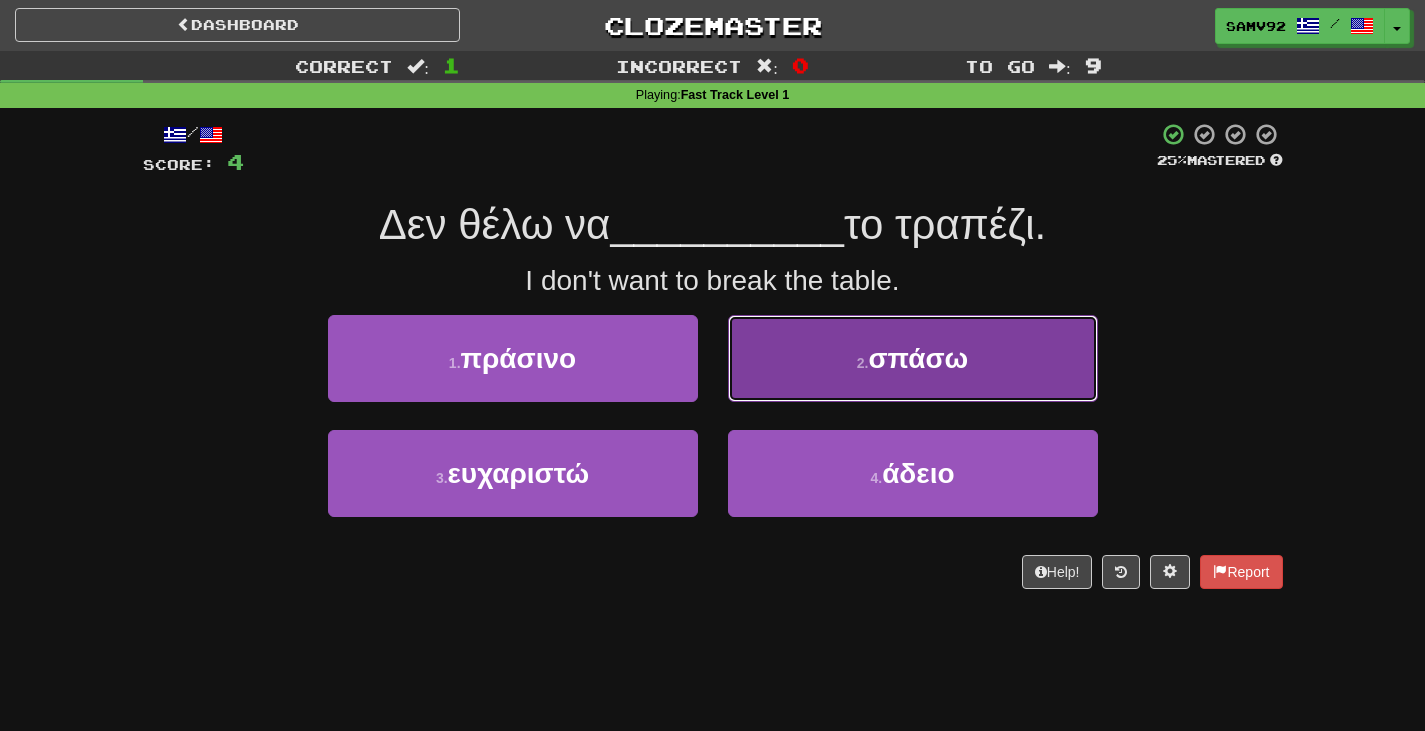 click on "2 .  σπάσω" at bounding box center (913, 358) 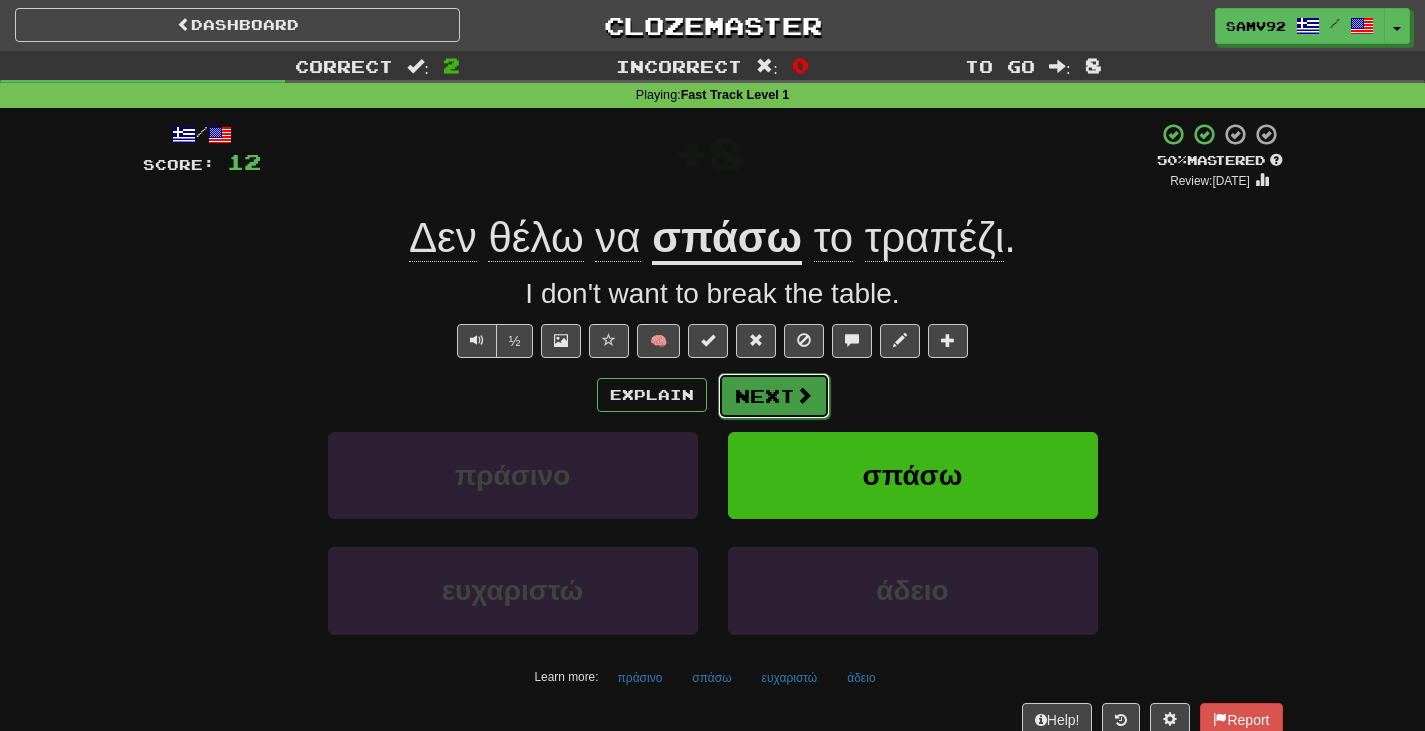 click on "Next" at bounding box center [774, 396] 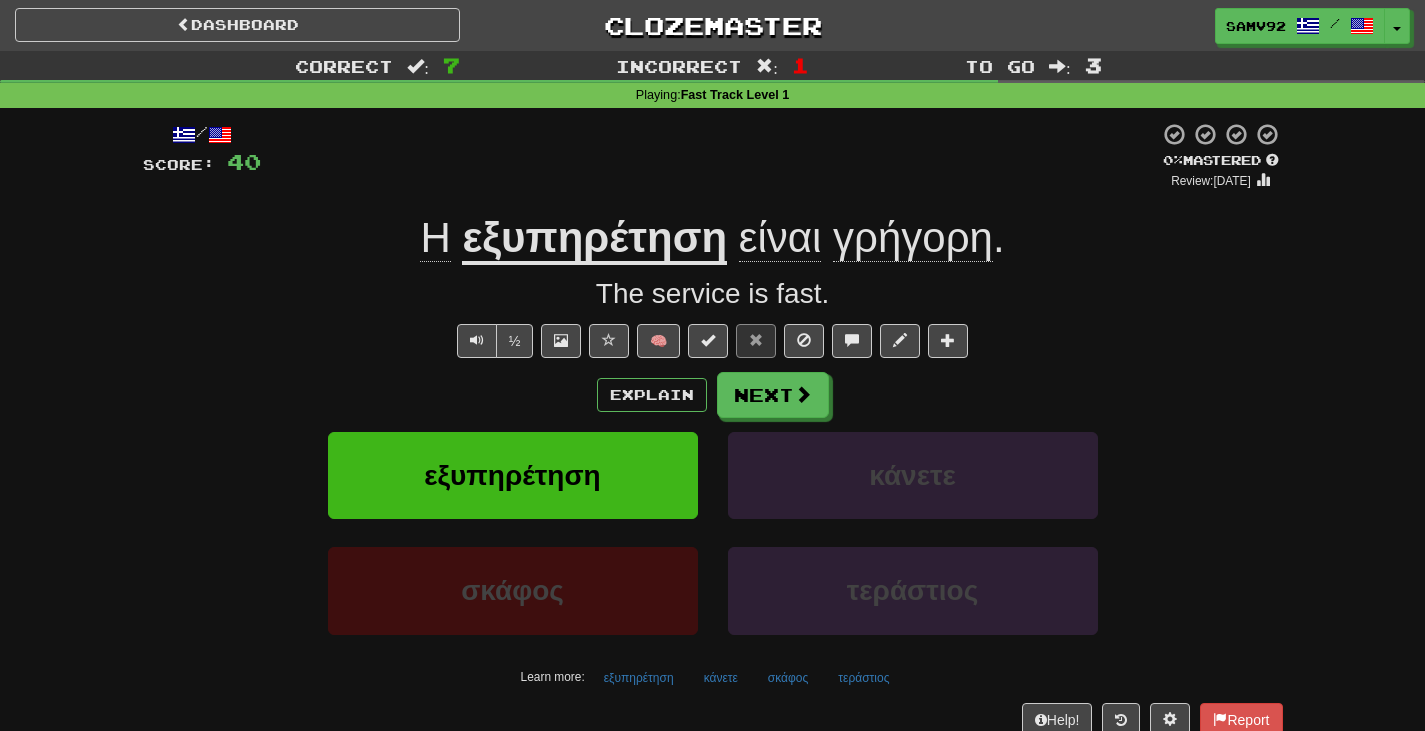 drag, startPoint x: 783, startPoint y: 407, endPoint x: 598, endPoint y: 116, distance: 344.82748 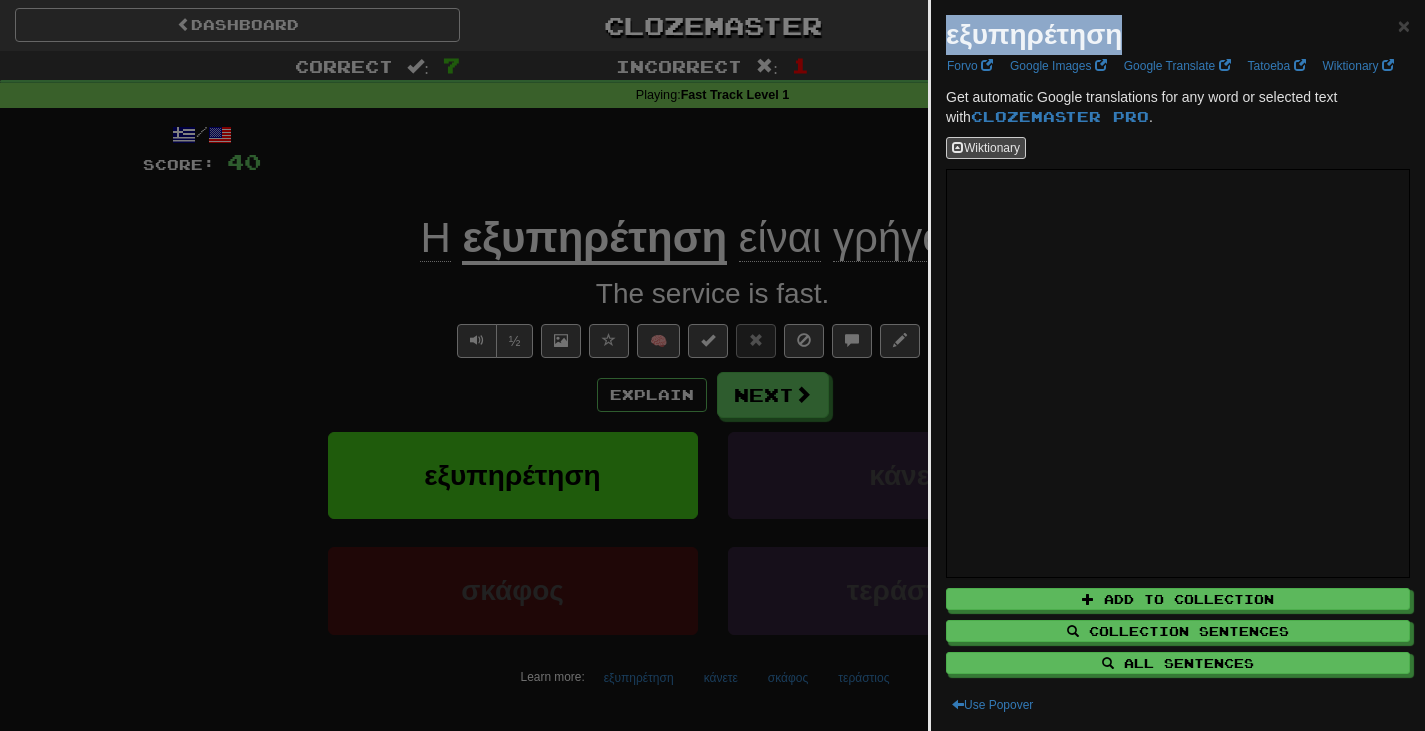 drag, startPoint x: 1136, startPoint y: 35, endPoint x: 929, endPoint y: 41, distance: 207.08694 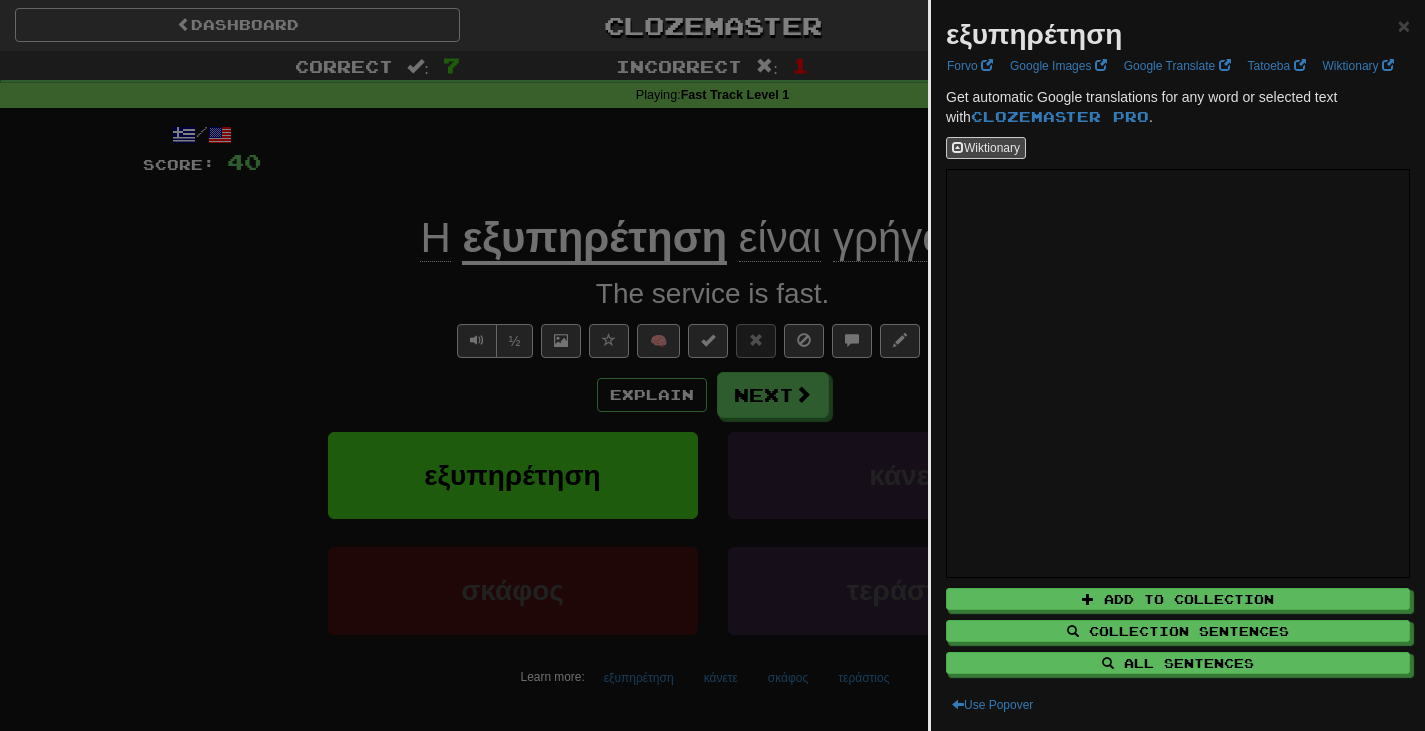 click at bounding box center [712, 365] 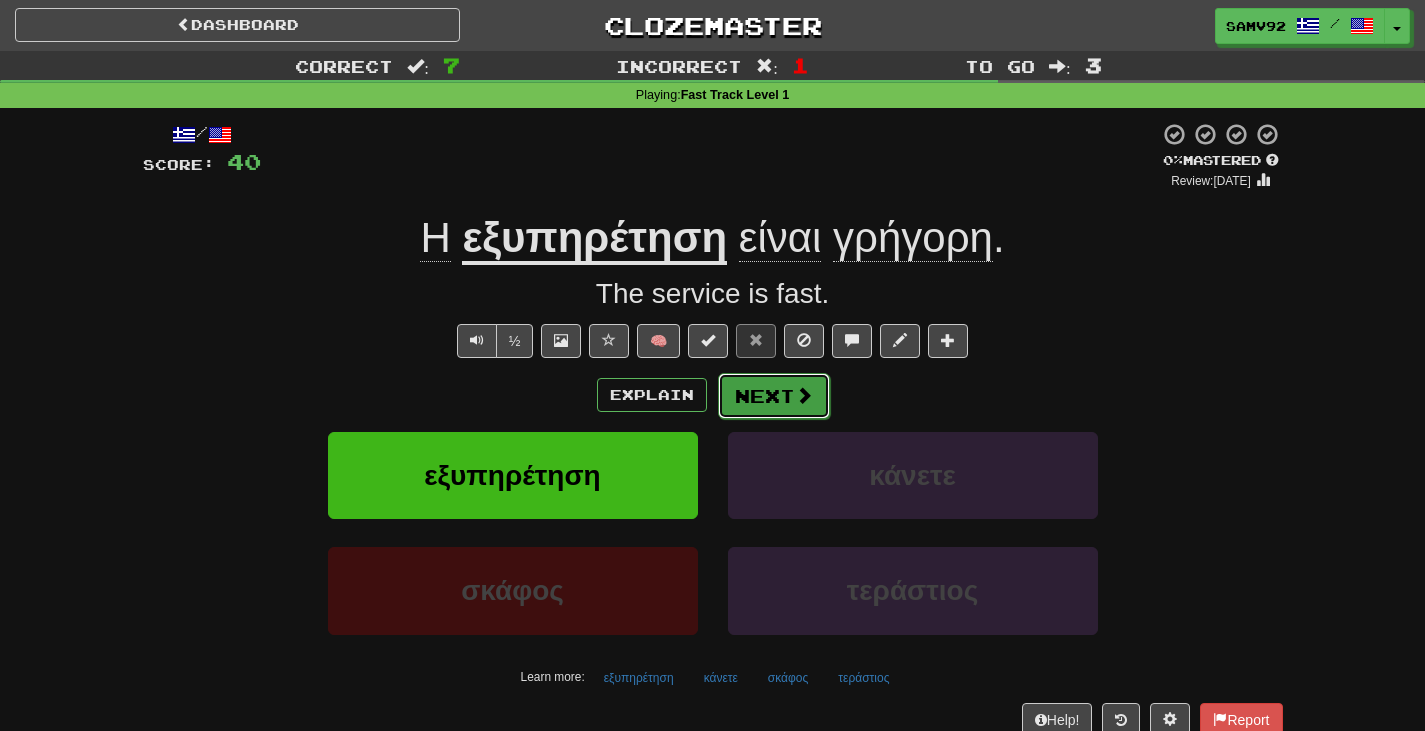 click on "Next" at bounding box center [774, 396] 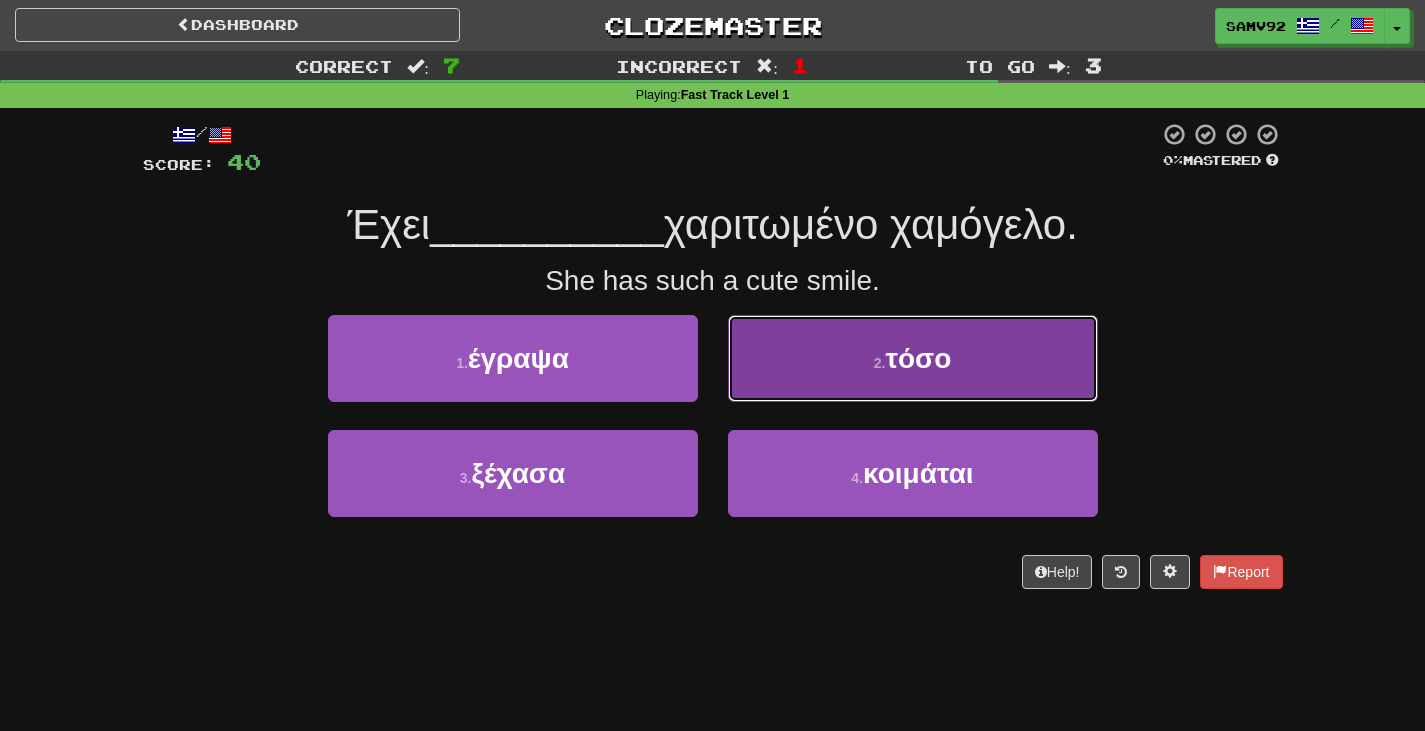 click on "2 .  τόσο" at bounding box center (913, 358) 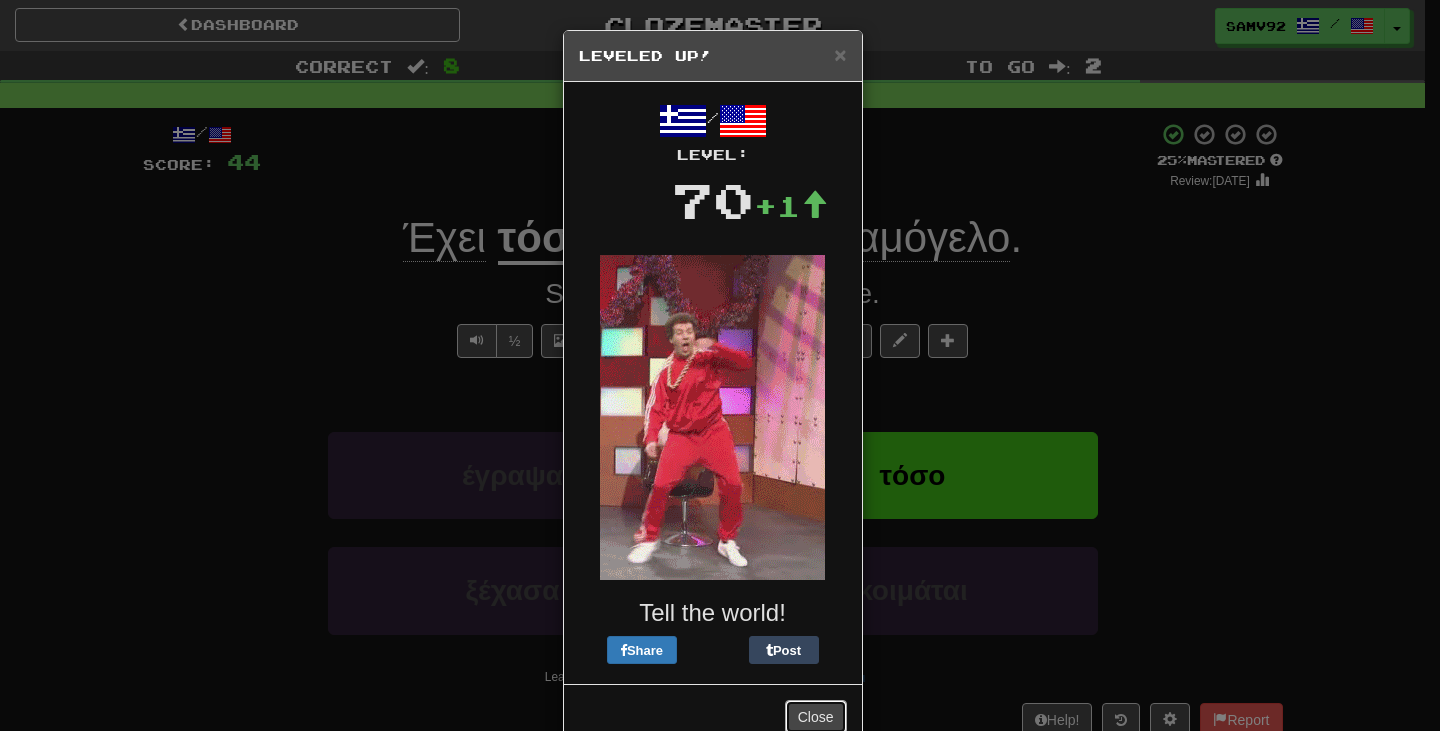 click on "Close" at bounding box center [816, 717] 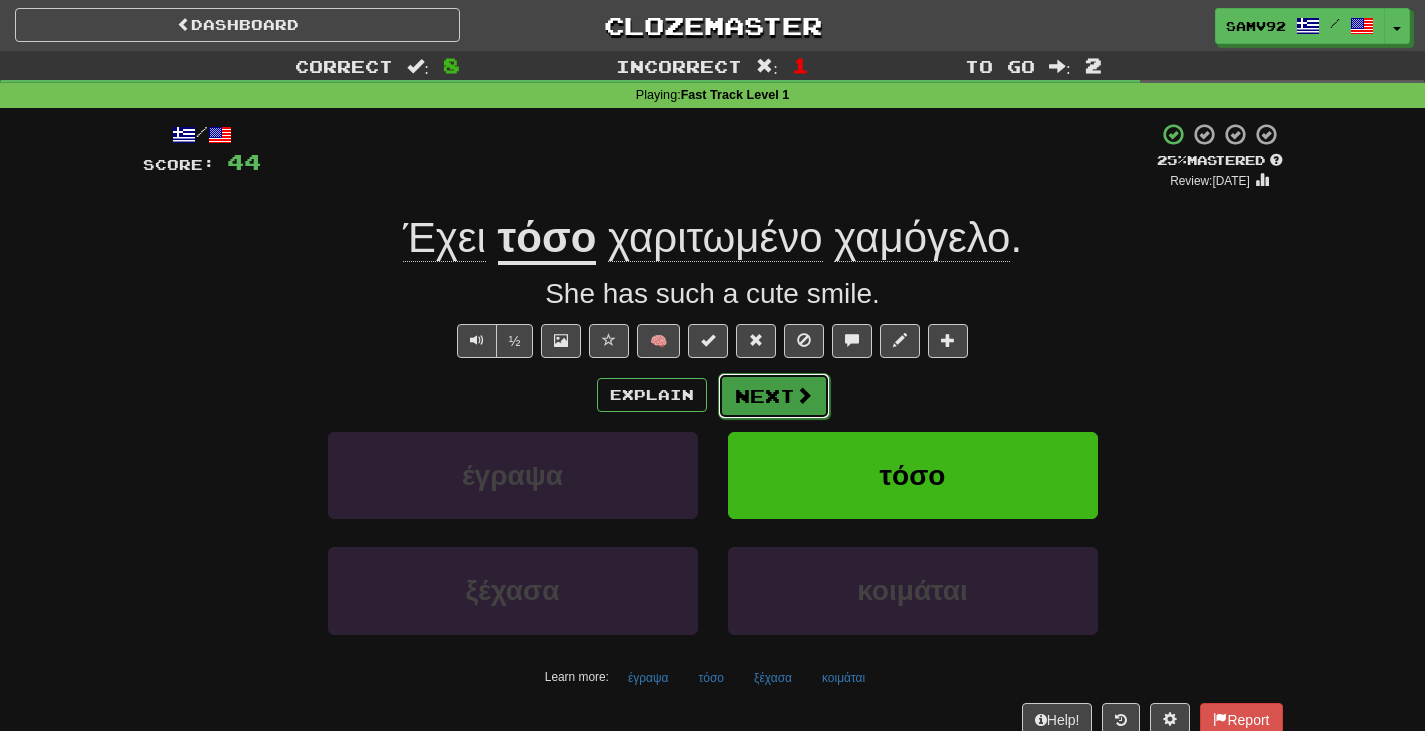 click on "Next" at bounding box center (774, 396) 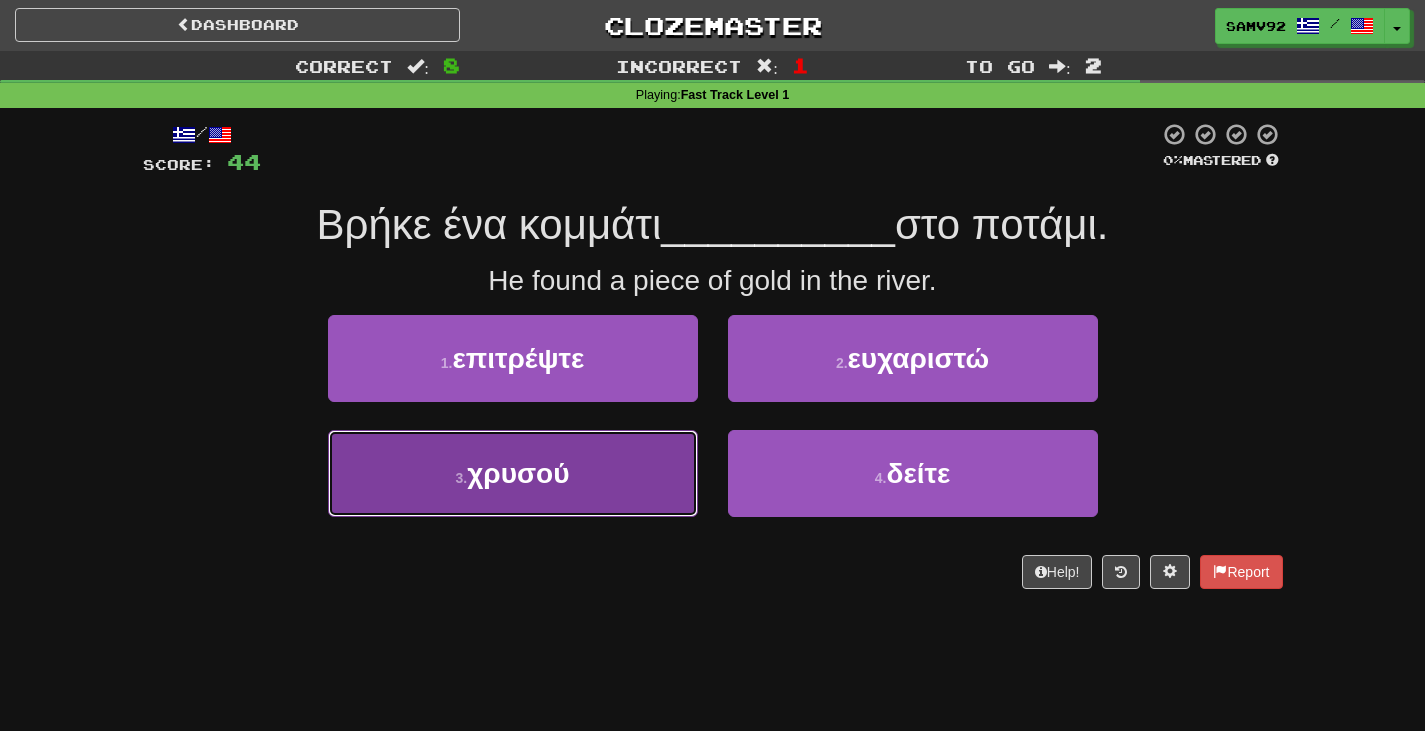 click on "3 .  χρυσού" at bounding box center (513, 473) 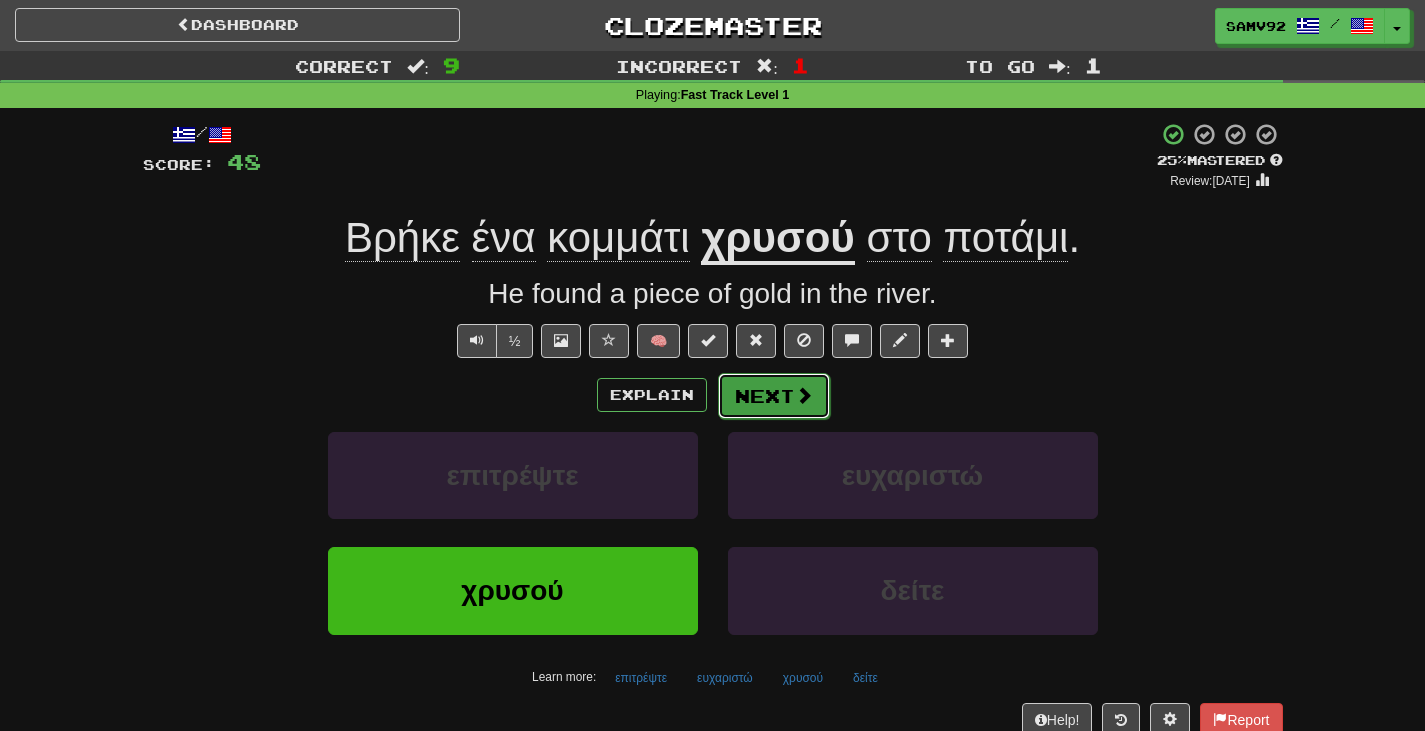click at bounding box center [804, 395] 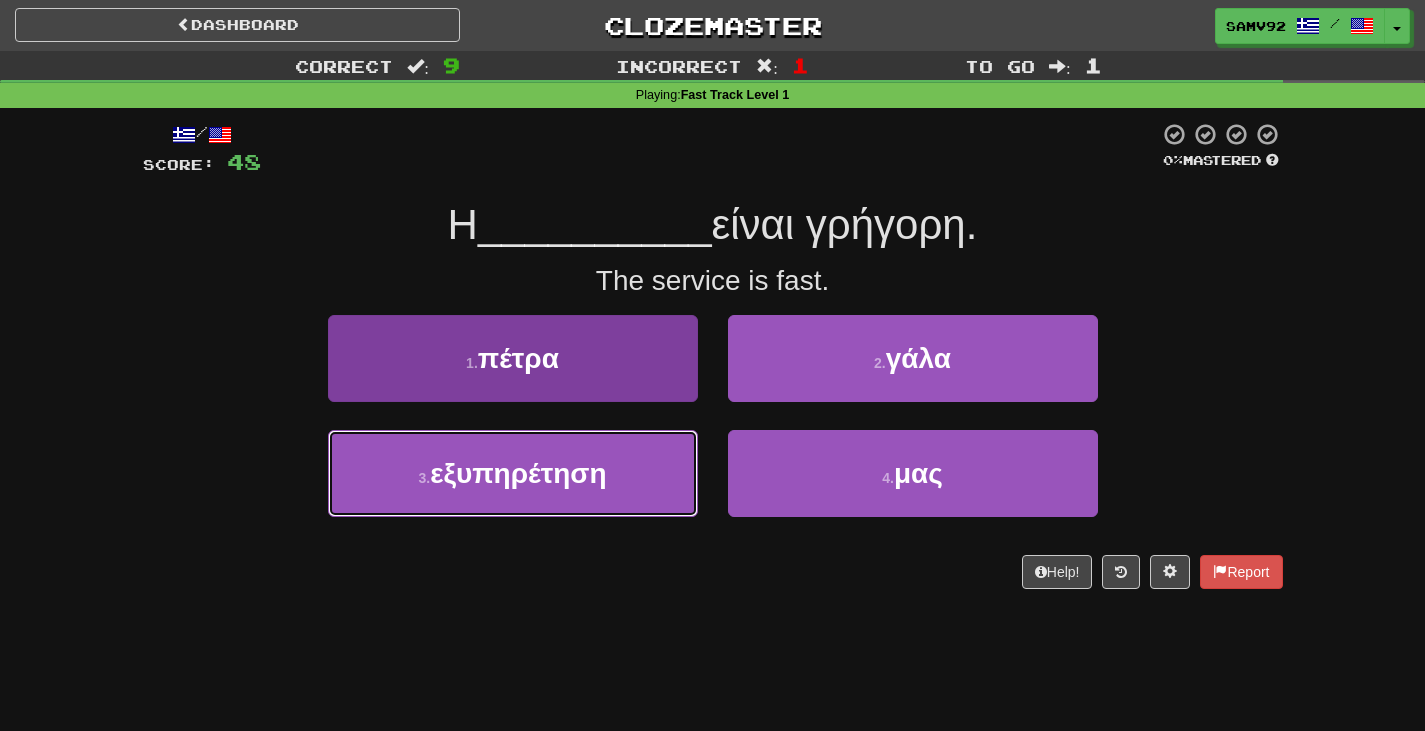 click on "3 .  εξυπηρέτηση" at bounding box center (513, 473) 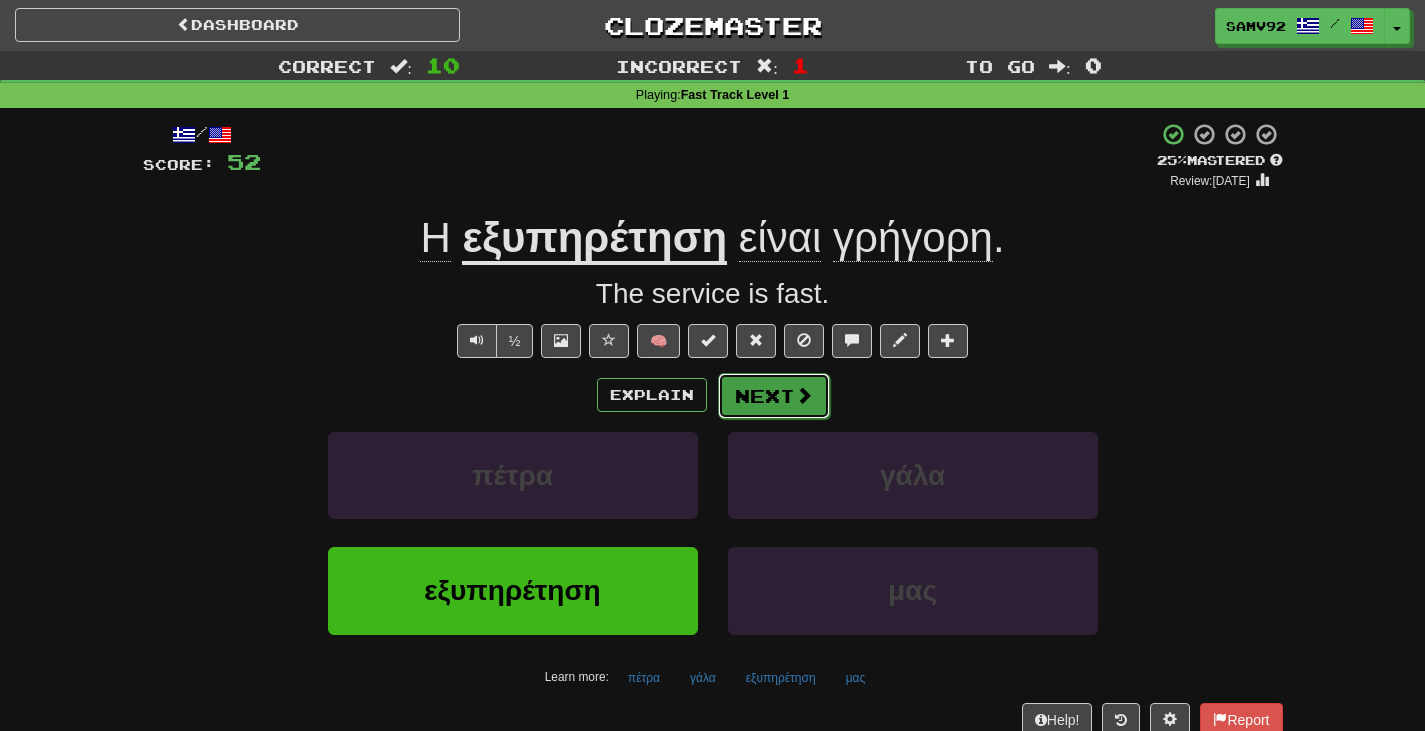 click at bounding box center (804, 395) 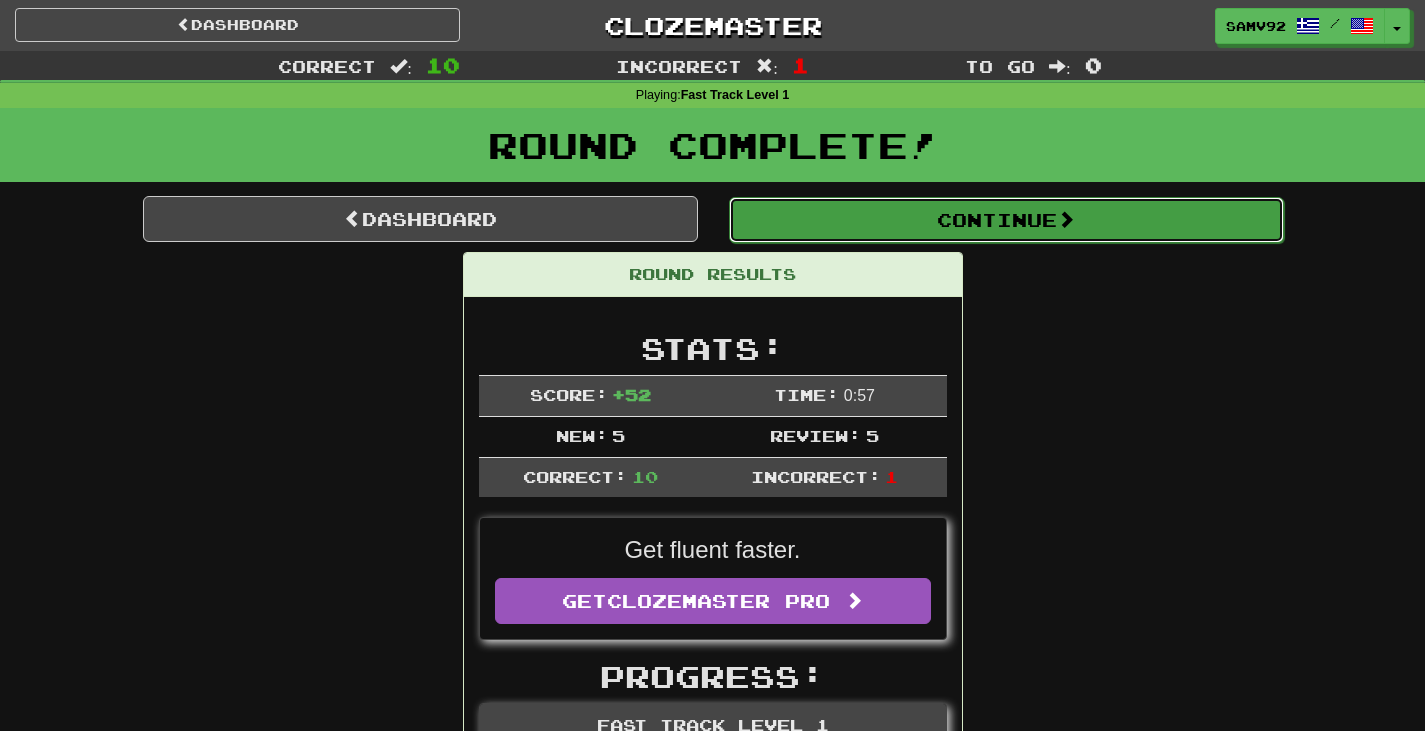 click on "Continue" at bounding box center [1006, 220] 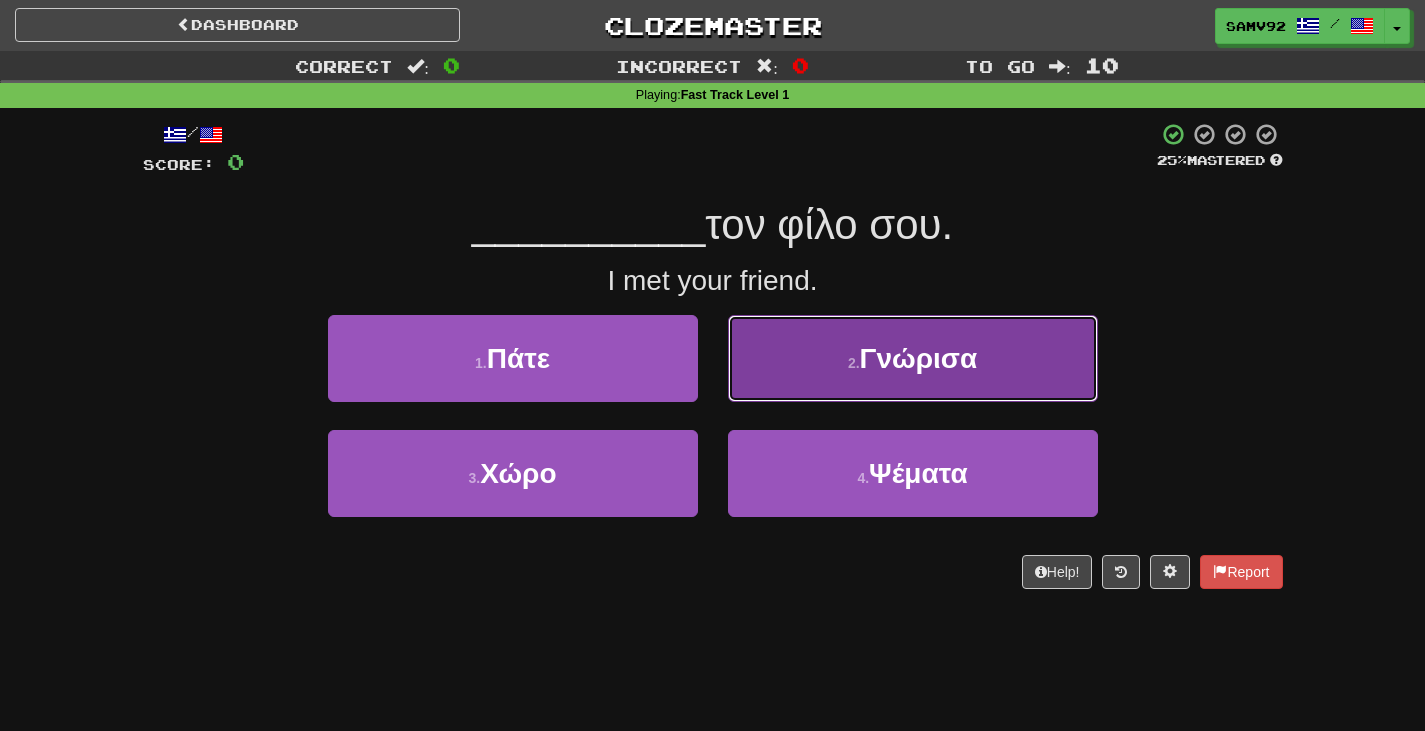 click on "Γνώρισα" at bounding box center [919, 358] 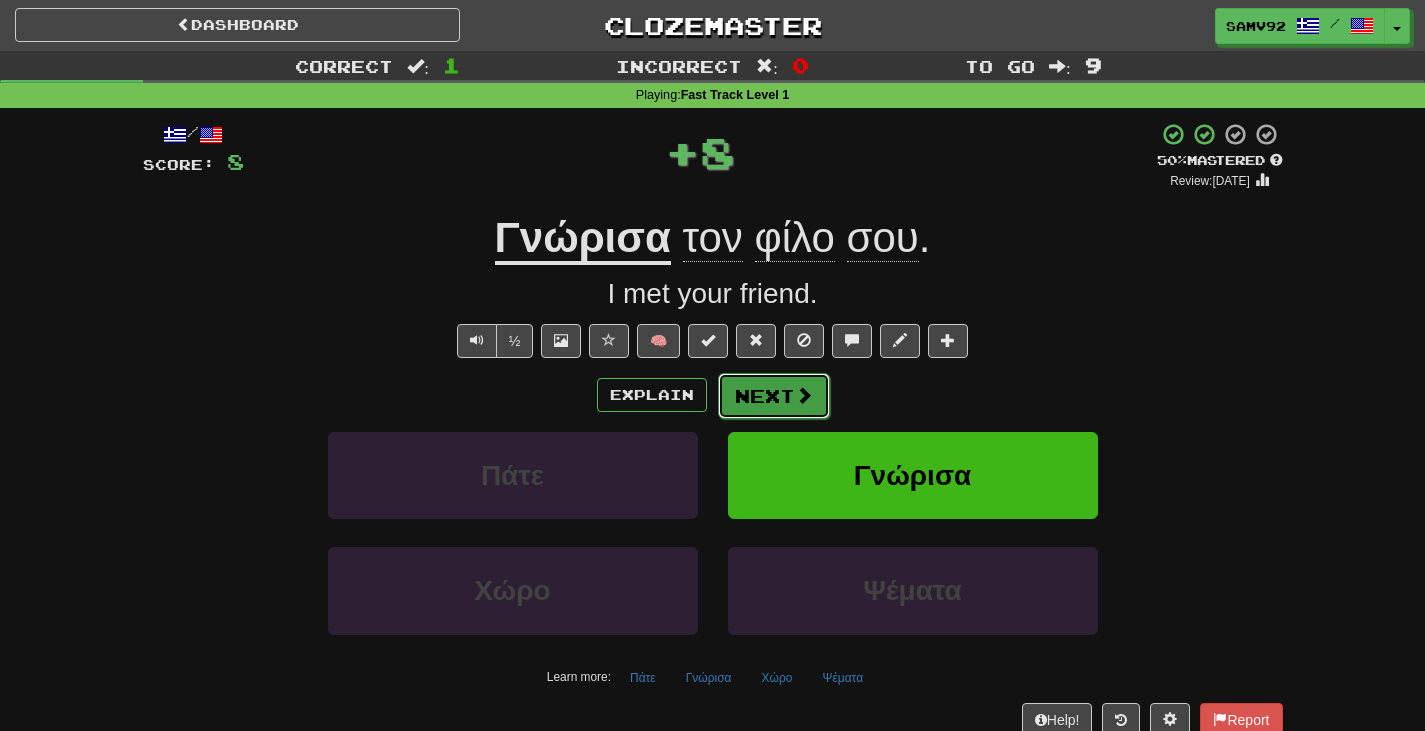 click on "Next" at bounding box center (774, 396) 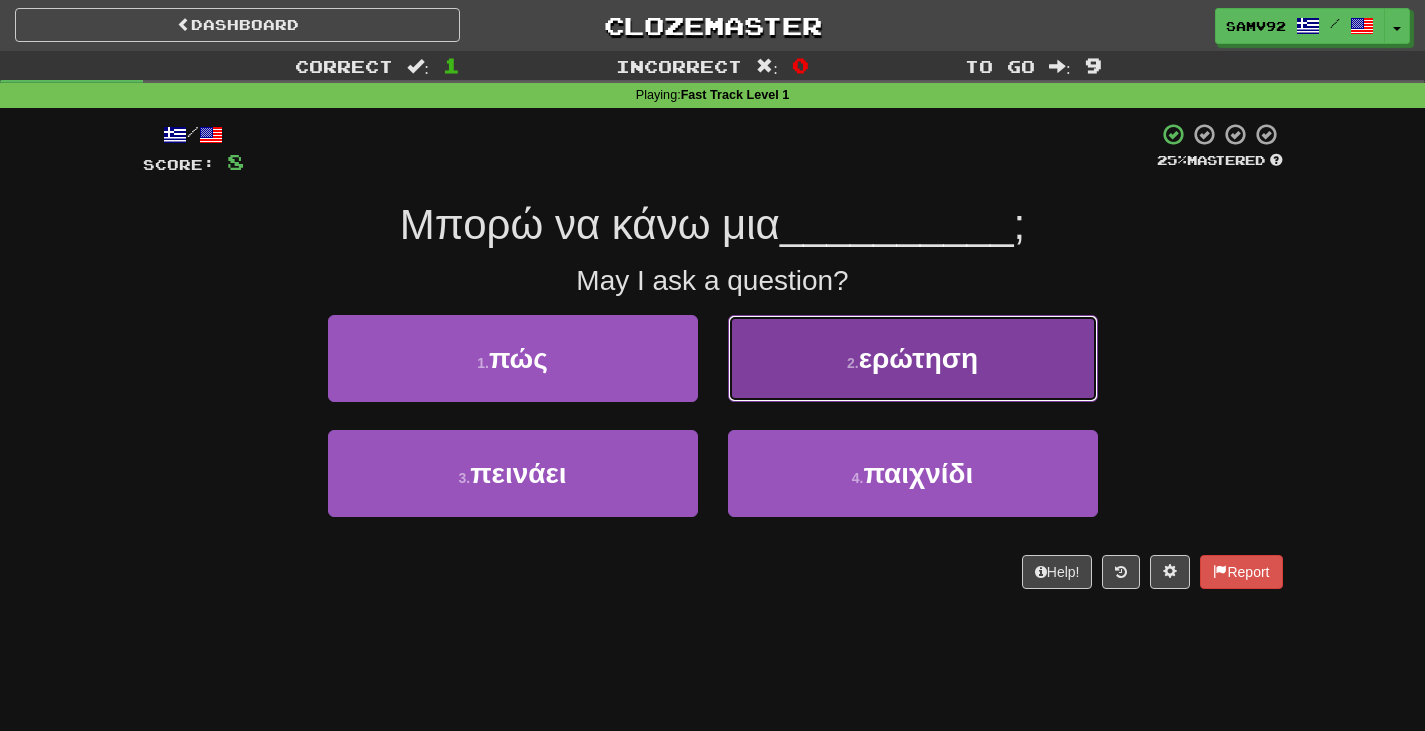 click on "2 .  ερώτηση" at bounding box center [913, 358] 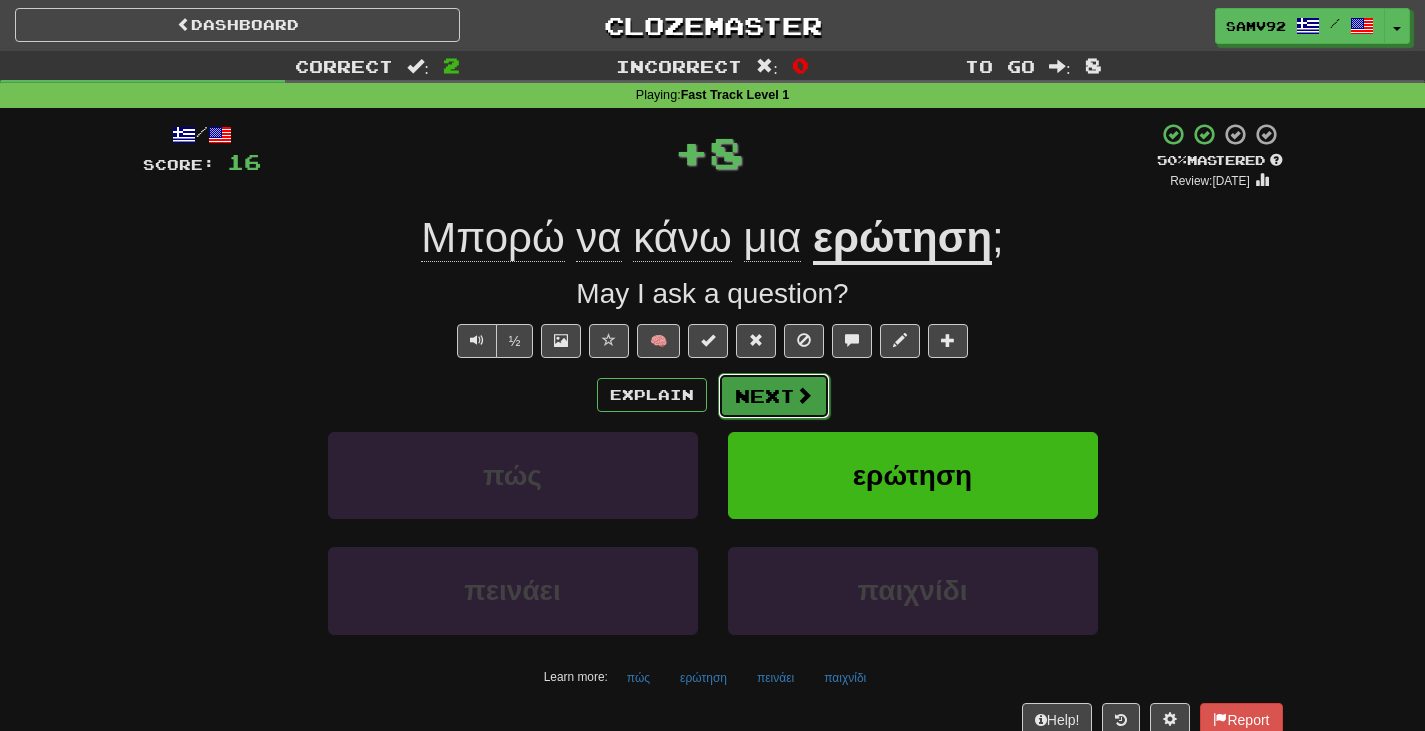 click on "Next" at bounding box center (774, 396) 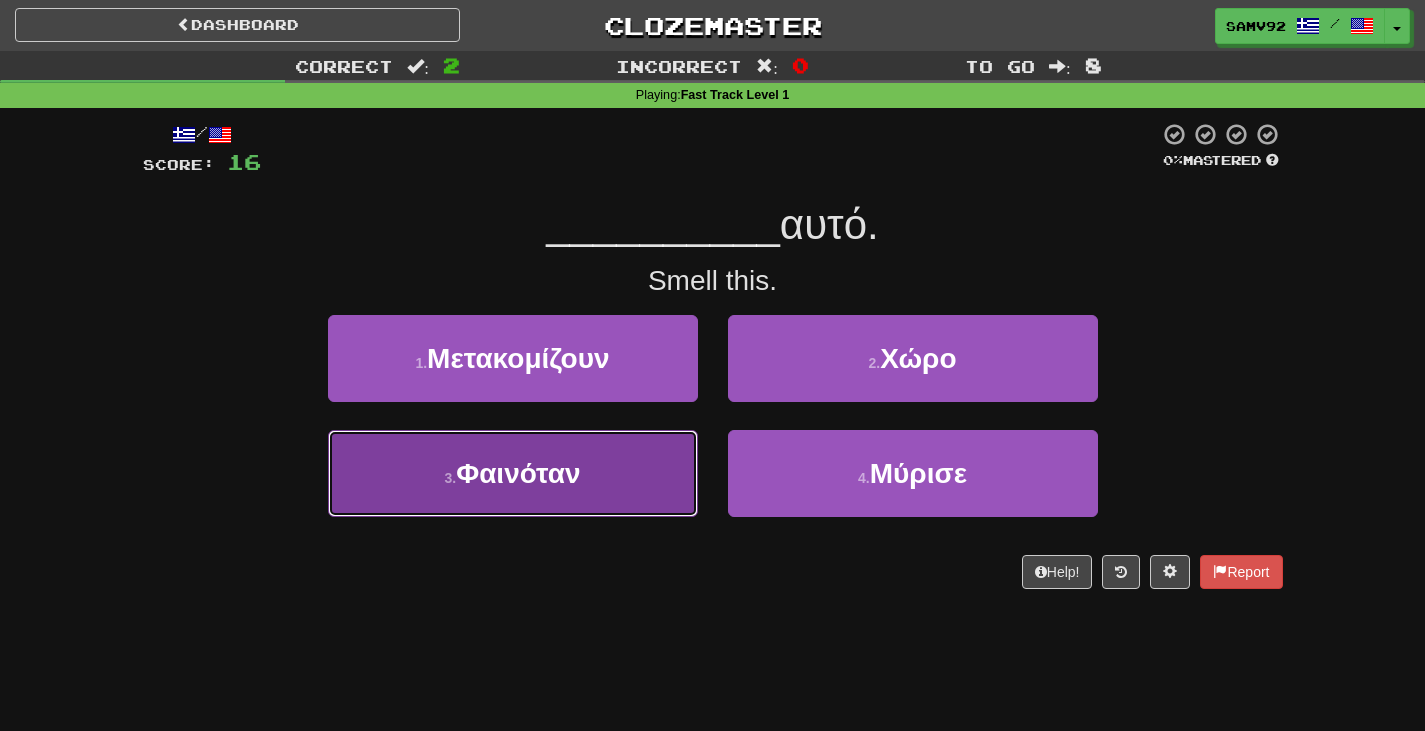 click on "3 .  Φαινόταν" at bounding box center (513, 473) 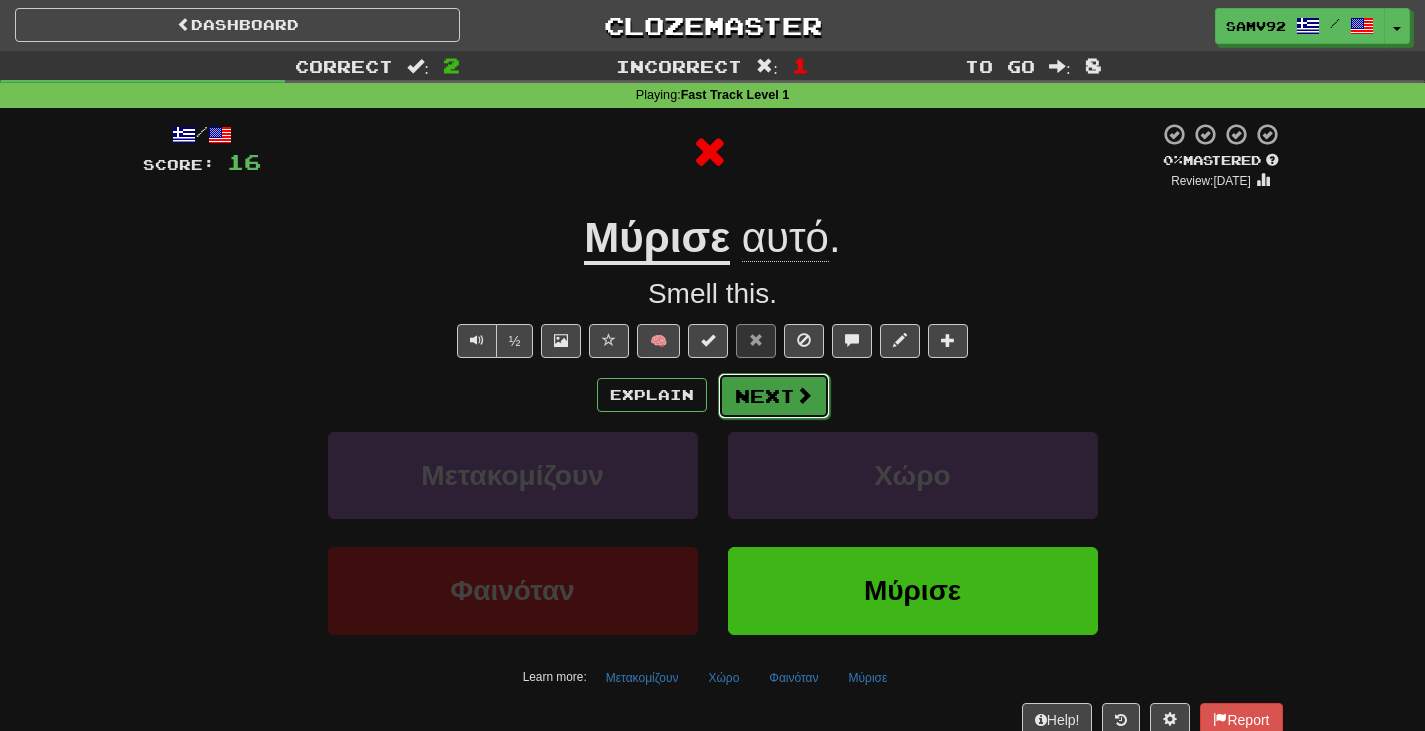 click on "Next" at bounding box center (774, 396) 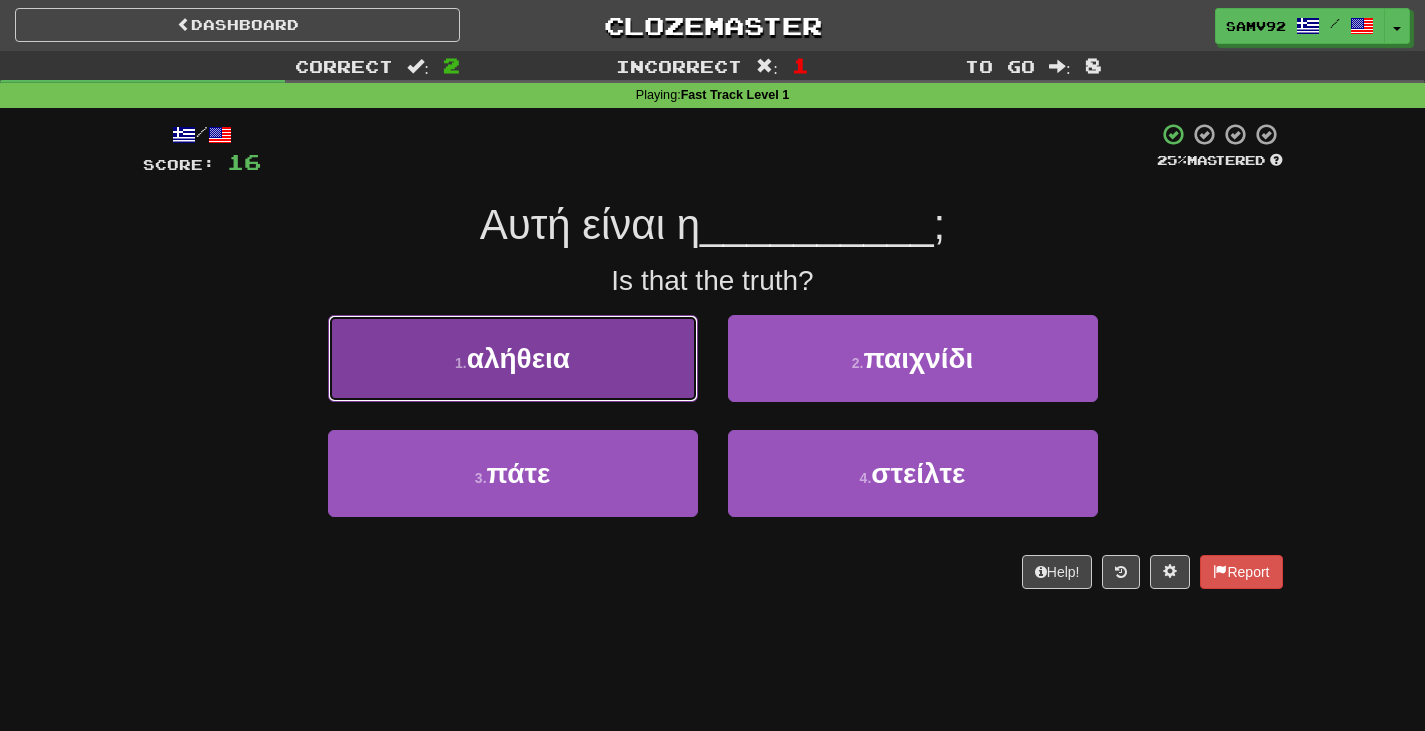 click on "1 .  αλήθεια" at bounding box center (513, 358) 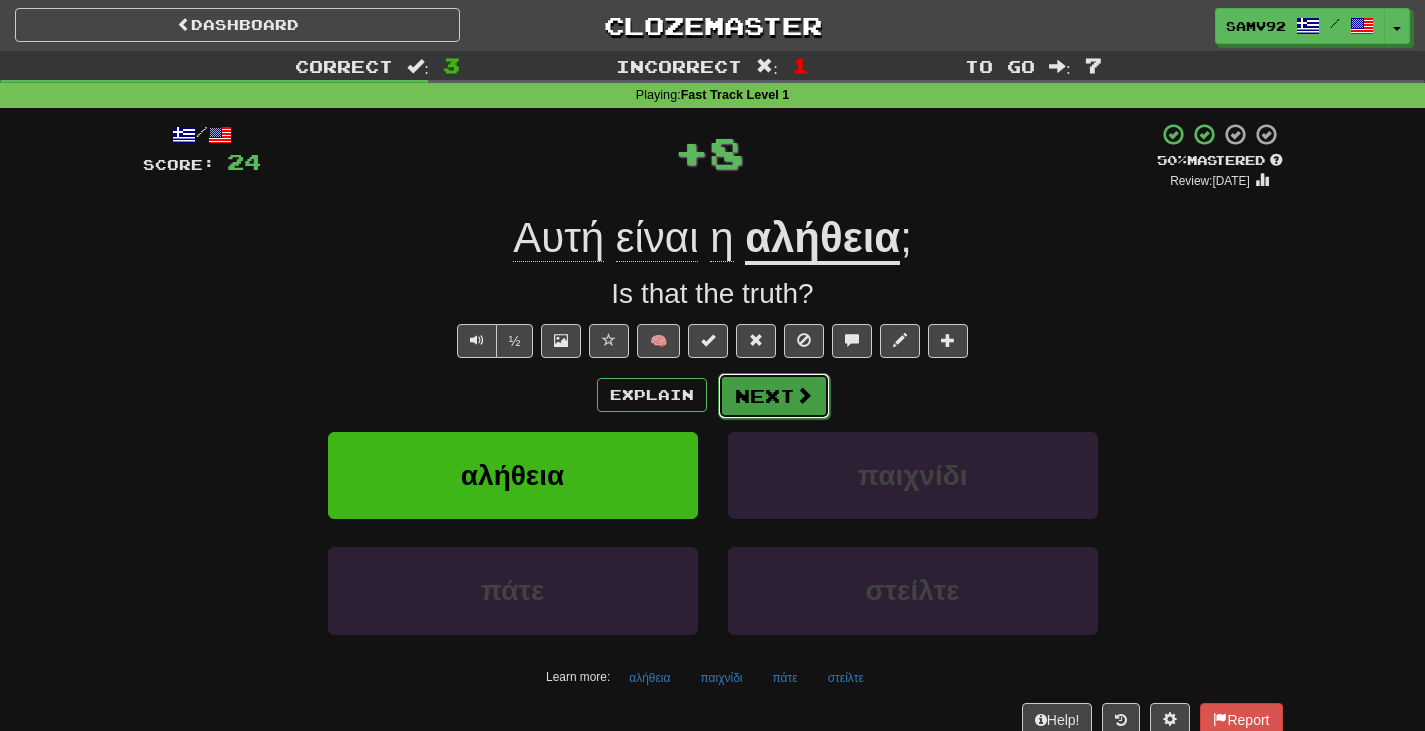 click on "Next" at bounding box center [774, 396] 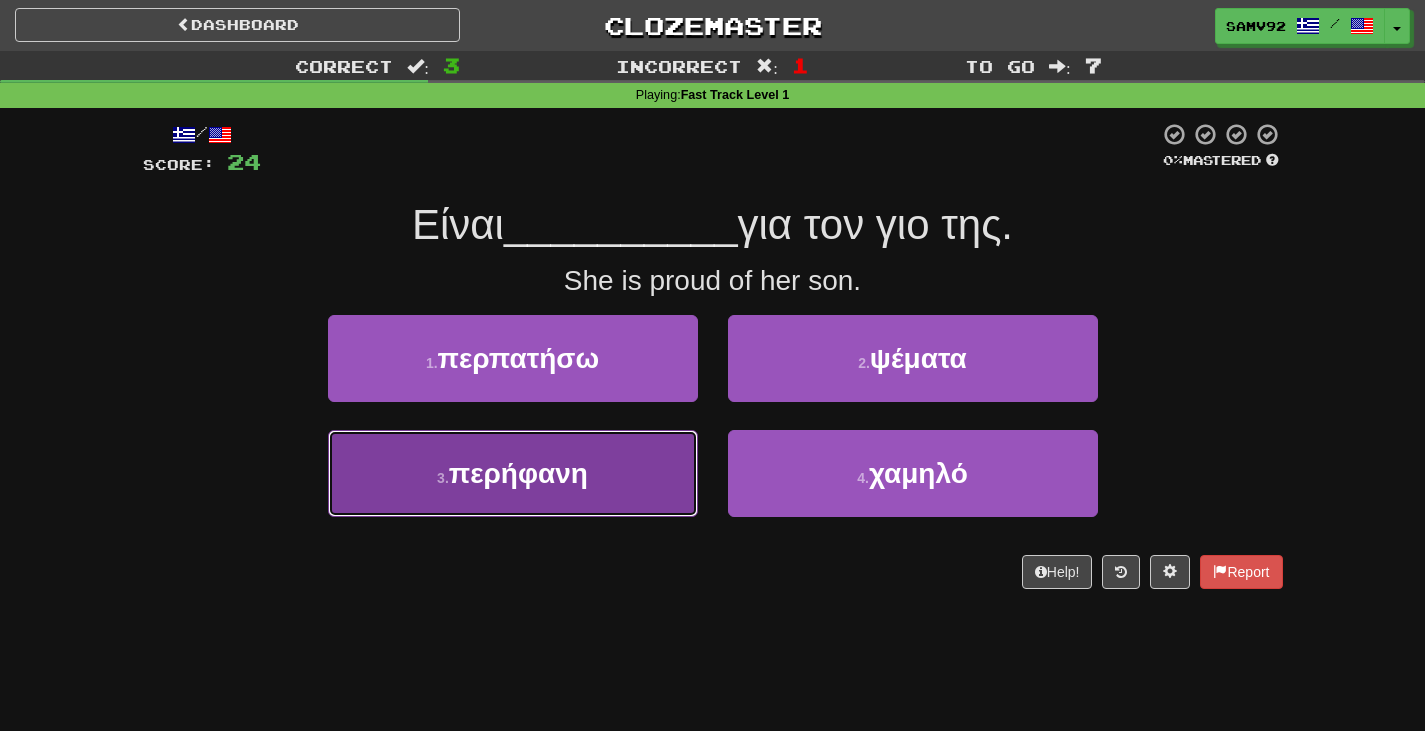 click on "3 .  περήφανη" at bounding box center [513, 473] 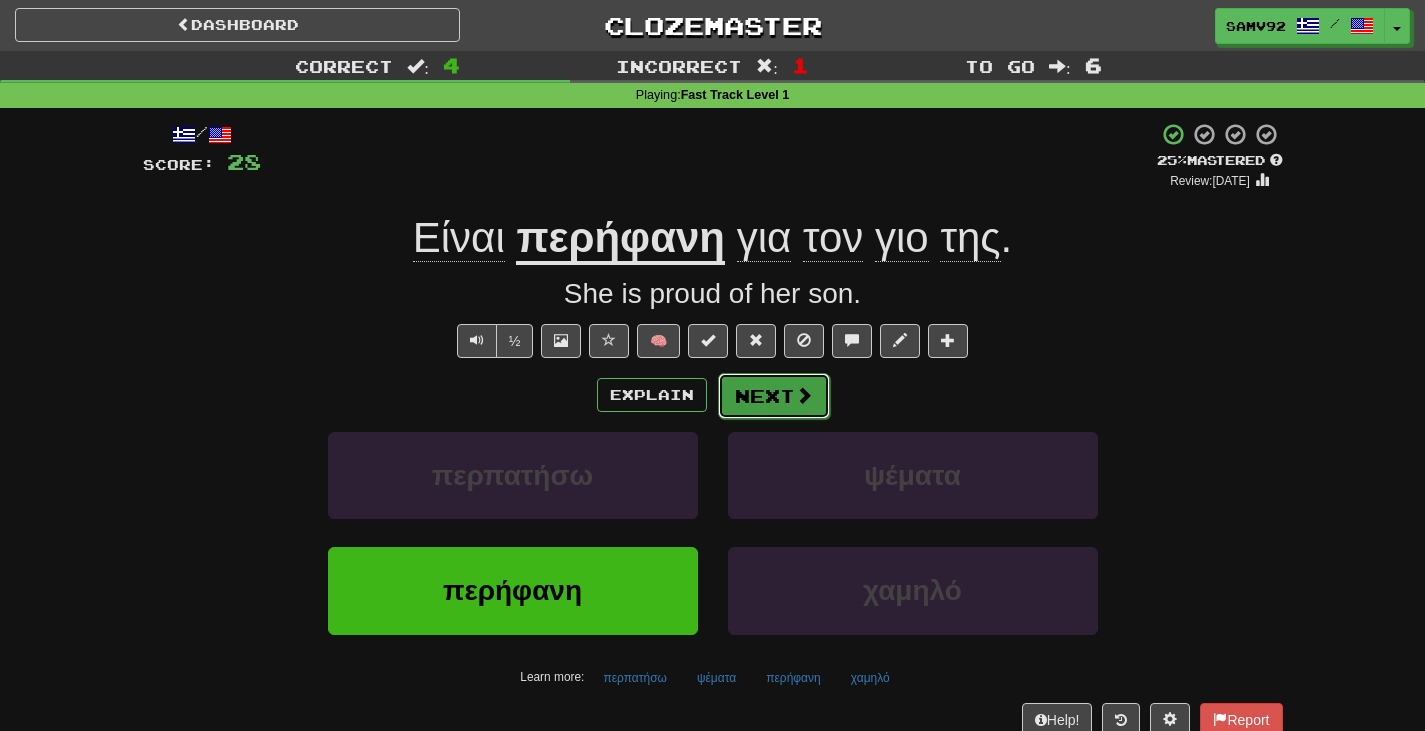 click on "Next" at bounding box center [774, 396] 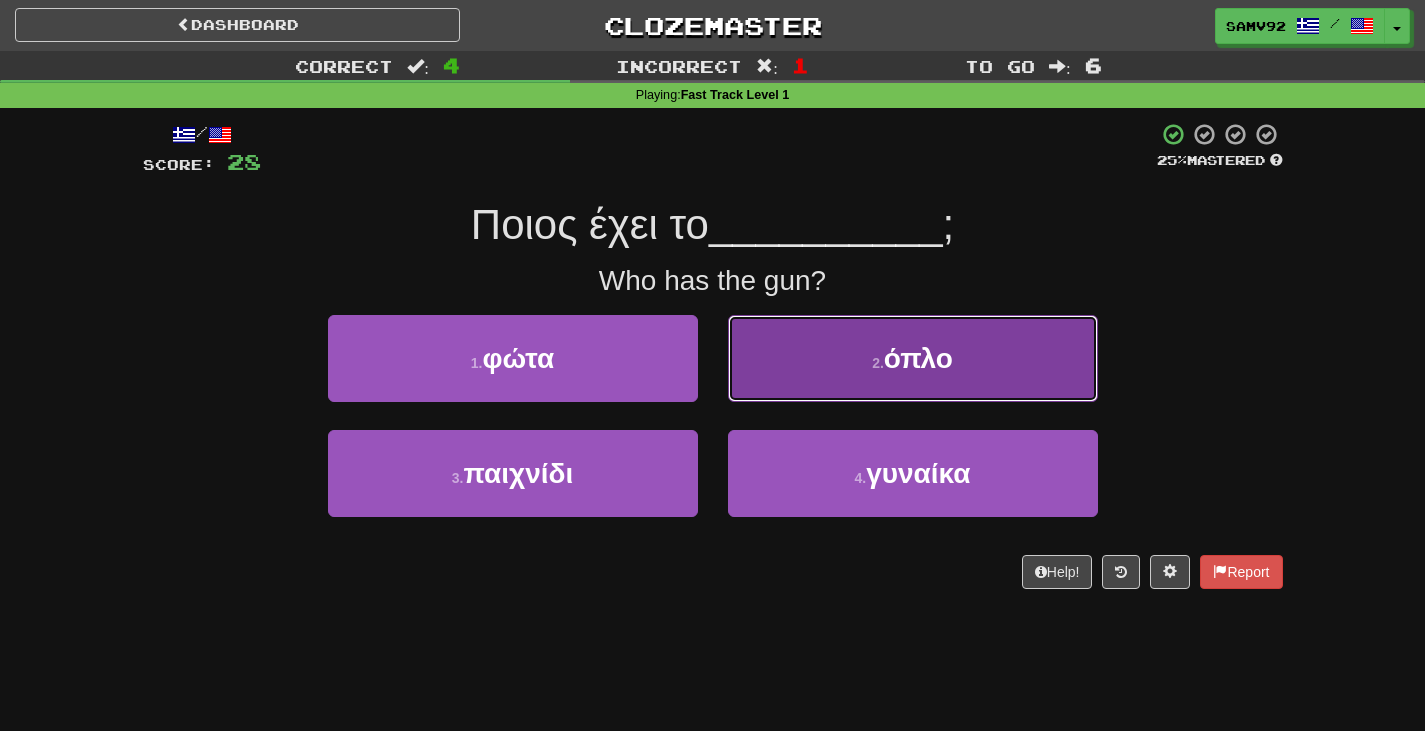 click on "2 .  όπλο" at bounding box center [913, 358] 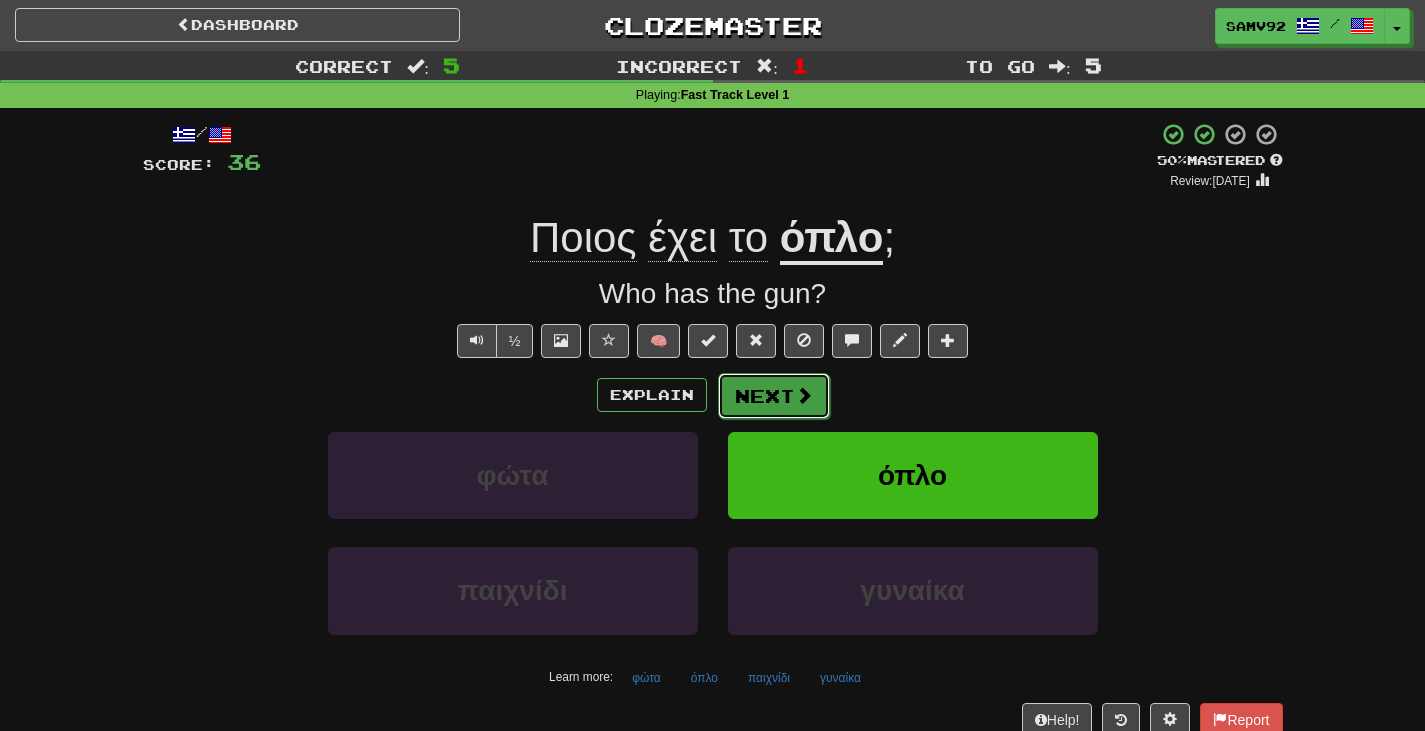 click on "Next" at bounding box center [774, 396] 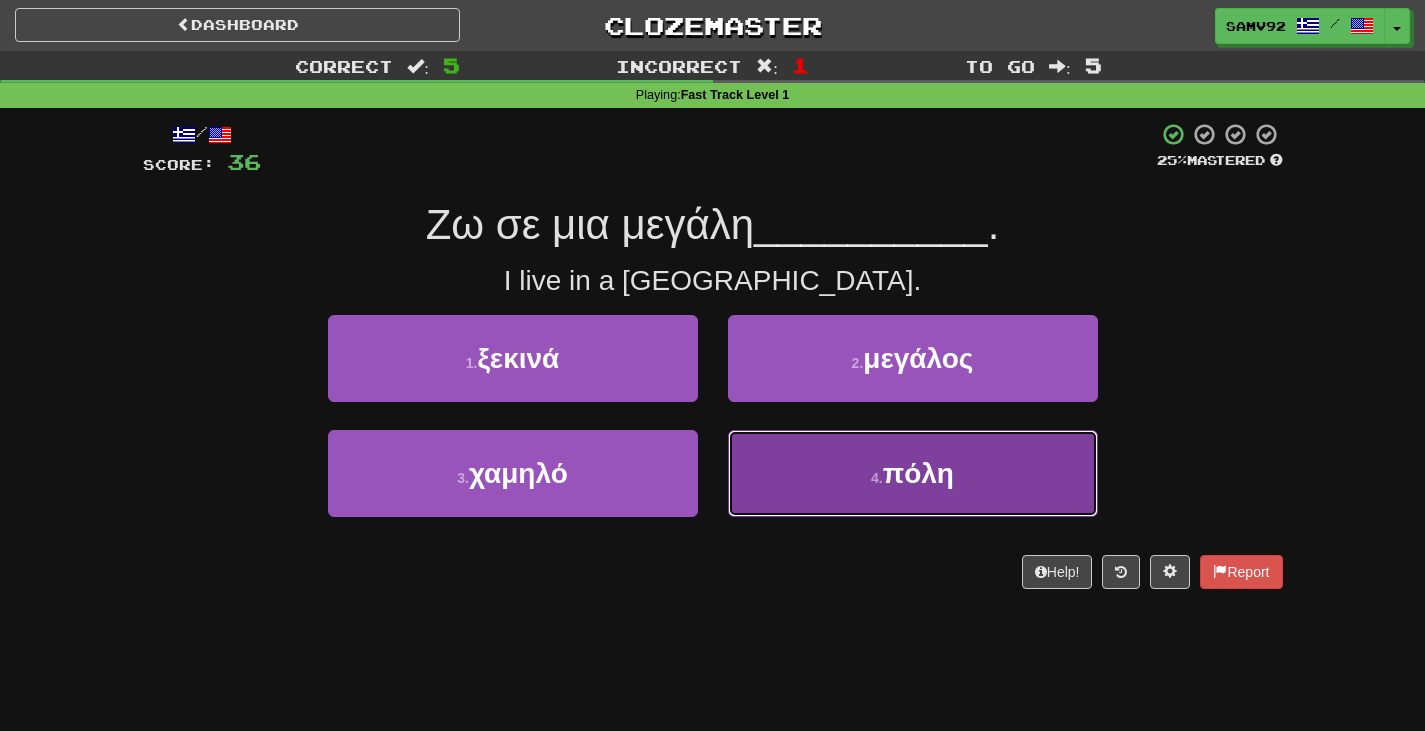 click on "πόλη" at bounding box center [918, 473] 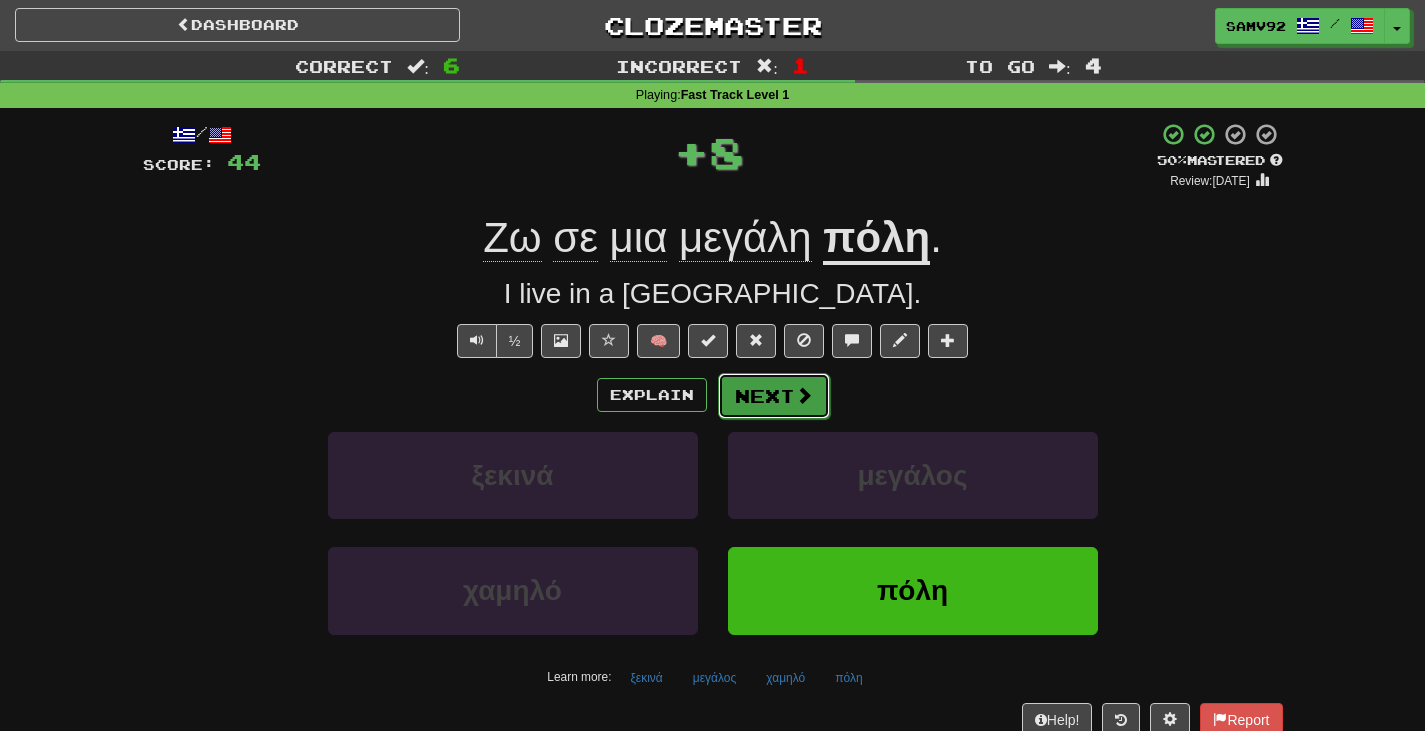 click at bounding box center [804, 395] 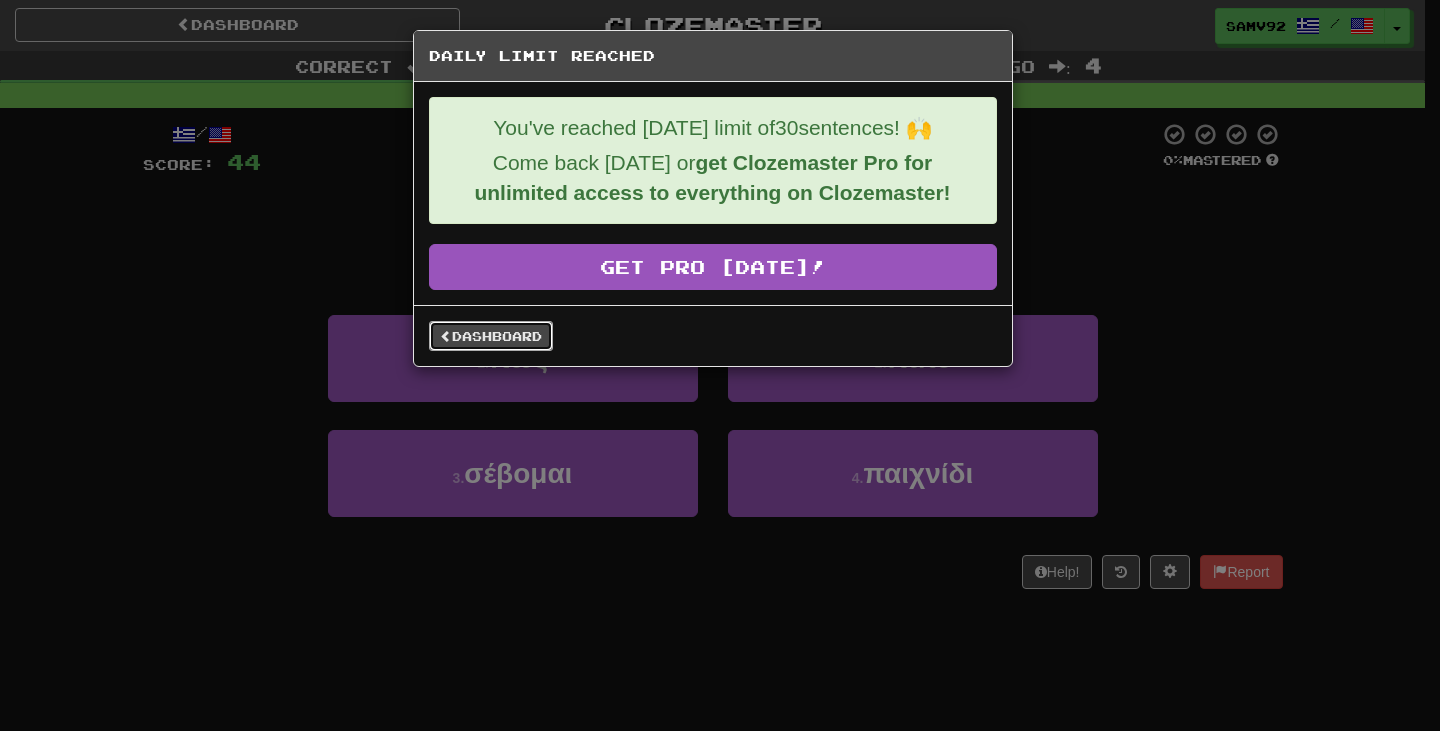 click on "Dashboard" at bounding box center [491, 336] 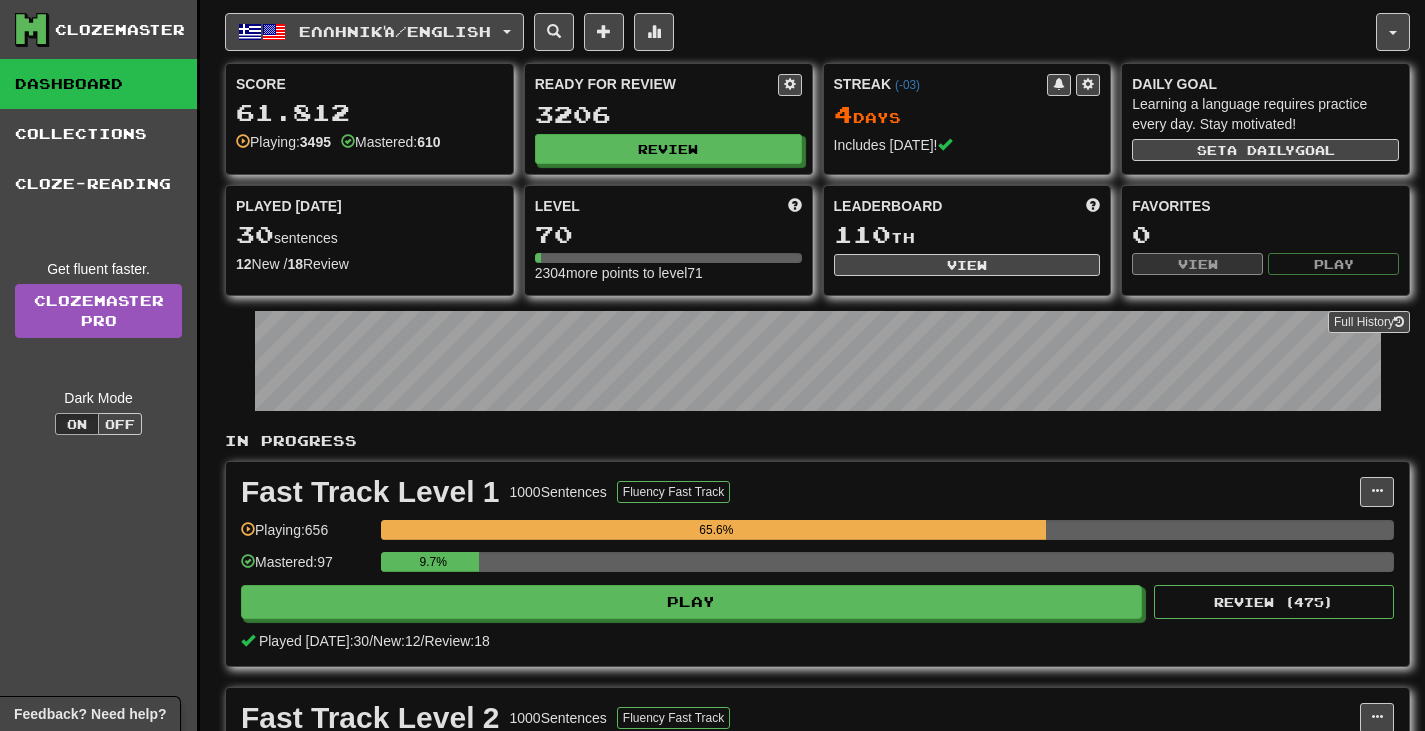 scroll, scrollTop: 0, scrollLeft: 0, axis: both 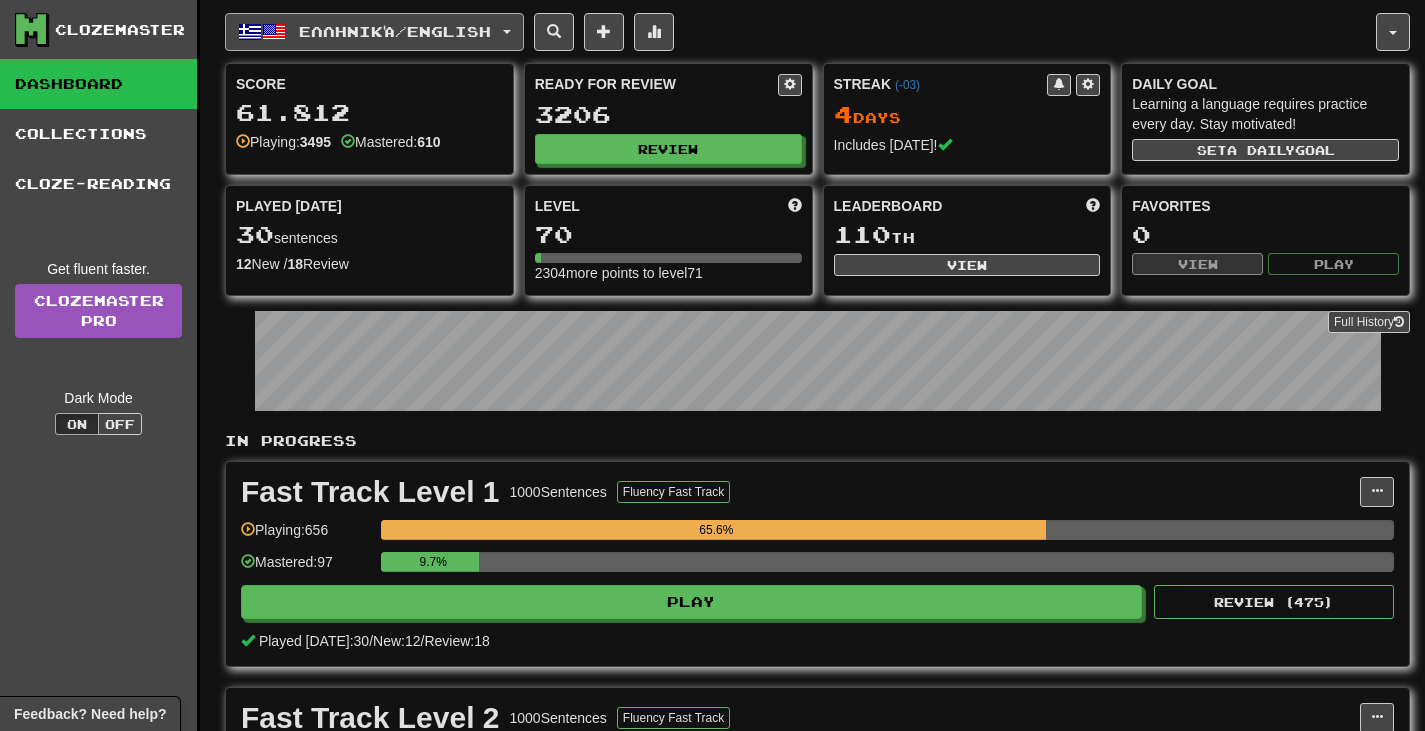 click on "Ελληνικά  /  English" at bounding box center (395, 31) 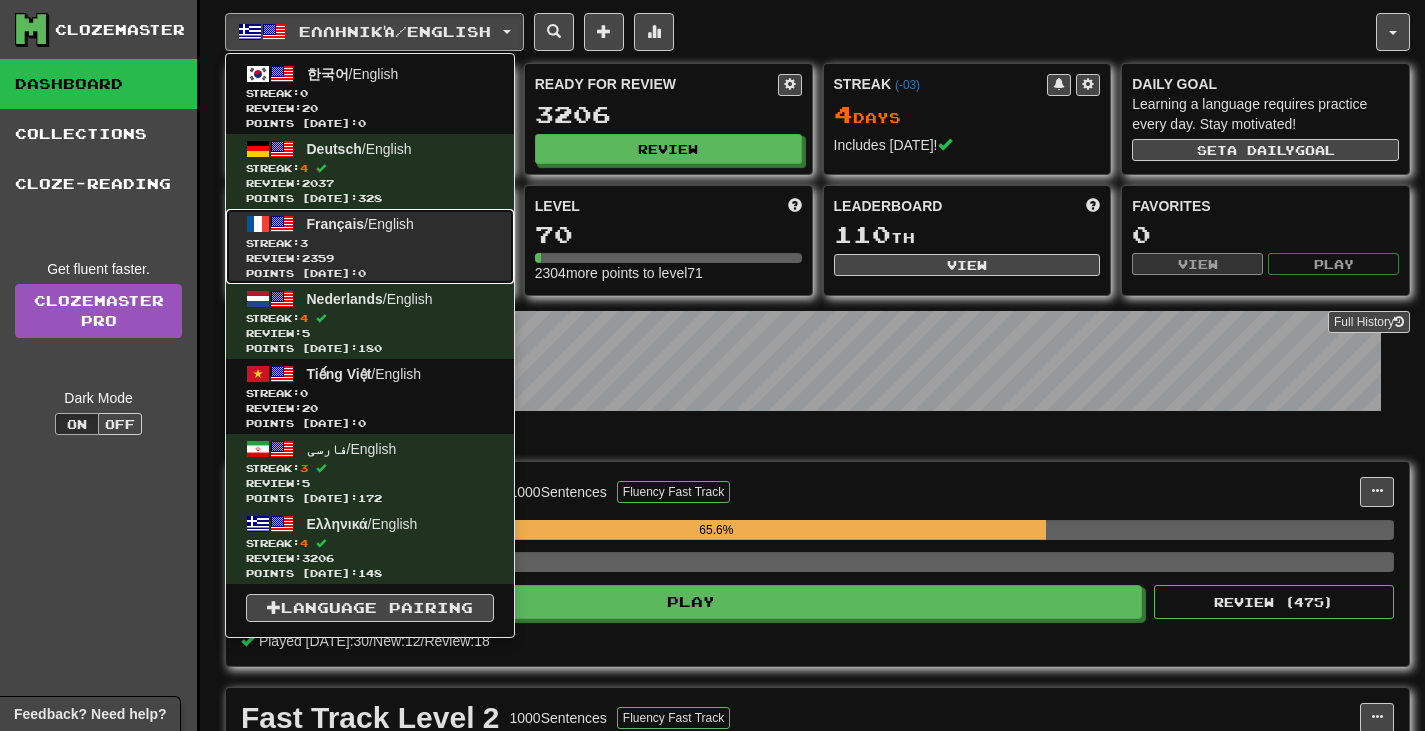 click on "Streak:  3" at bounding box center (370, 243) 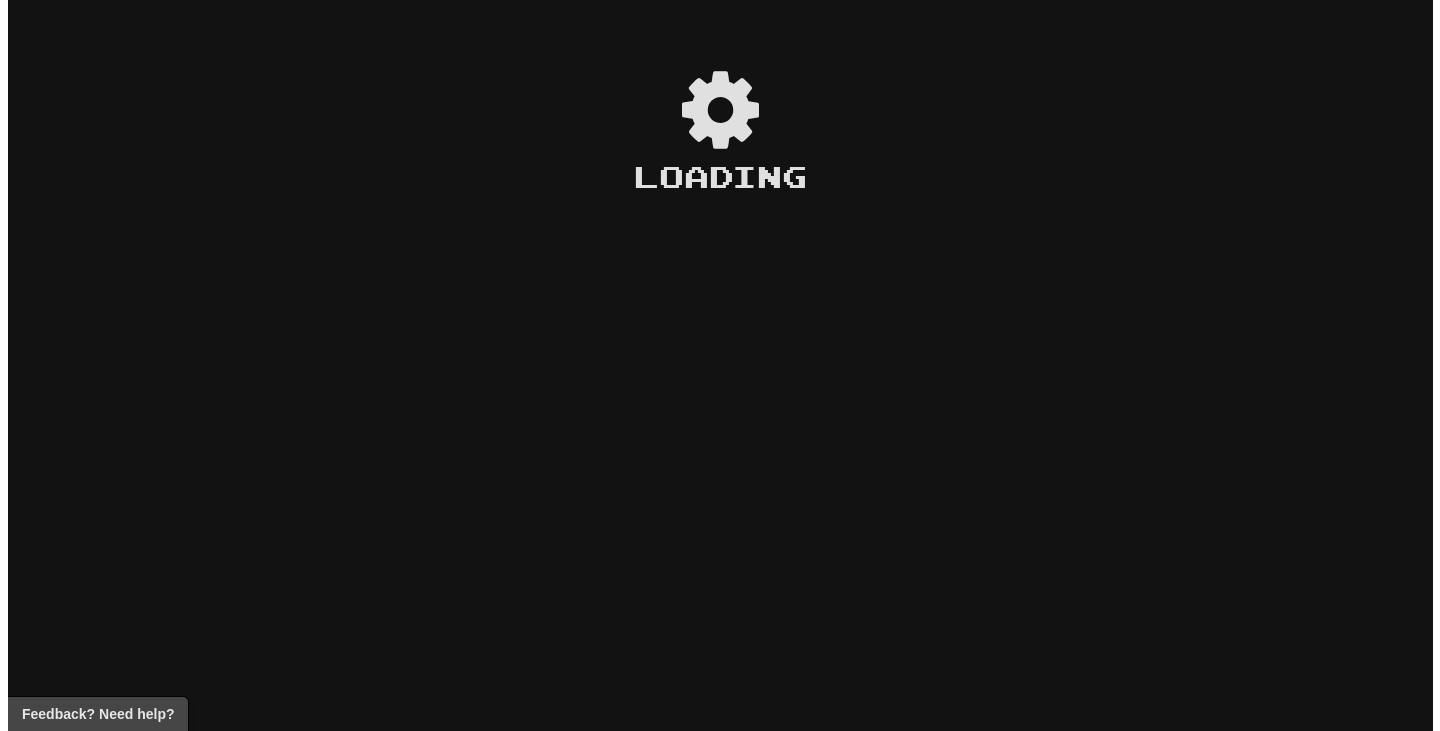 scroll, scrollTop: 0, scrollLeft: 0, axis: both 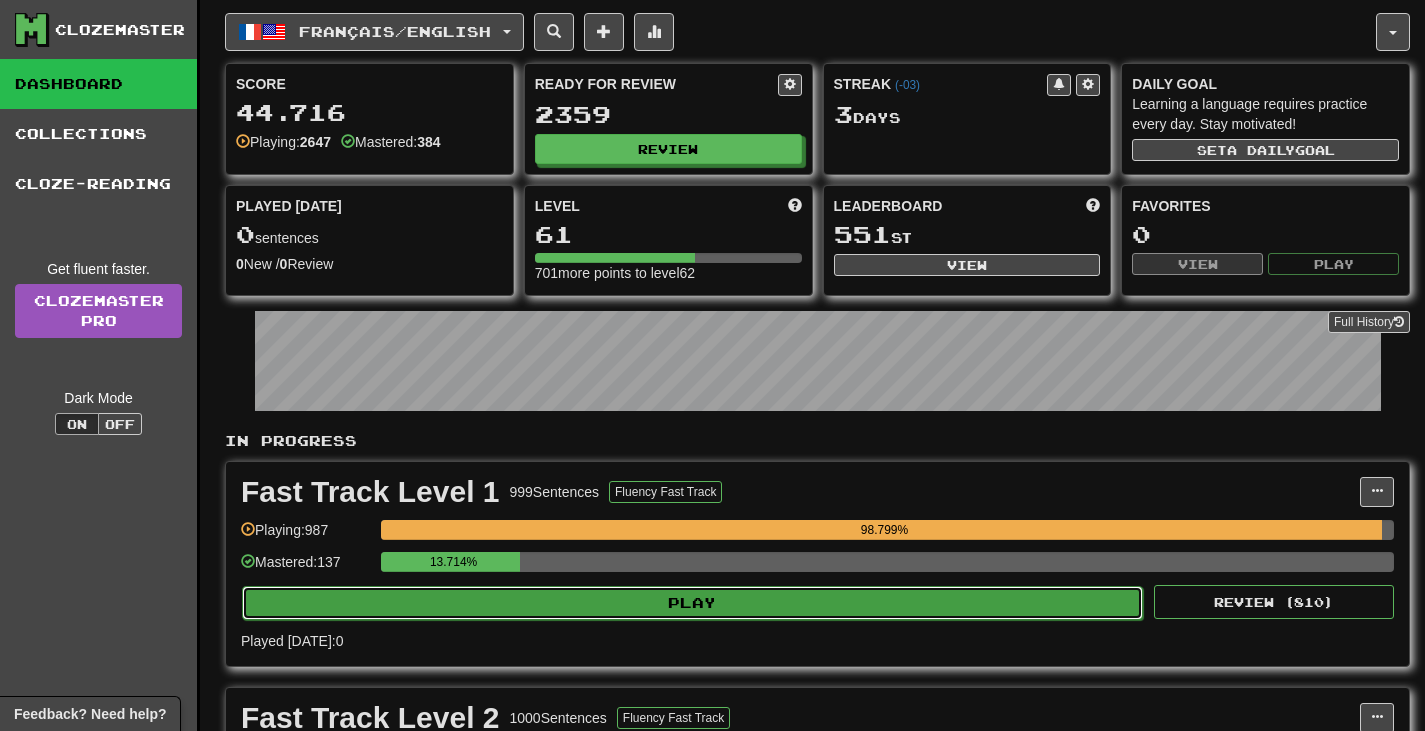 click on "Play" at bounding box center [692, 603] 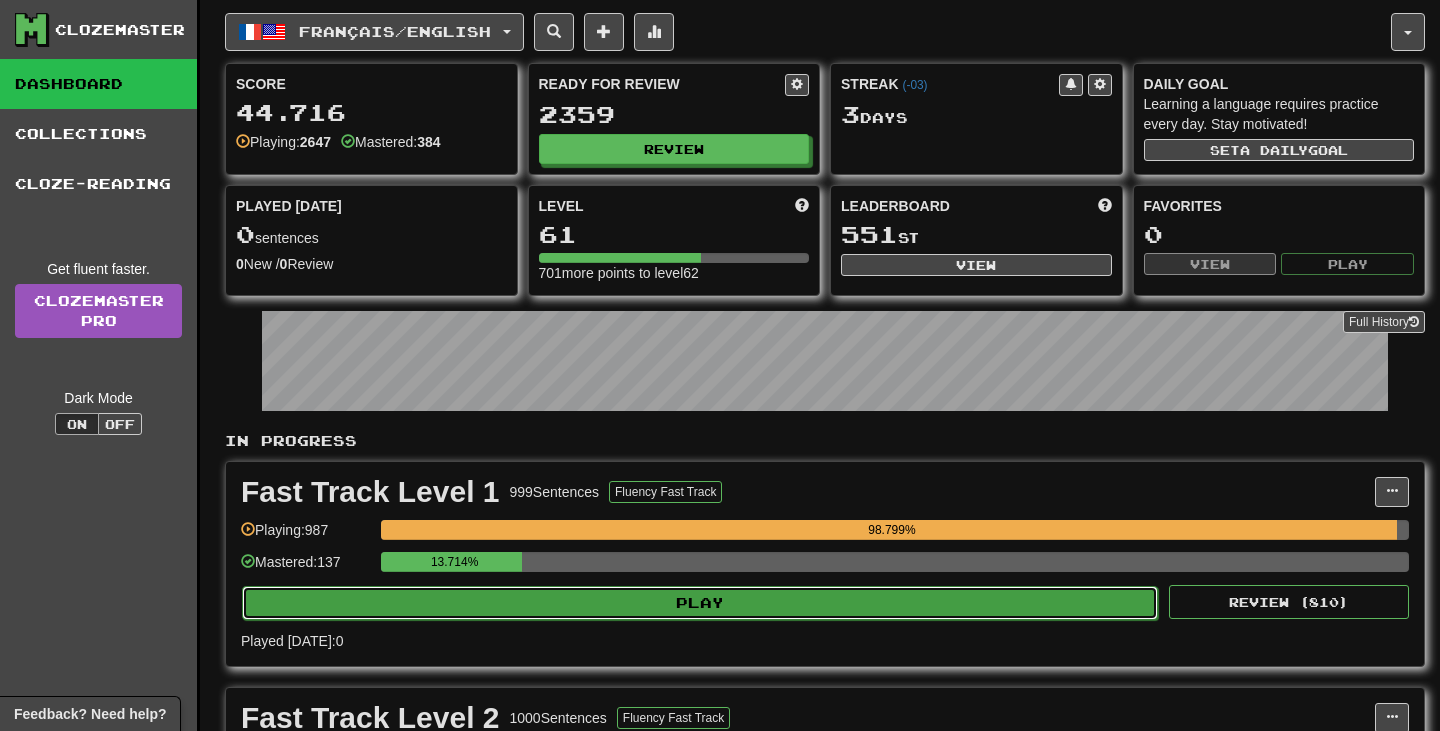 select on "**" 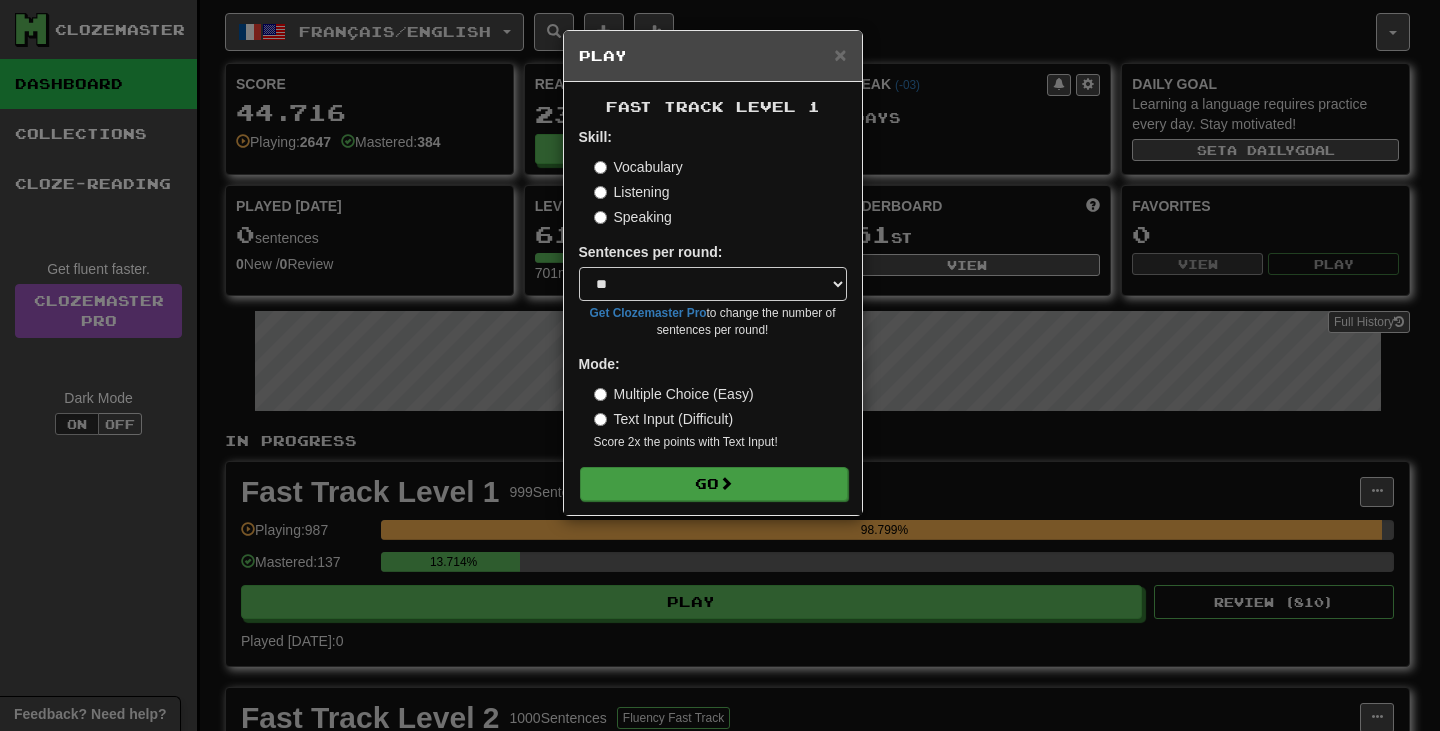 click on "Fast Track Level 1 Skill: Vocabulary Listening Speaking Sentences per round: * ** ** ** ** ** *** ******** Get Clozemaster Pro  to change the number of sentences per round! Mode: Multiple Choice (Easy) Text Input (Difficult) Score 2x the points with Text Input ! Go" at bounding box center (713, 298) 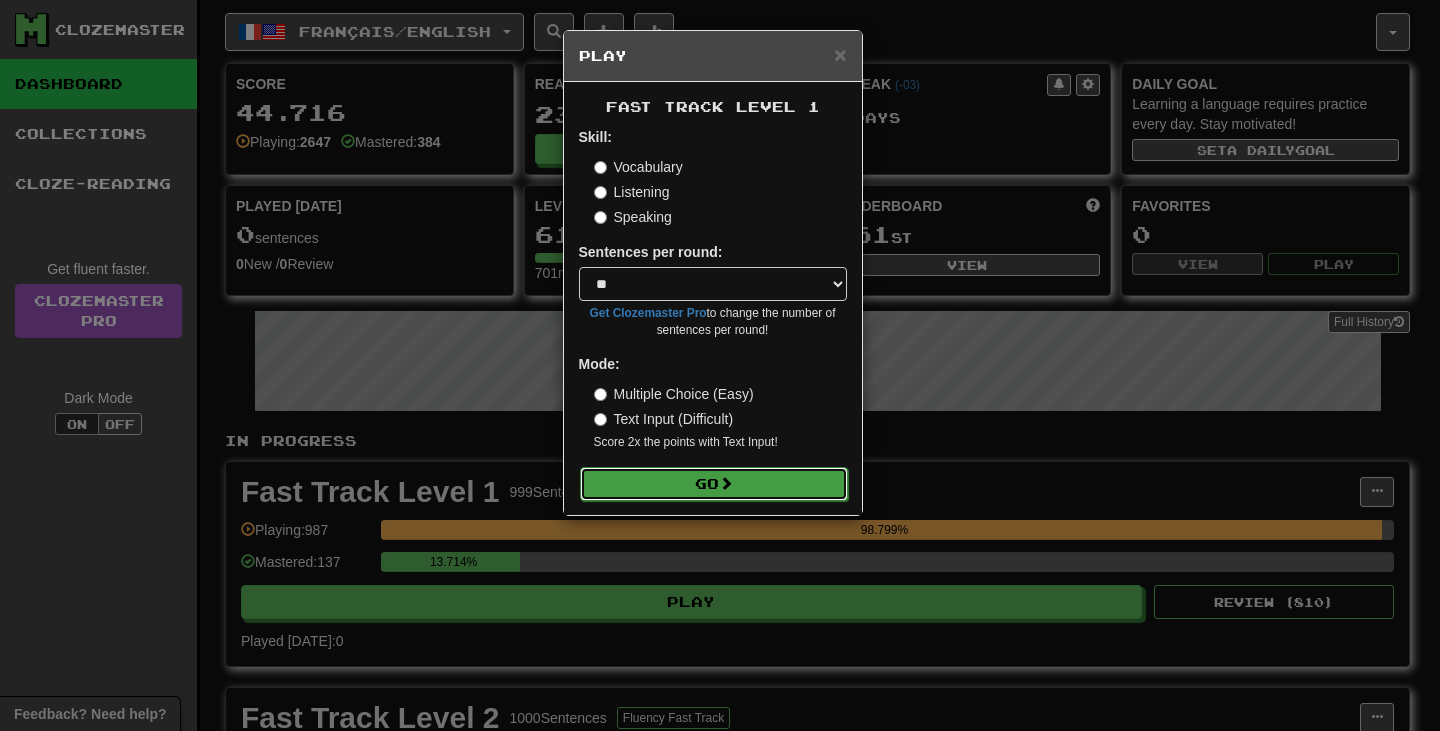 click on "Go" at bounding box center [714, 484] 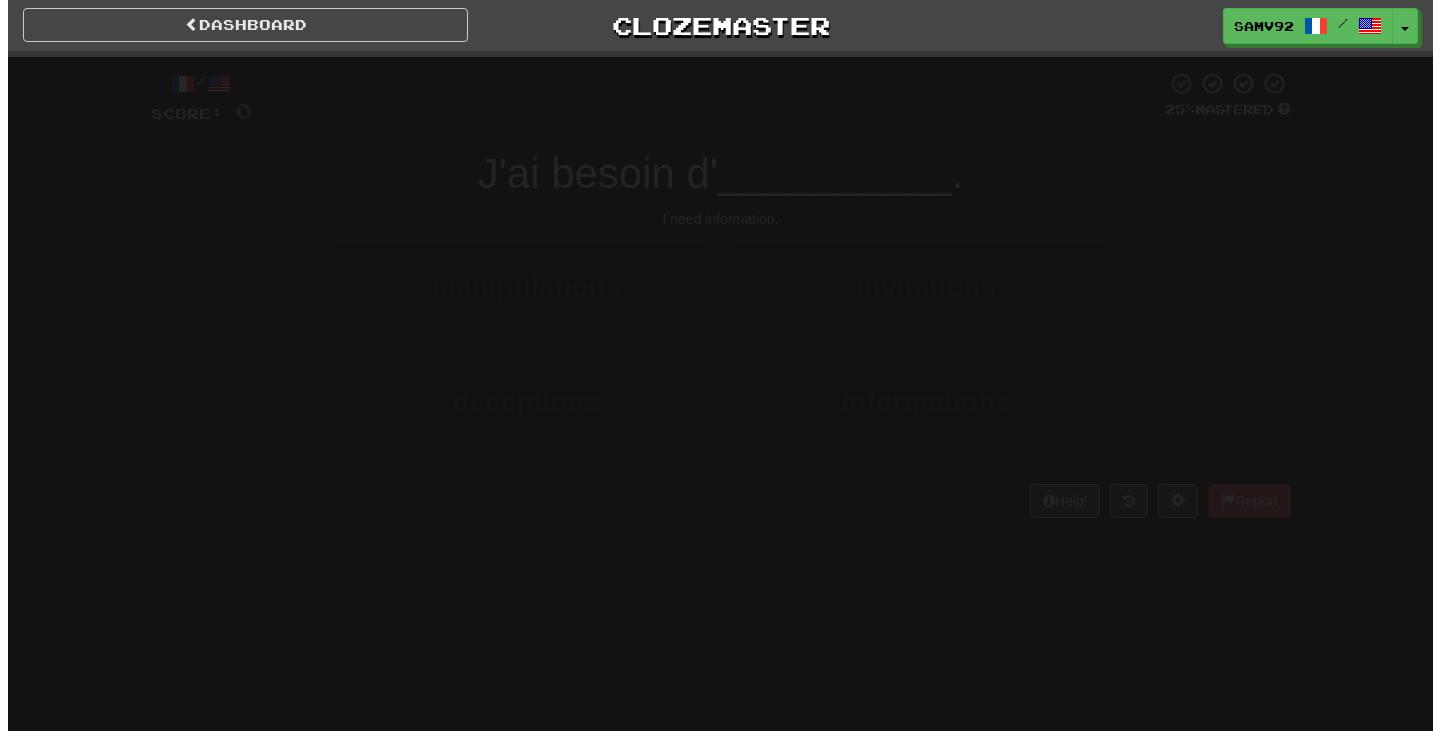 scroll, scrollTop: 0, scrollLeft: 0, axis: both 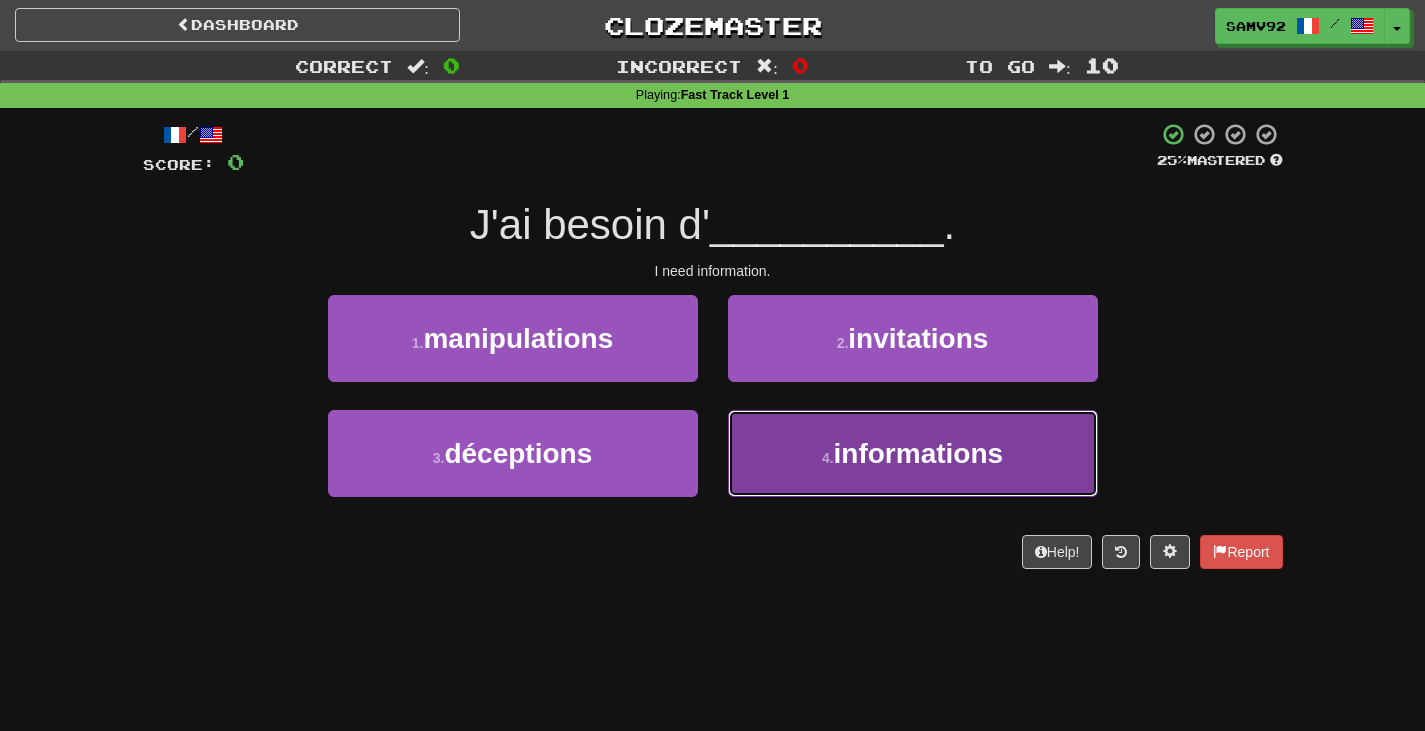 click on "informations" at bounding box center (919, 453) 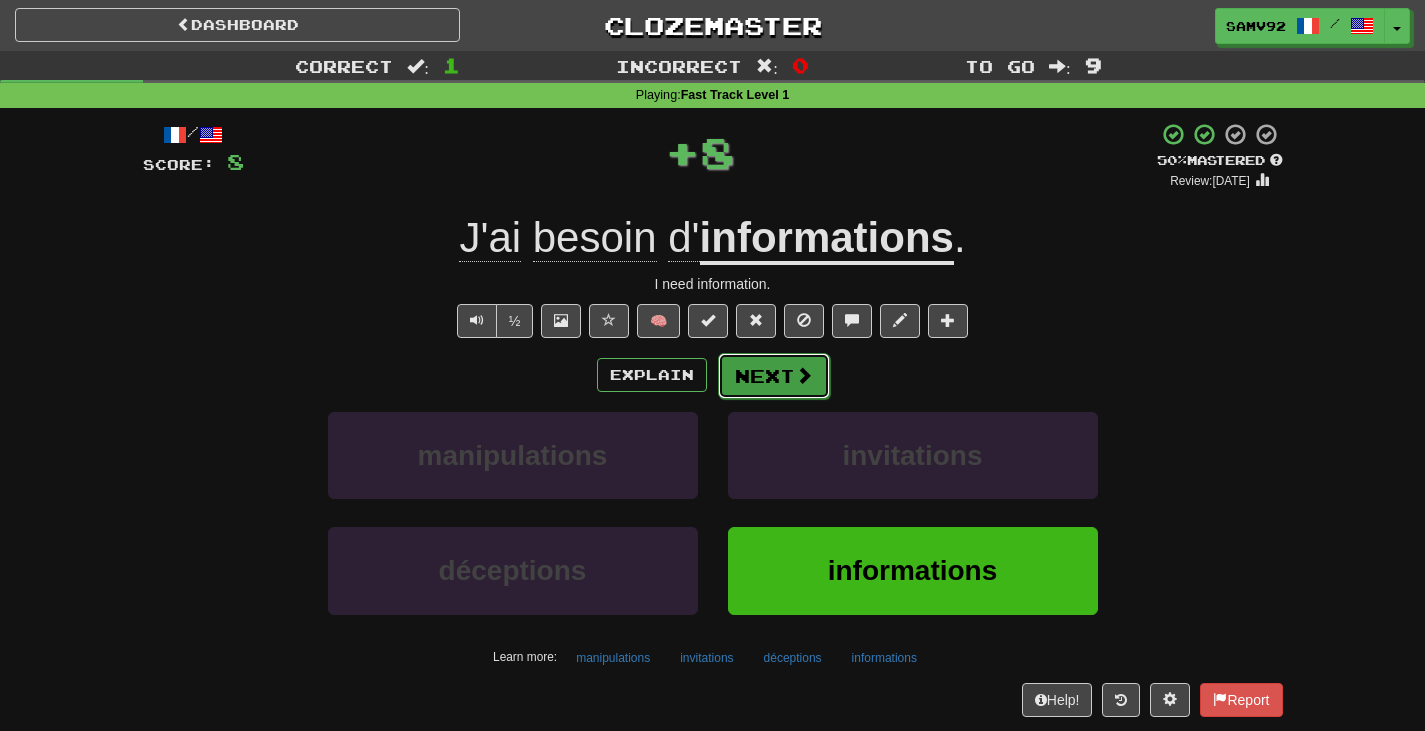 click on "Next" at bounding box center (774, 376) 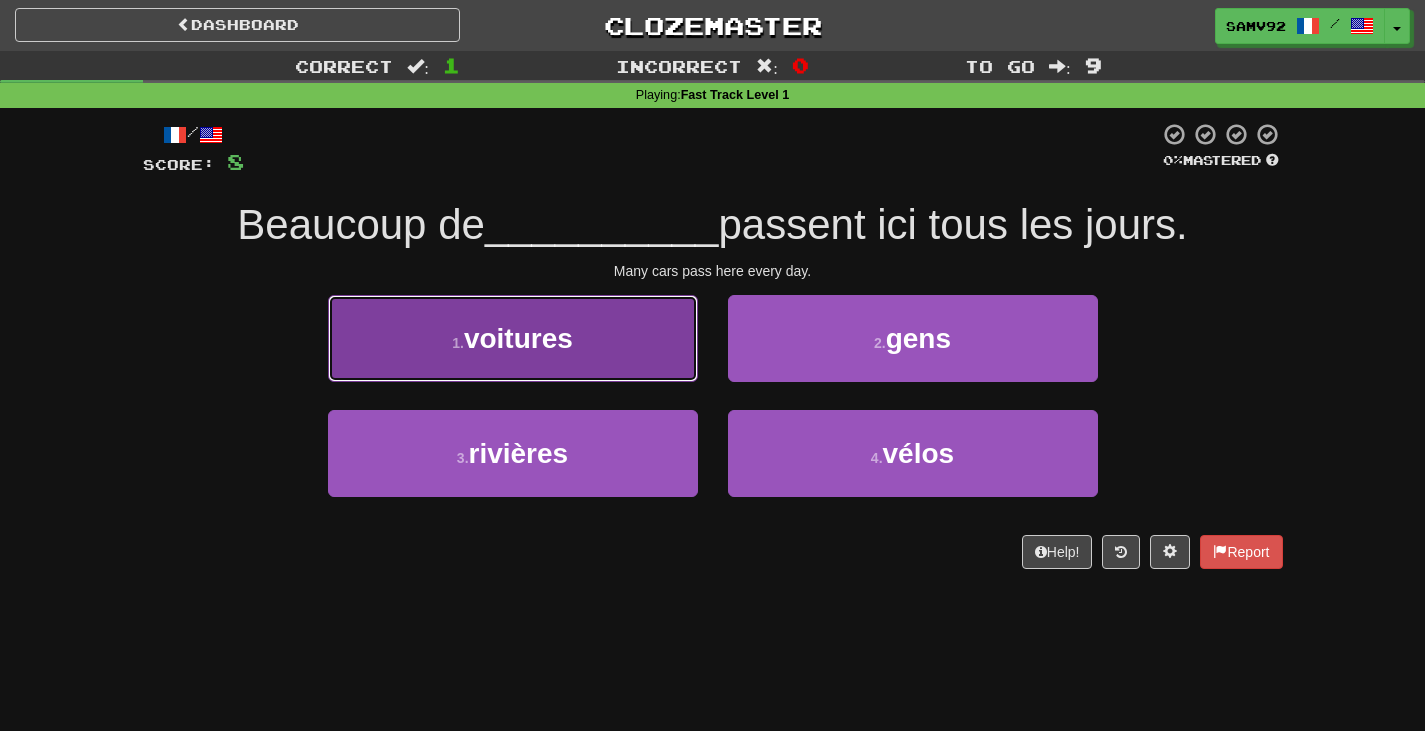 click on "1 .  voitures" at bounding box center [513, 338] 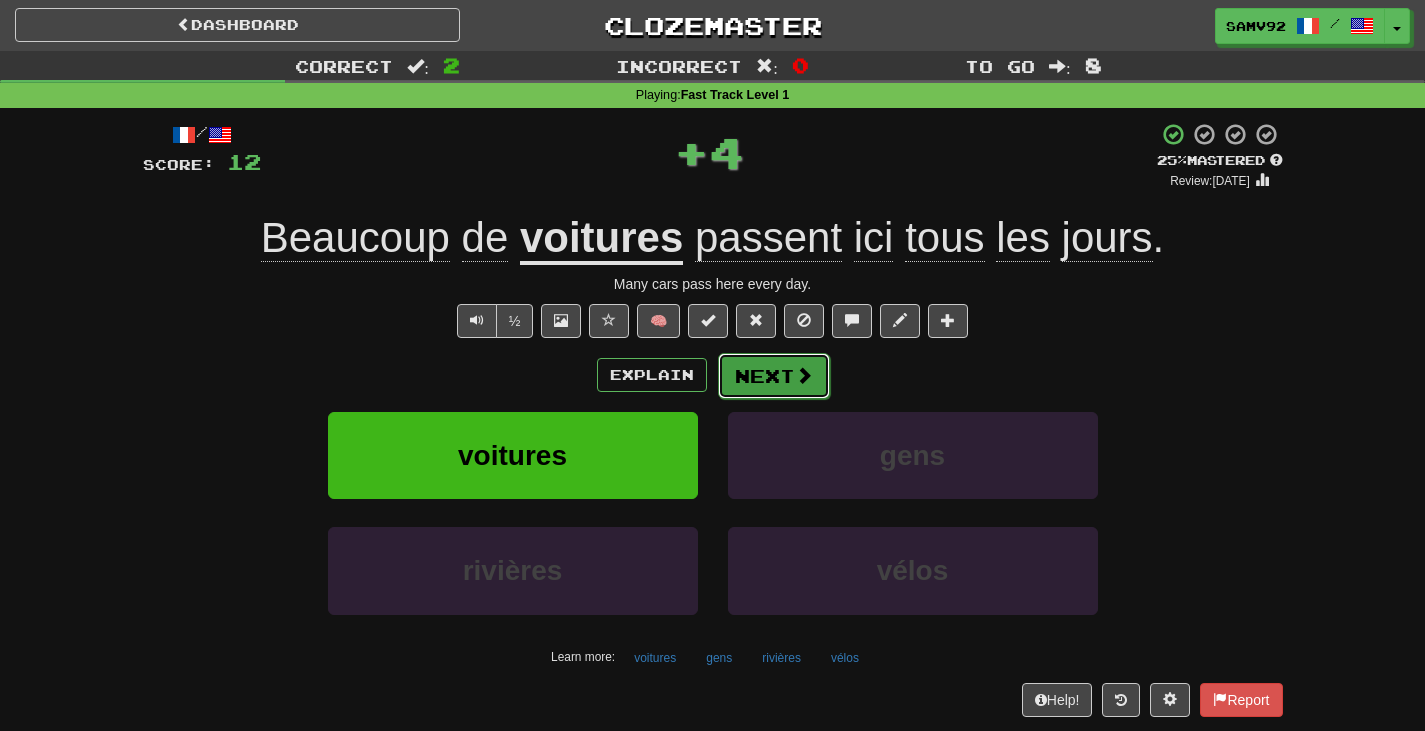click on "Next" at bounding box center [774, 376] 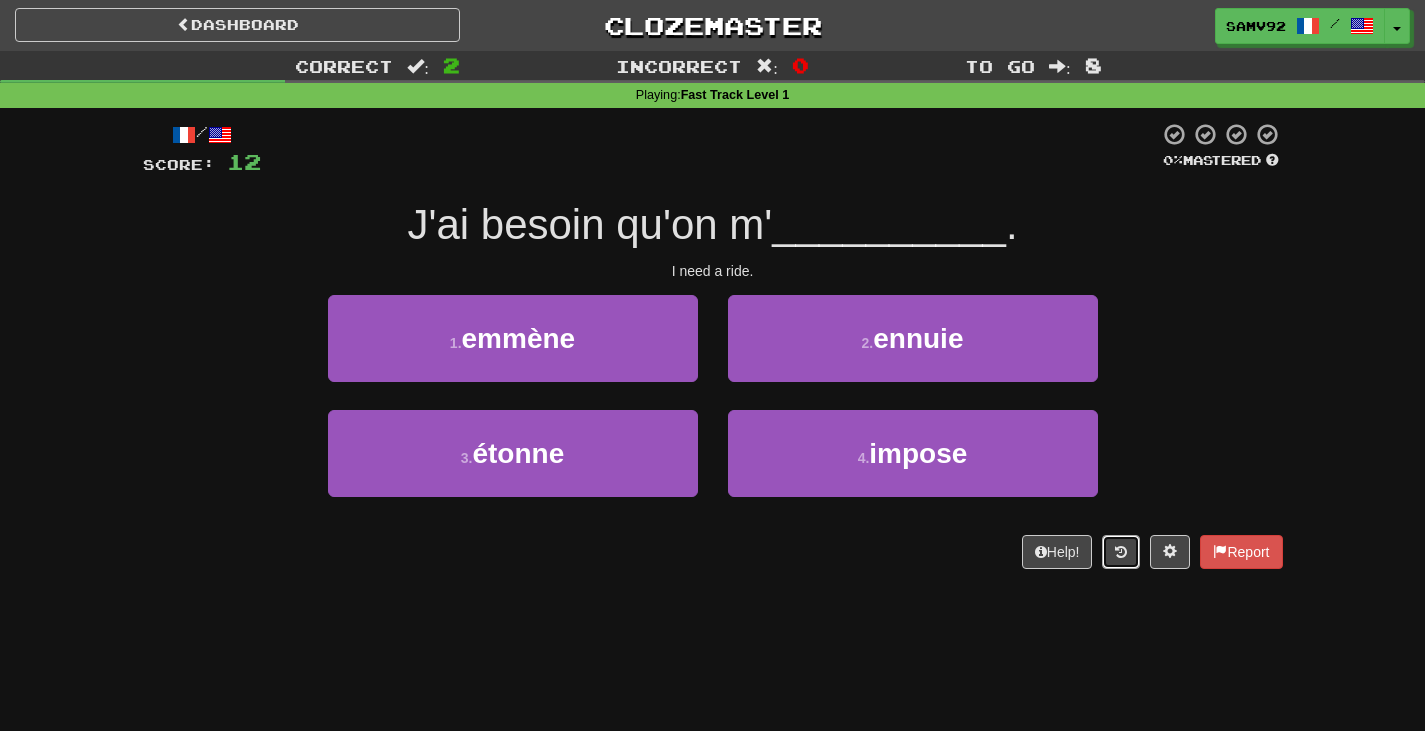 click at bounding box center (1121, 552) 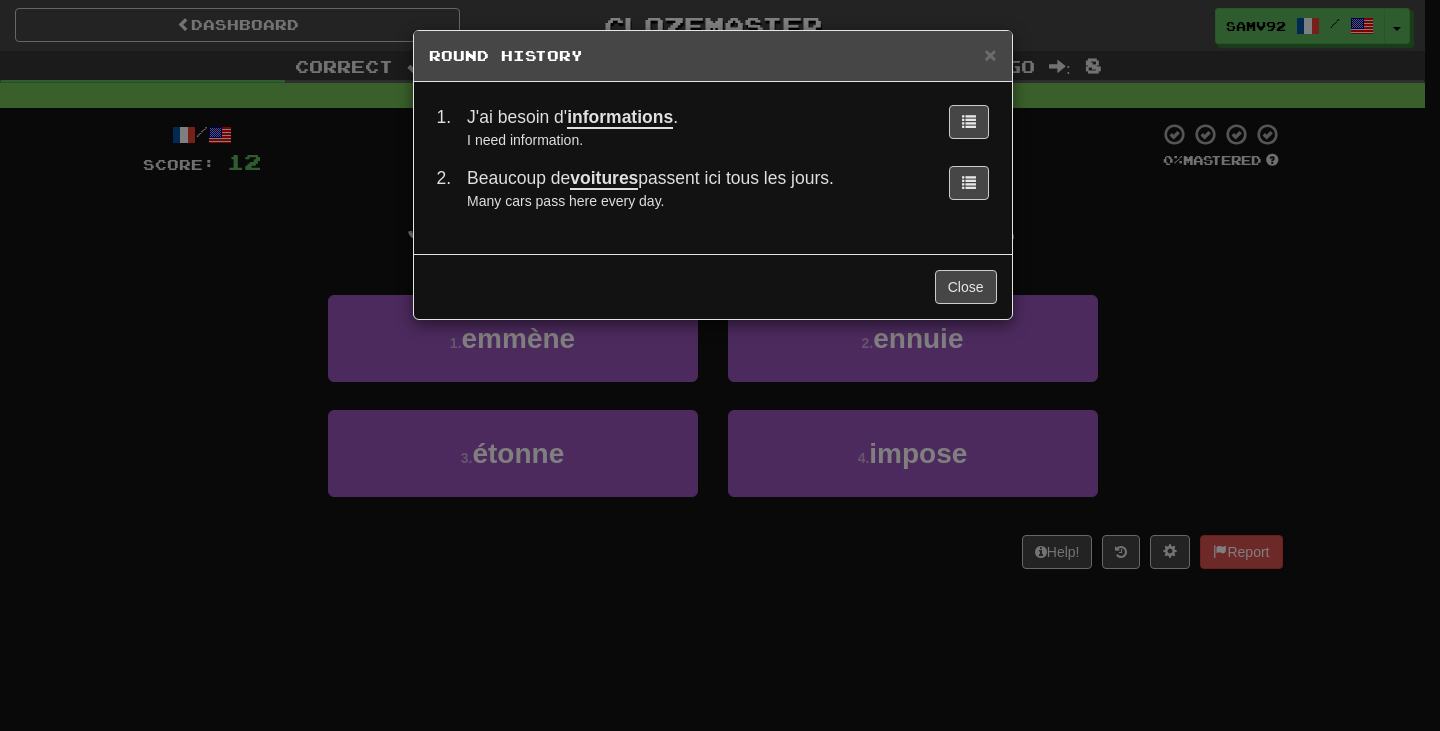 click on "× Round History 1 . J'ai besoin d' informations . I need information. 2 . Beaucoup de  voitures  passent ici tous les jours. Many cars pass here every day. Close" at bounding box center (720, 365) 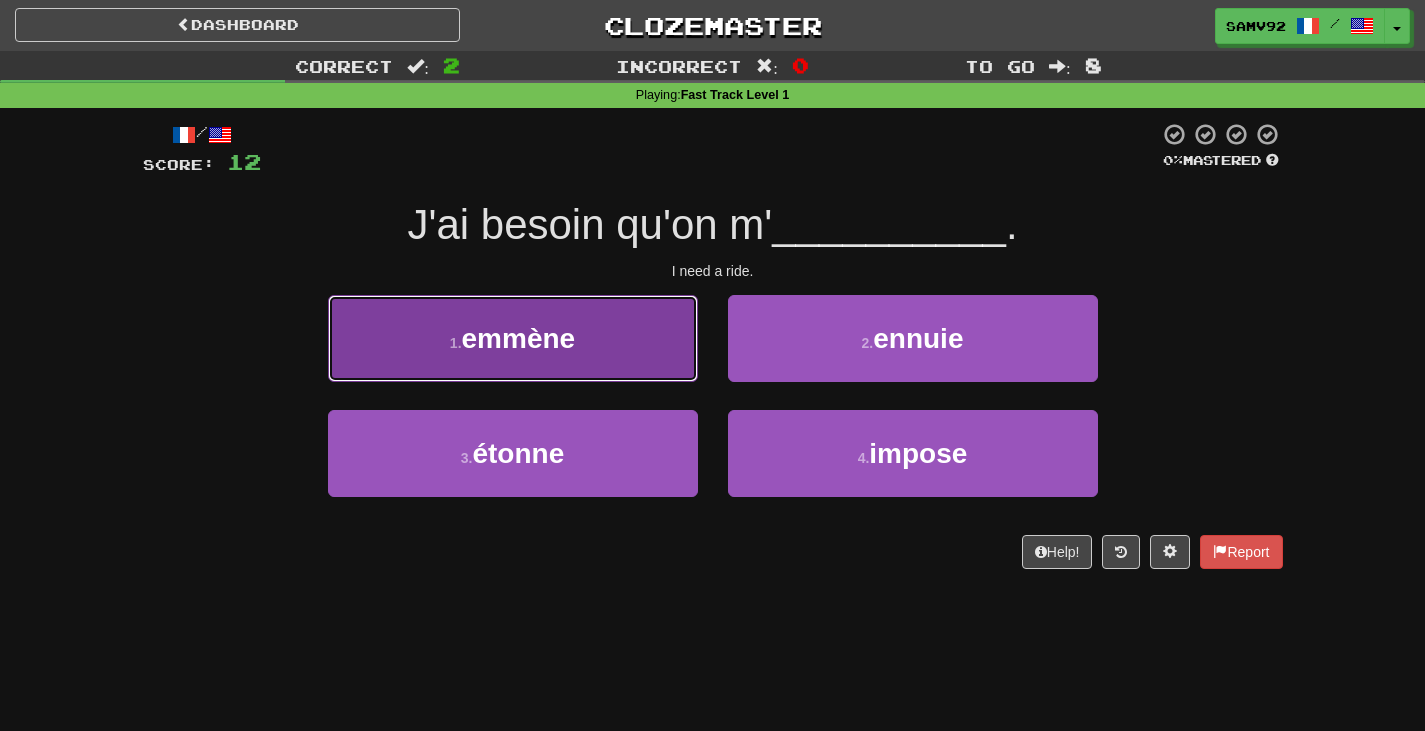 click on "1 .  emmène" at bounding box center (513, 338) 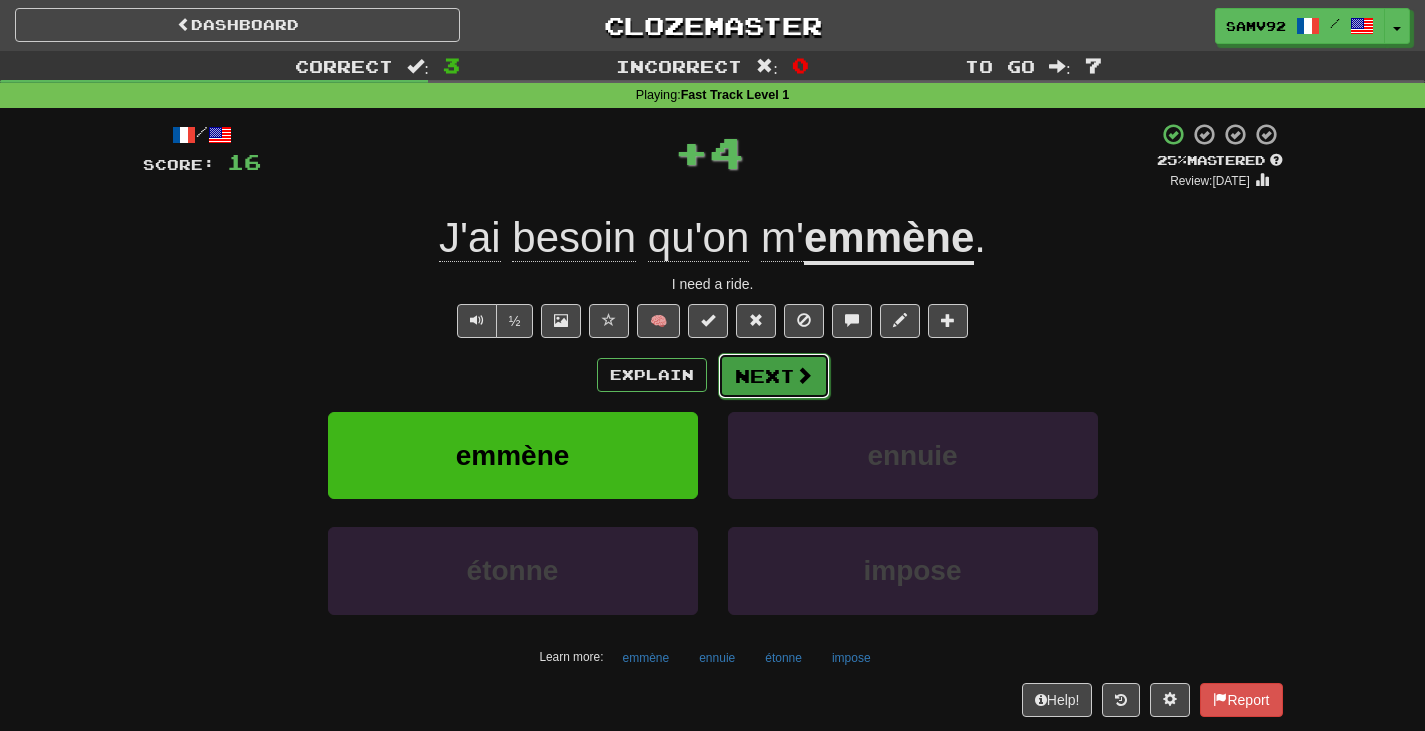 click at bounding box center (804, 375) 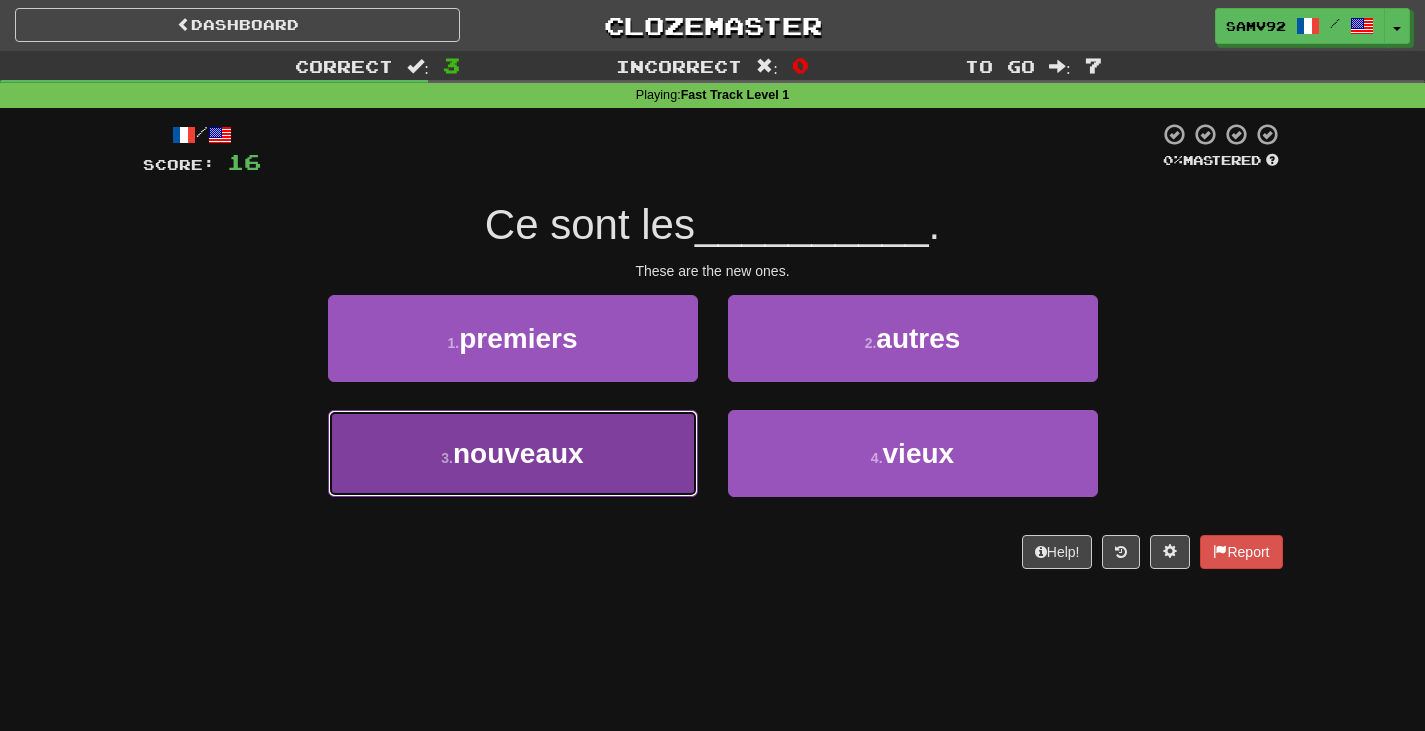 click on "3 .  nouveaux" at bounding box center (513, 453) 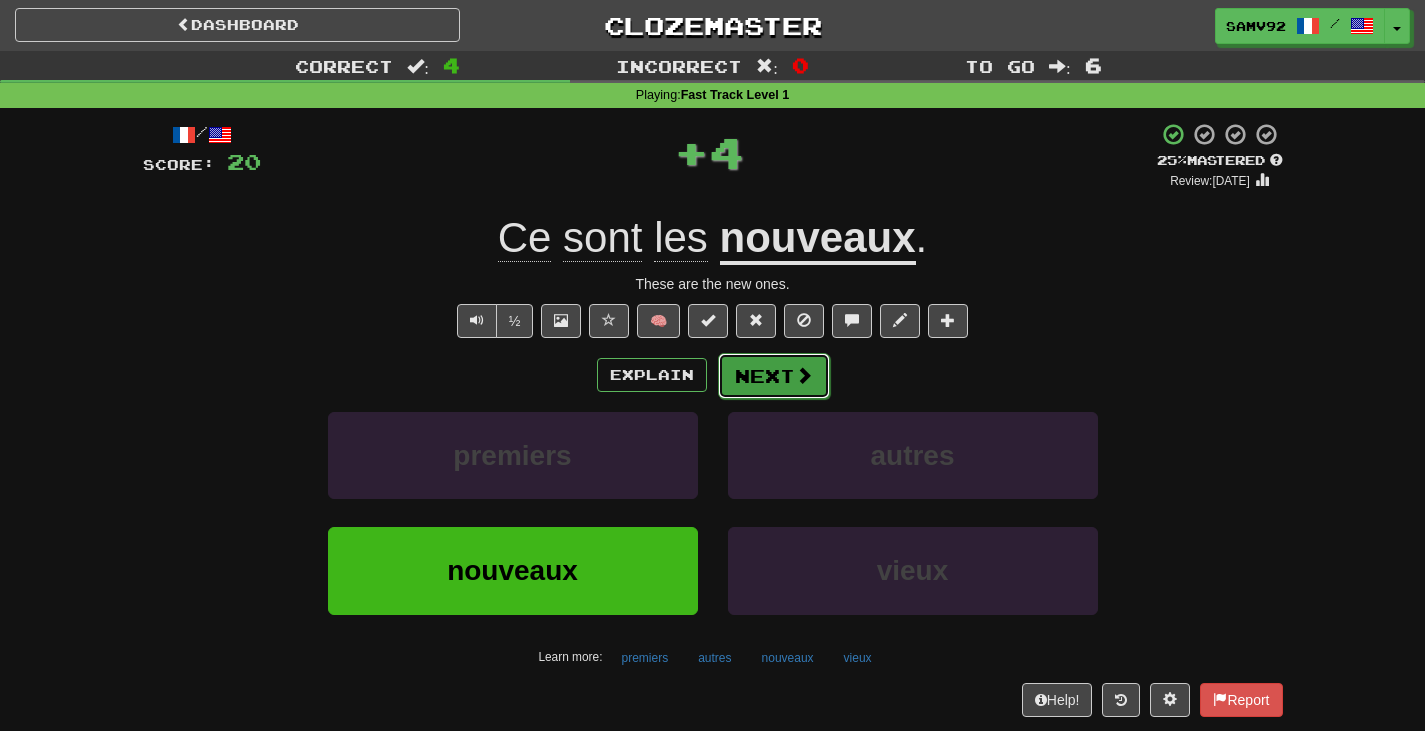 click on "Next" at bounding box center (774, 376) 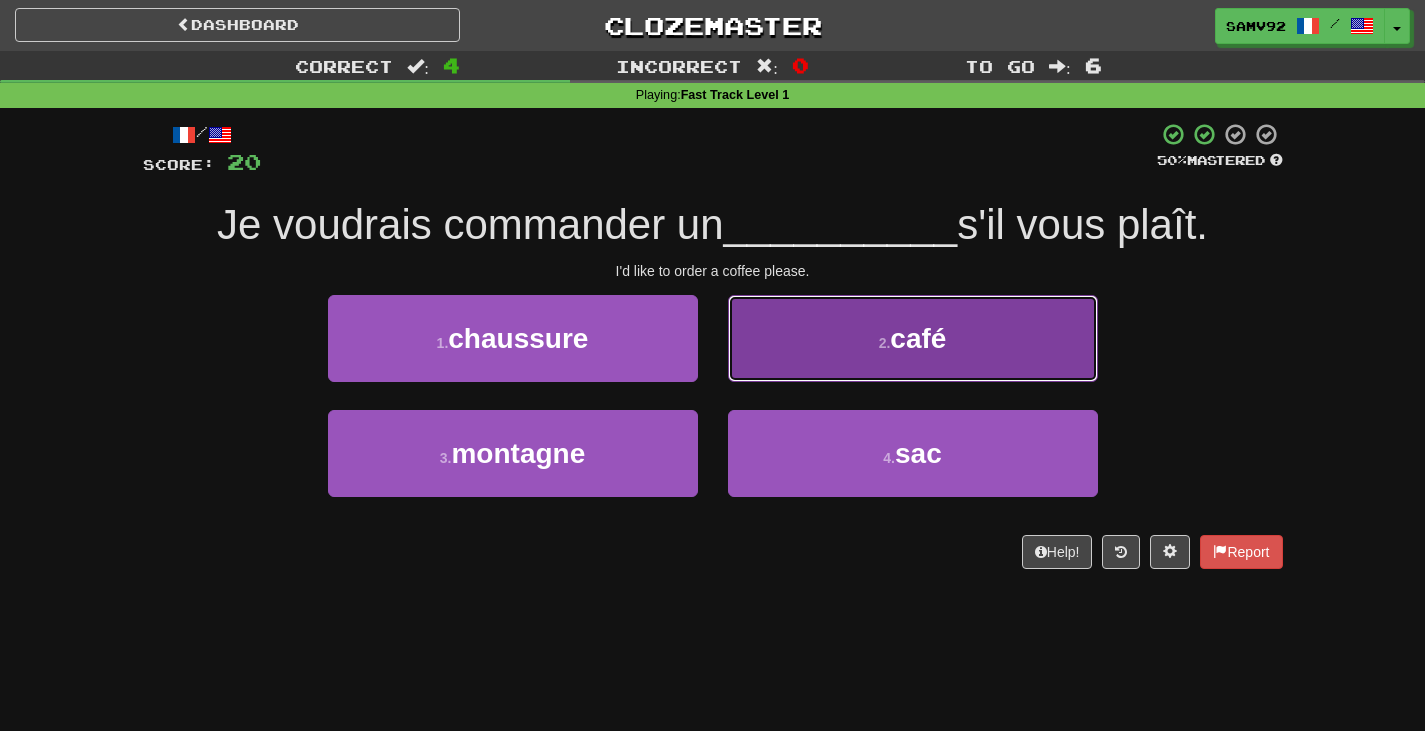 click on "2 .  café" at bounding box center (913, 338) 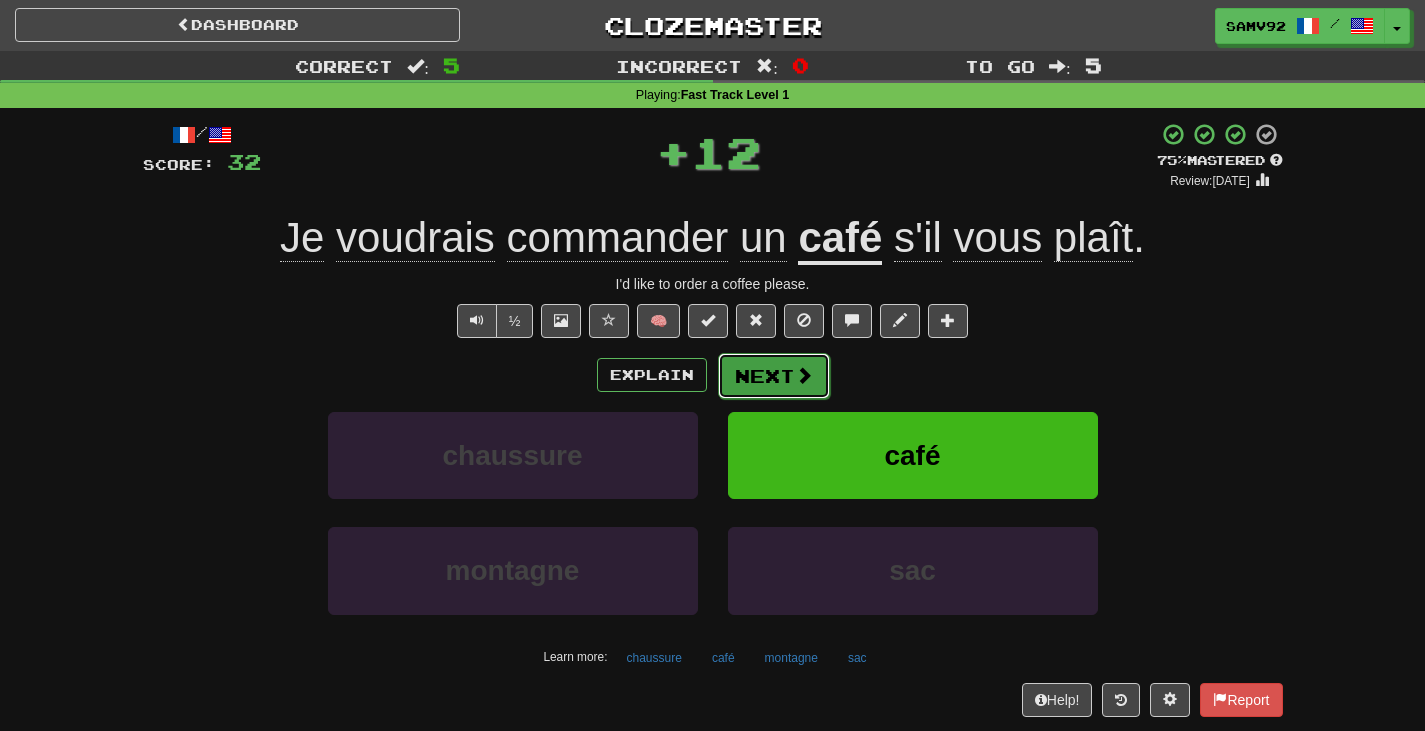 click at bounding box center (804, 375) 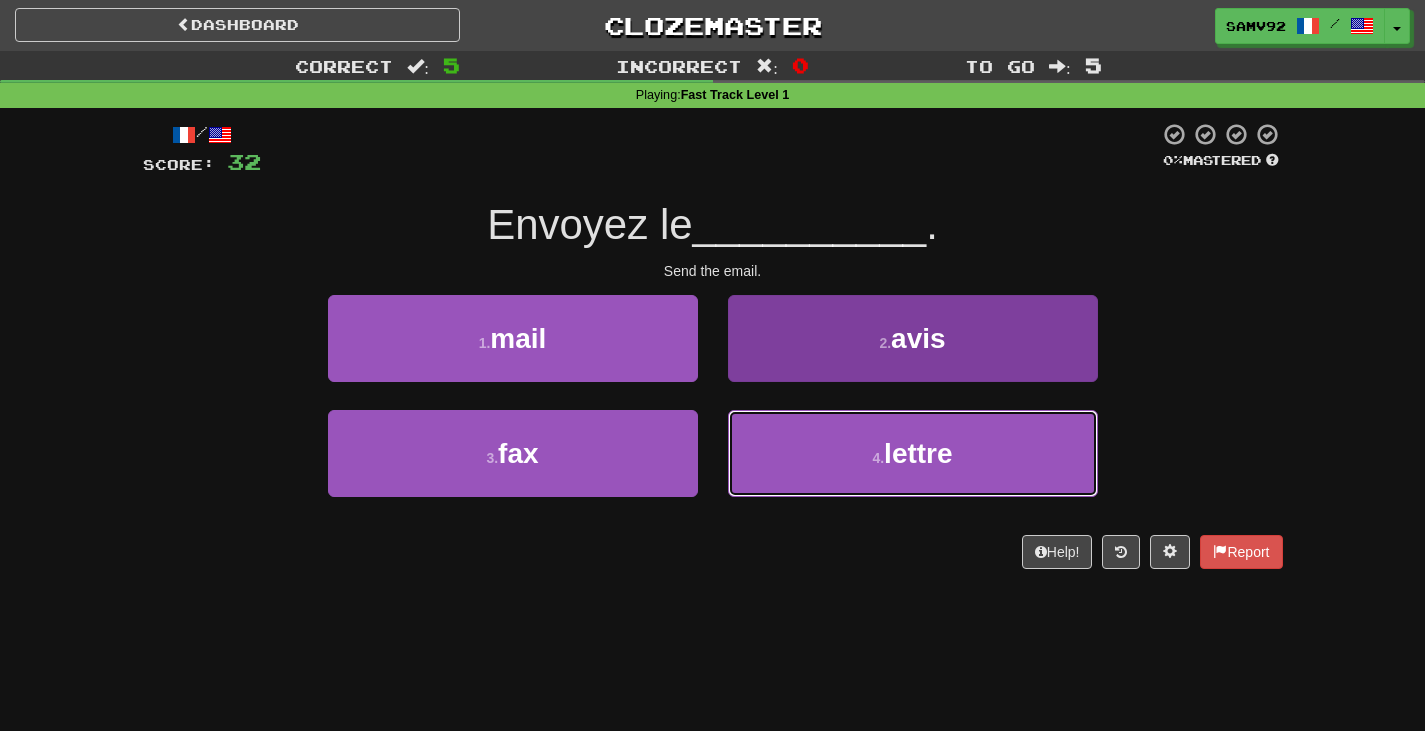 click on "4 .  lettre" at bounding box center [913, 453] 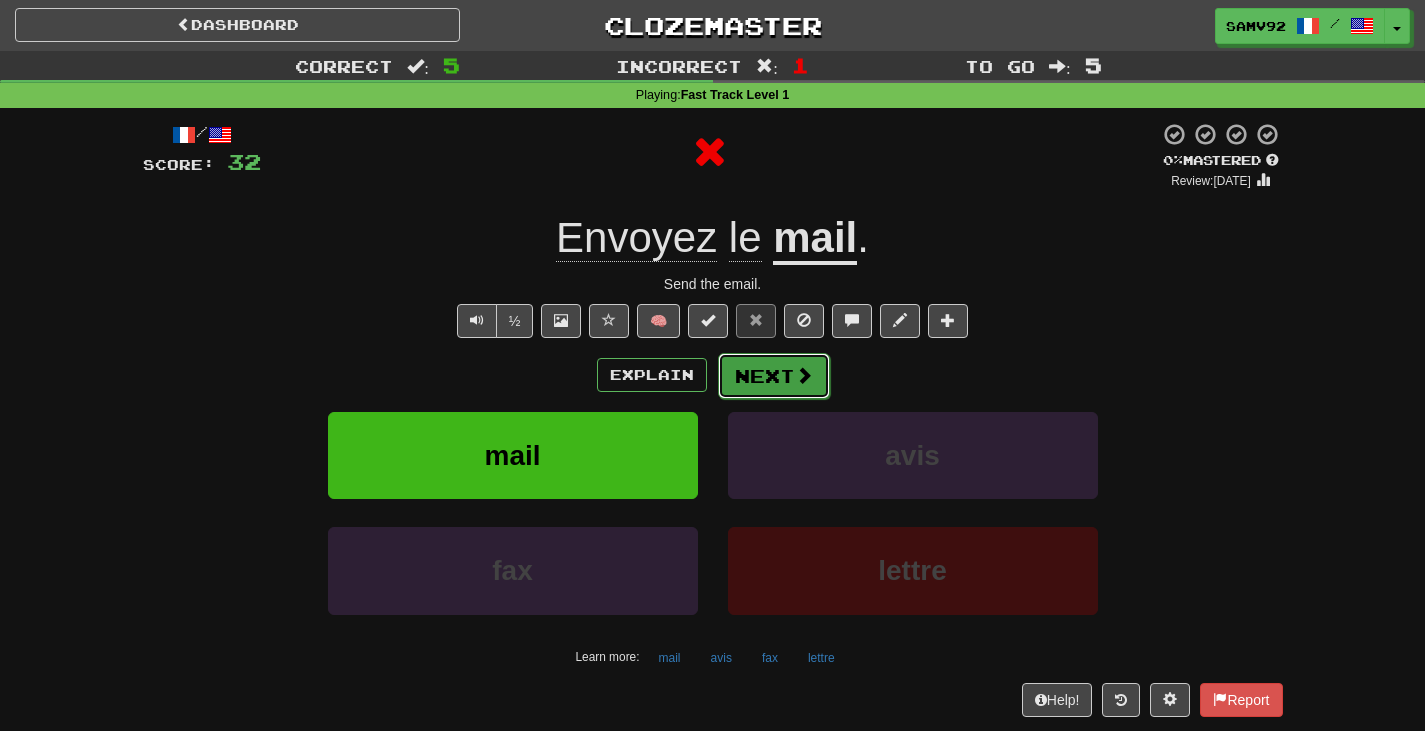 click on "Next" at bounding box center (774, 376) 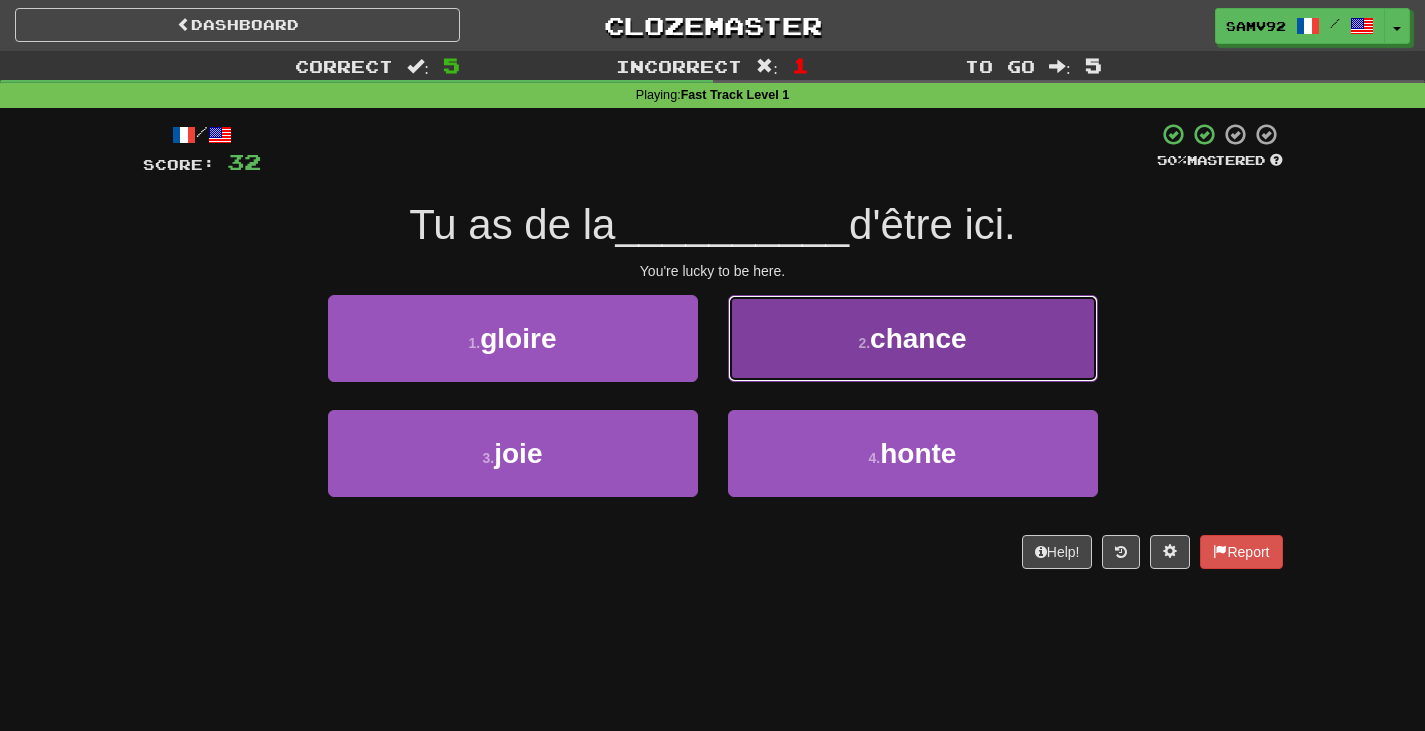 click on "2 .  chance" at bounding box center (913, 338) 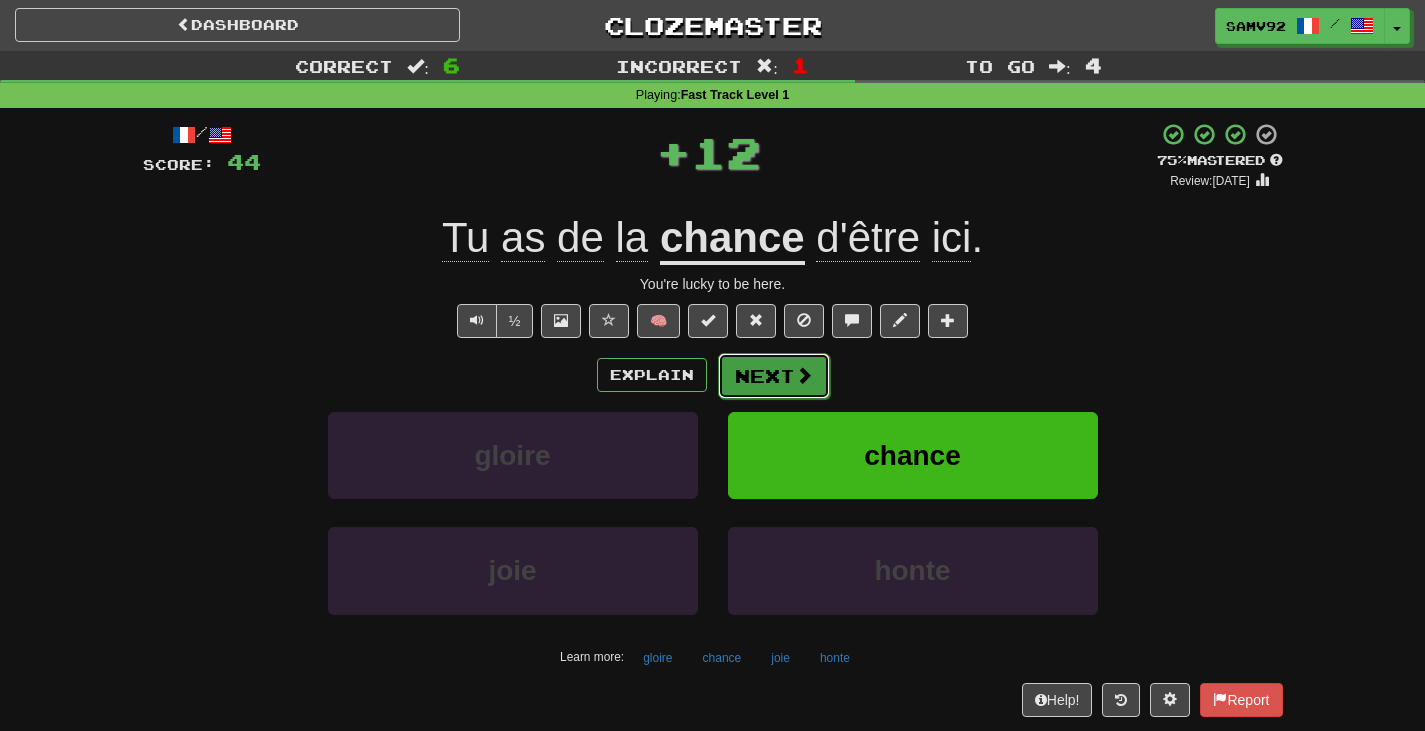 click on "Next" at bounding box center (774, 376) 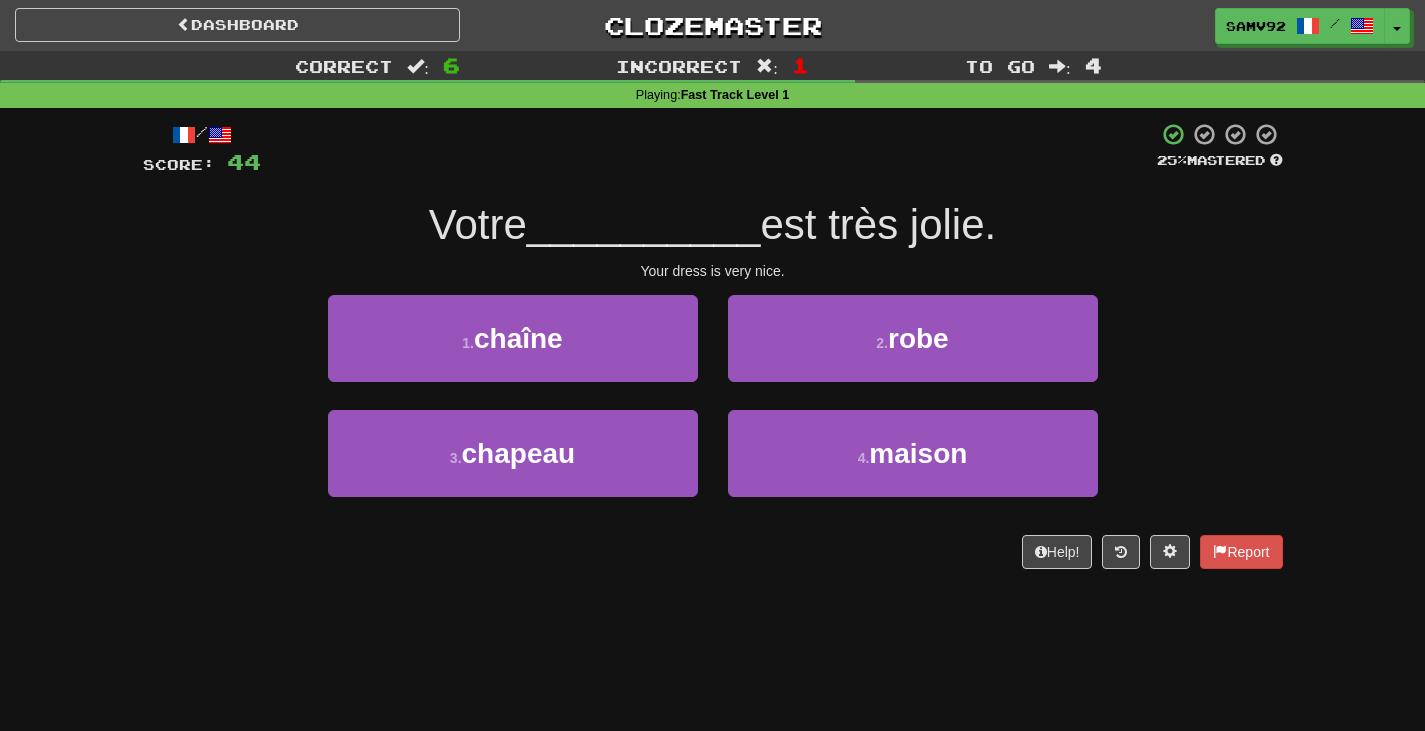 click on "2 .  robe" at bounding box center (913, 352) 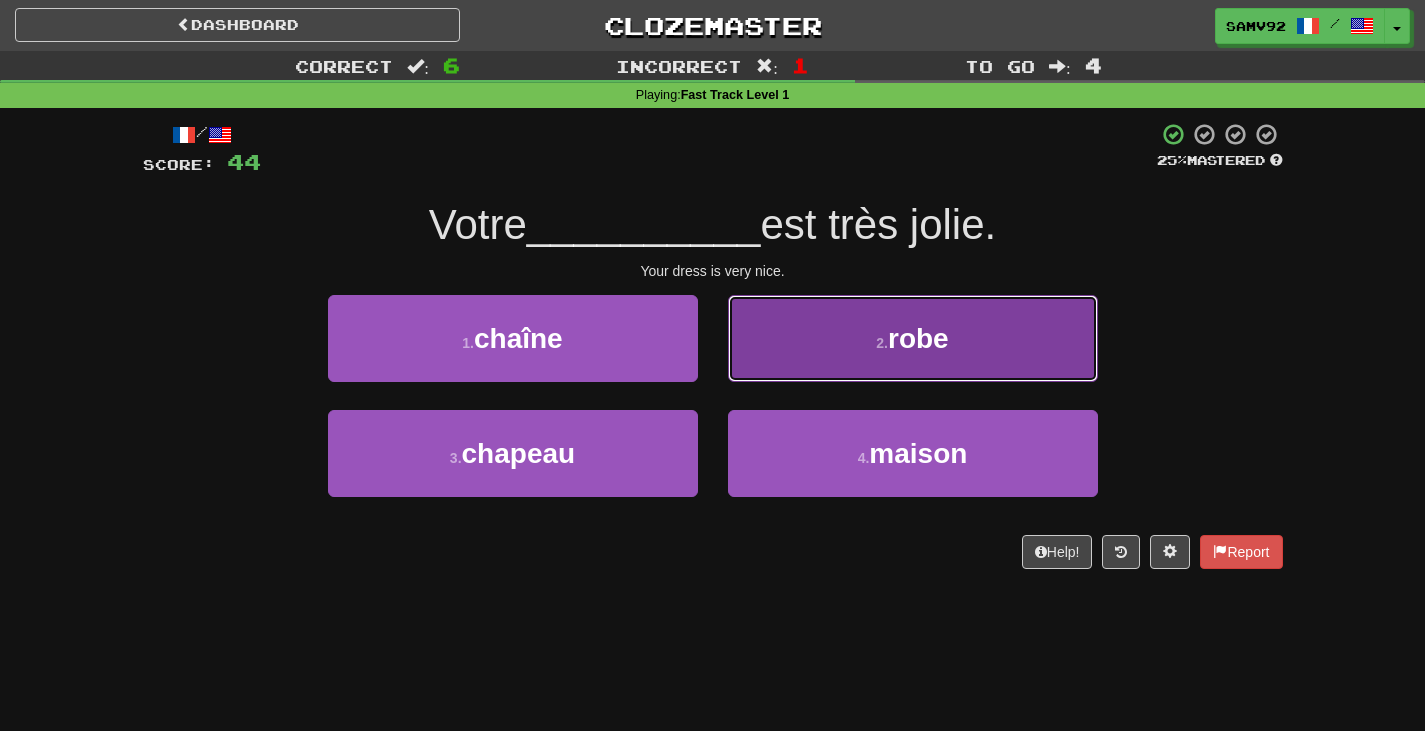 click on "2 .  robe" at bounding box center [913, 338] 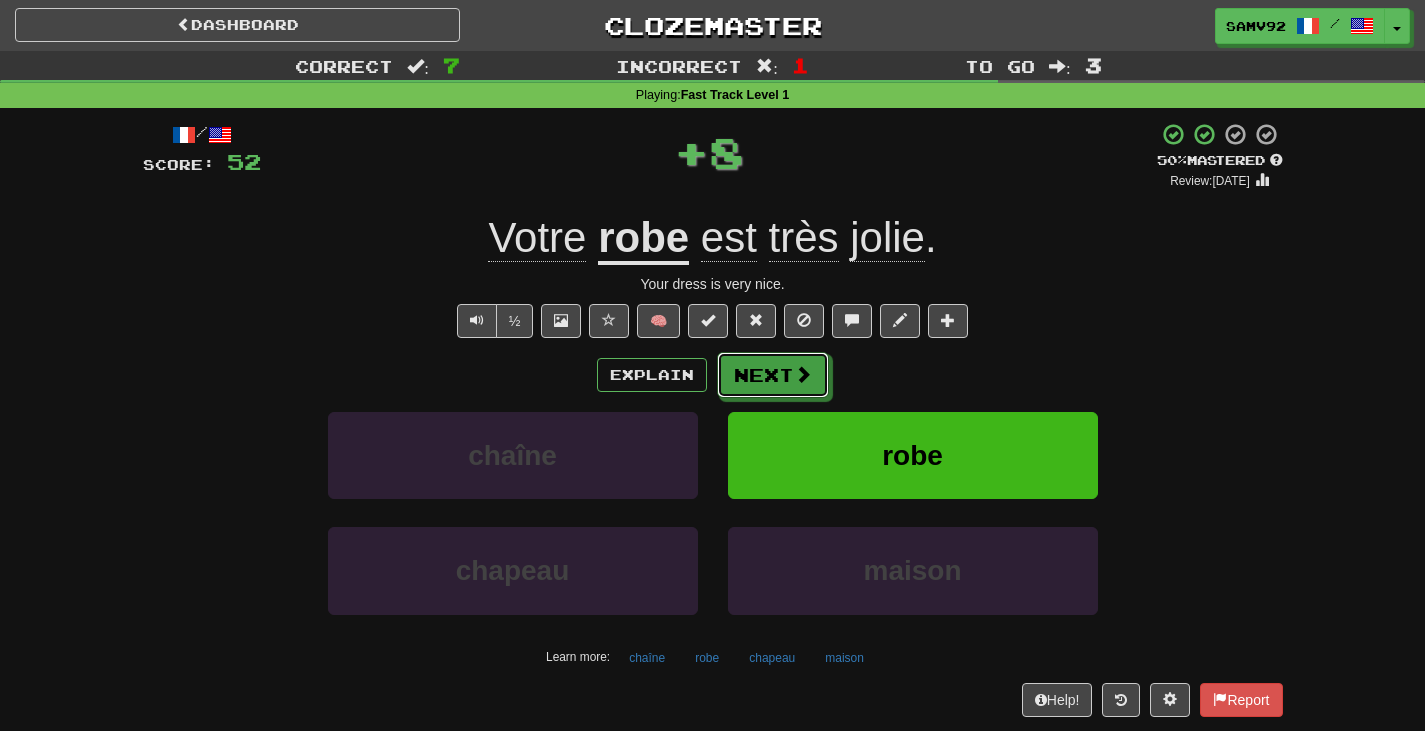 click on "Next" at bounding box center [773, 375] 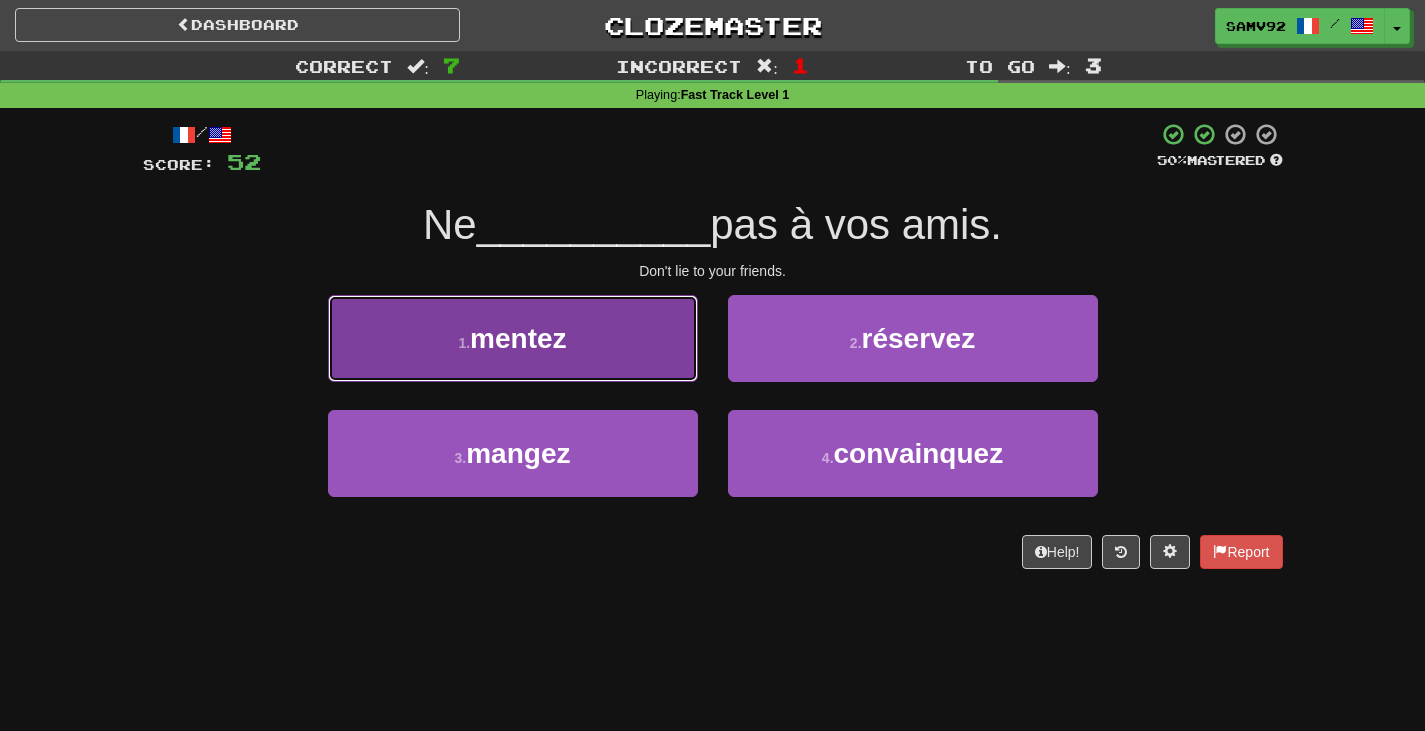 click on "1 .  mentez" at bounding box center (513, 338) 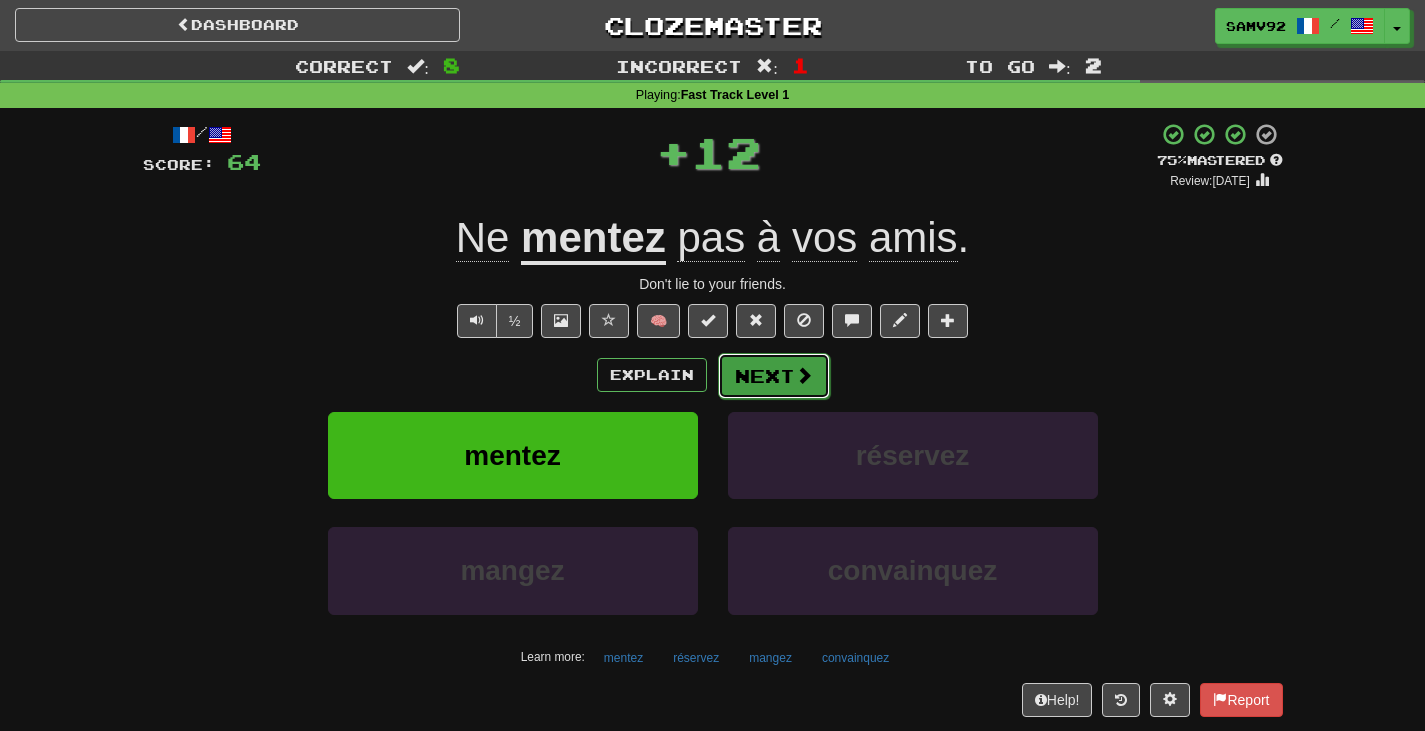 click on "Next" at bounding box center [774, 376] 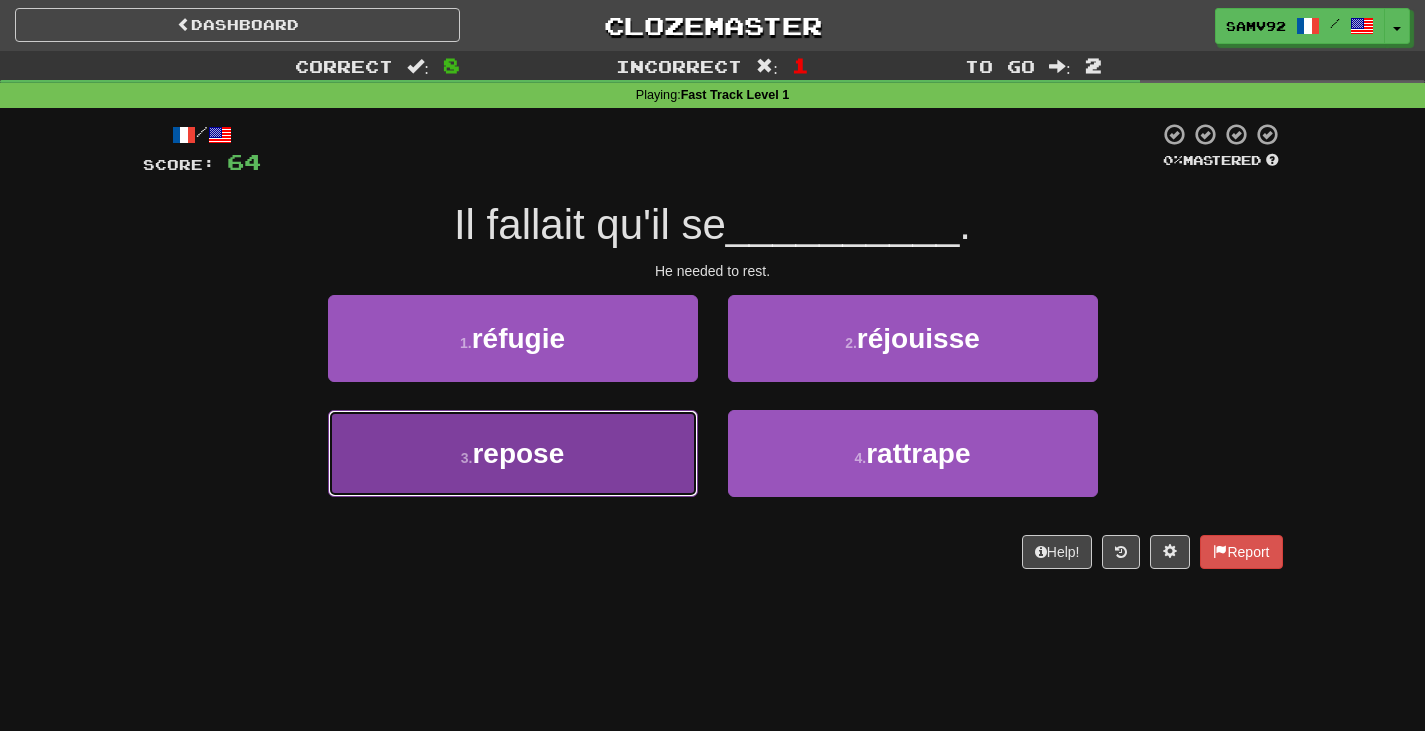 click on "3 .  repose" at bounding box center [513, 453] 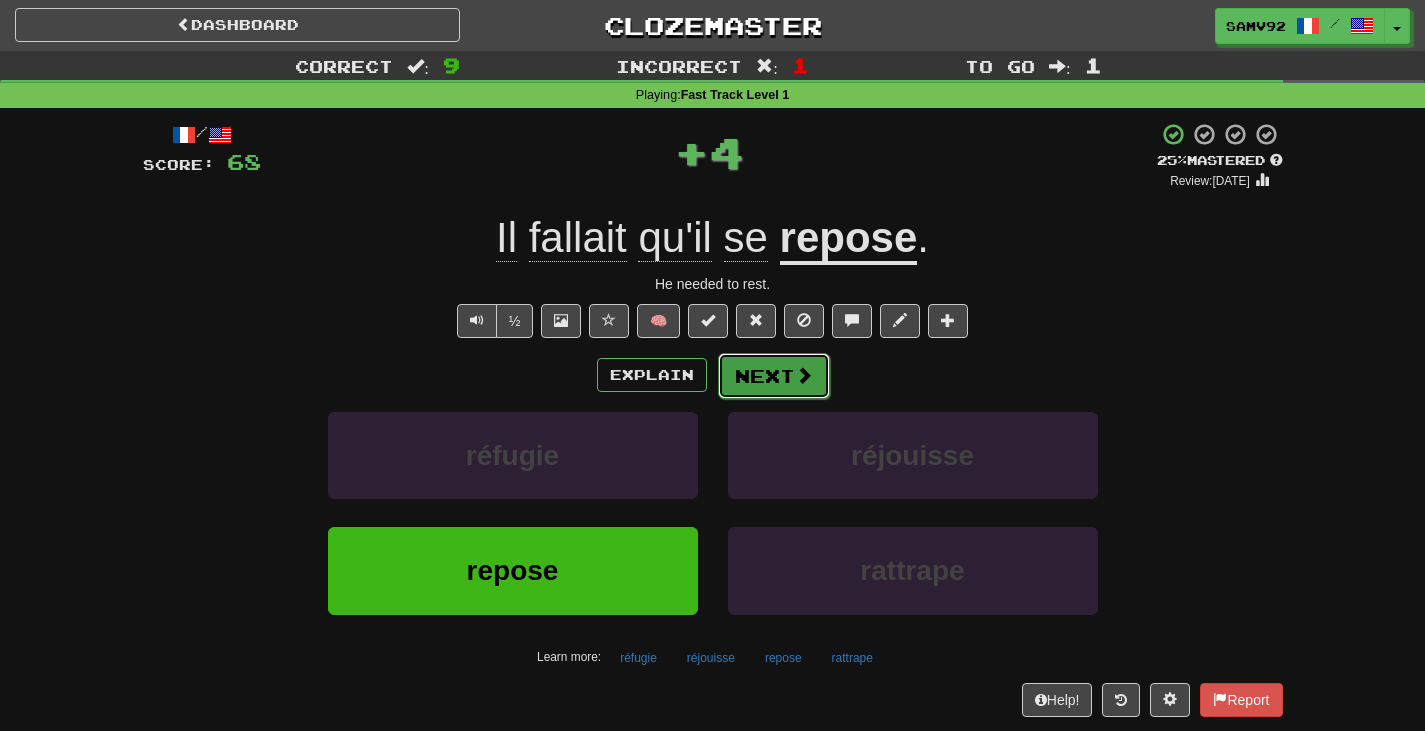 click on "Next" at bounding box center [774, 376] 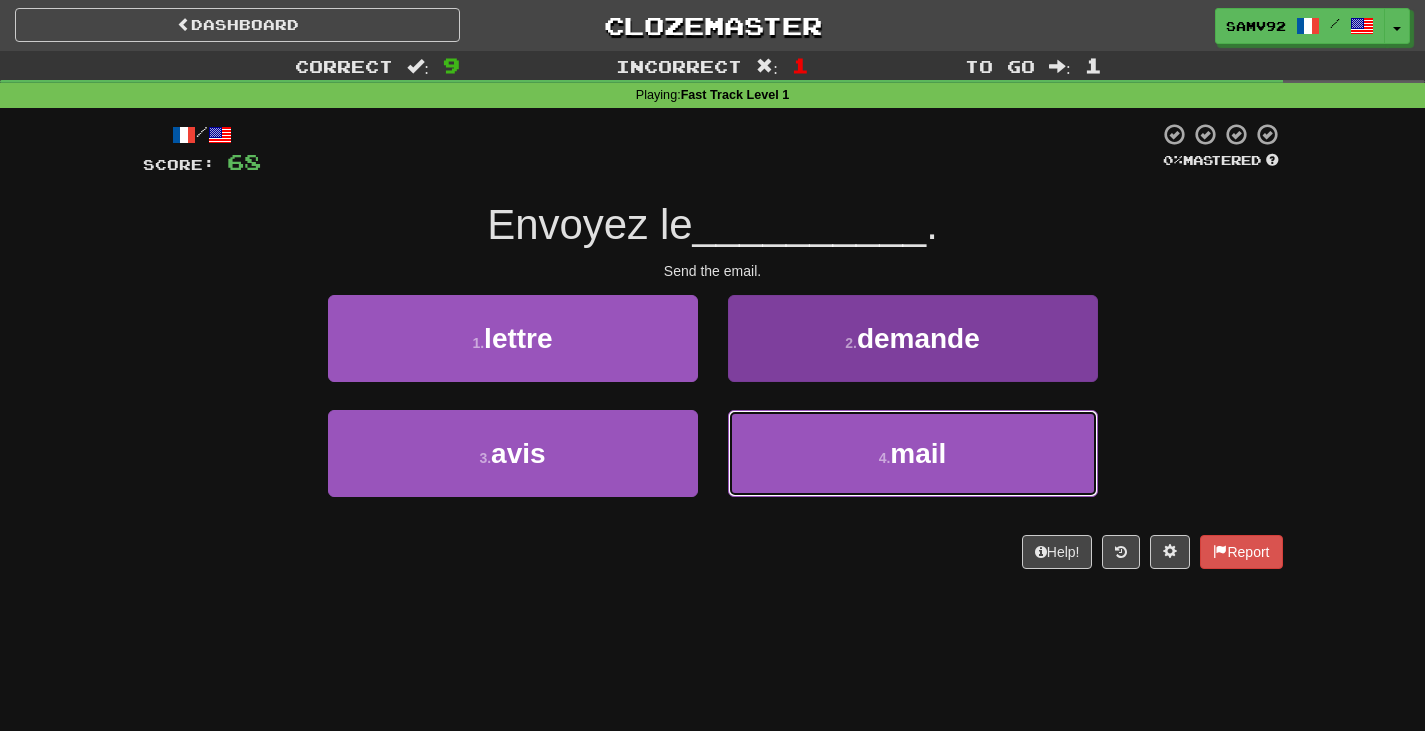 click on "4 .  mail" at bounding box center (913, 453) 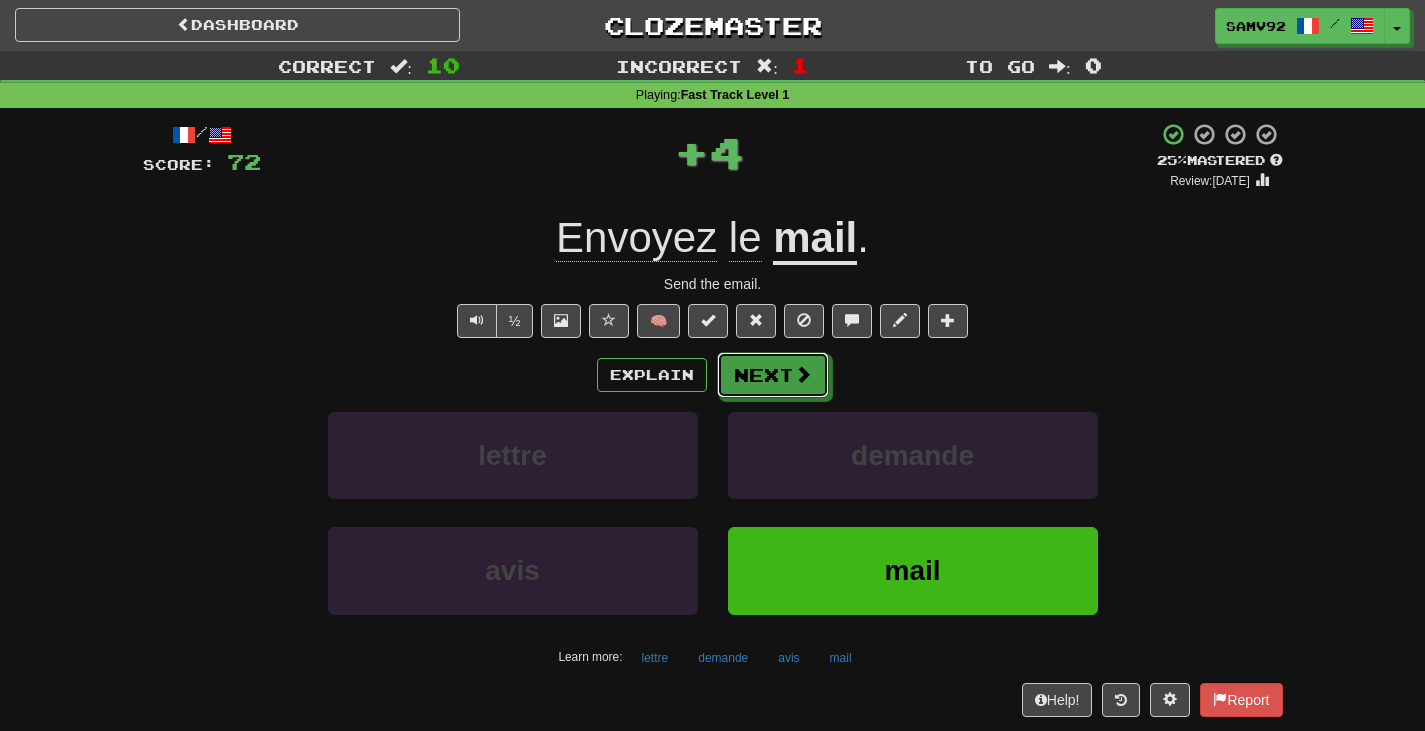 click on "Next" at bounding box center (773, 375) 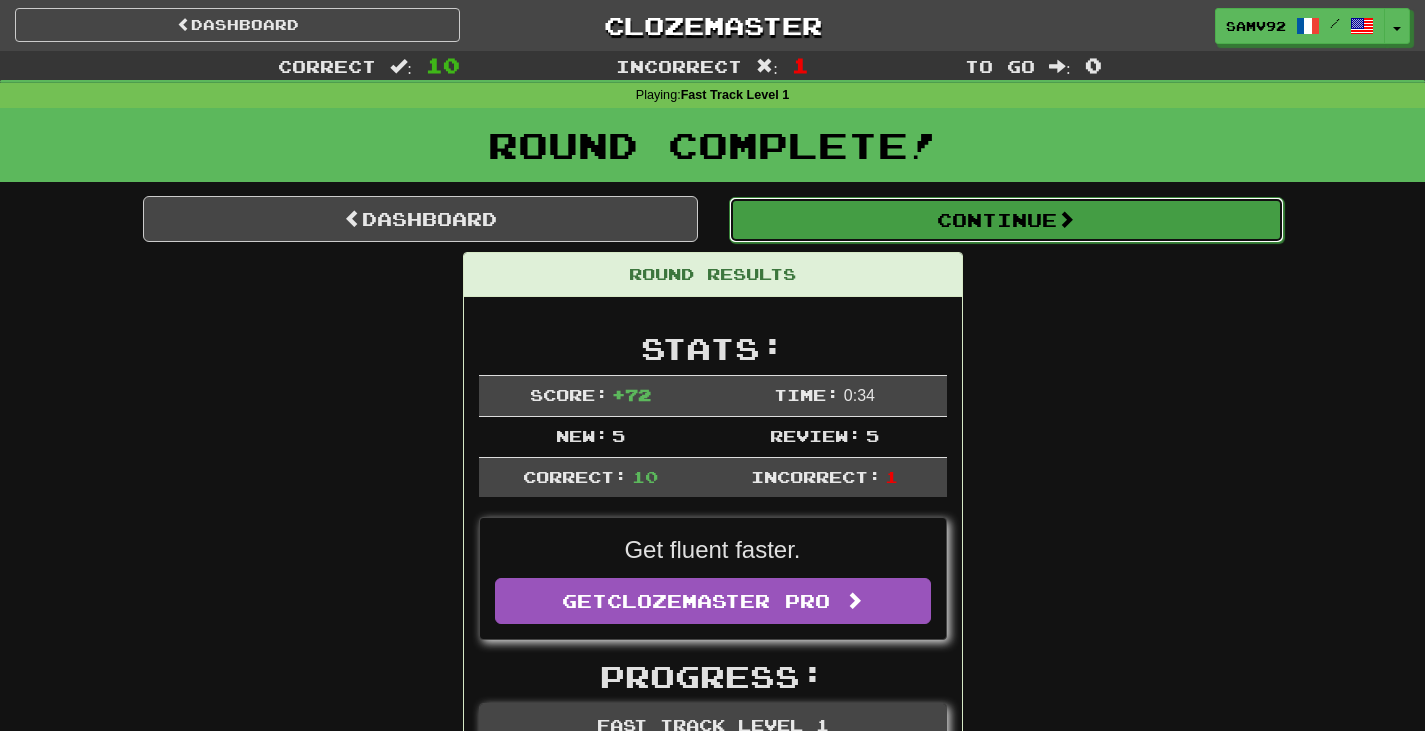 click on "Continue" at bounding box center [1006, 220] 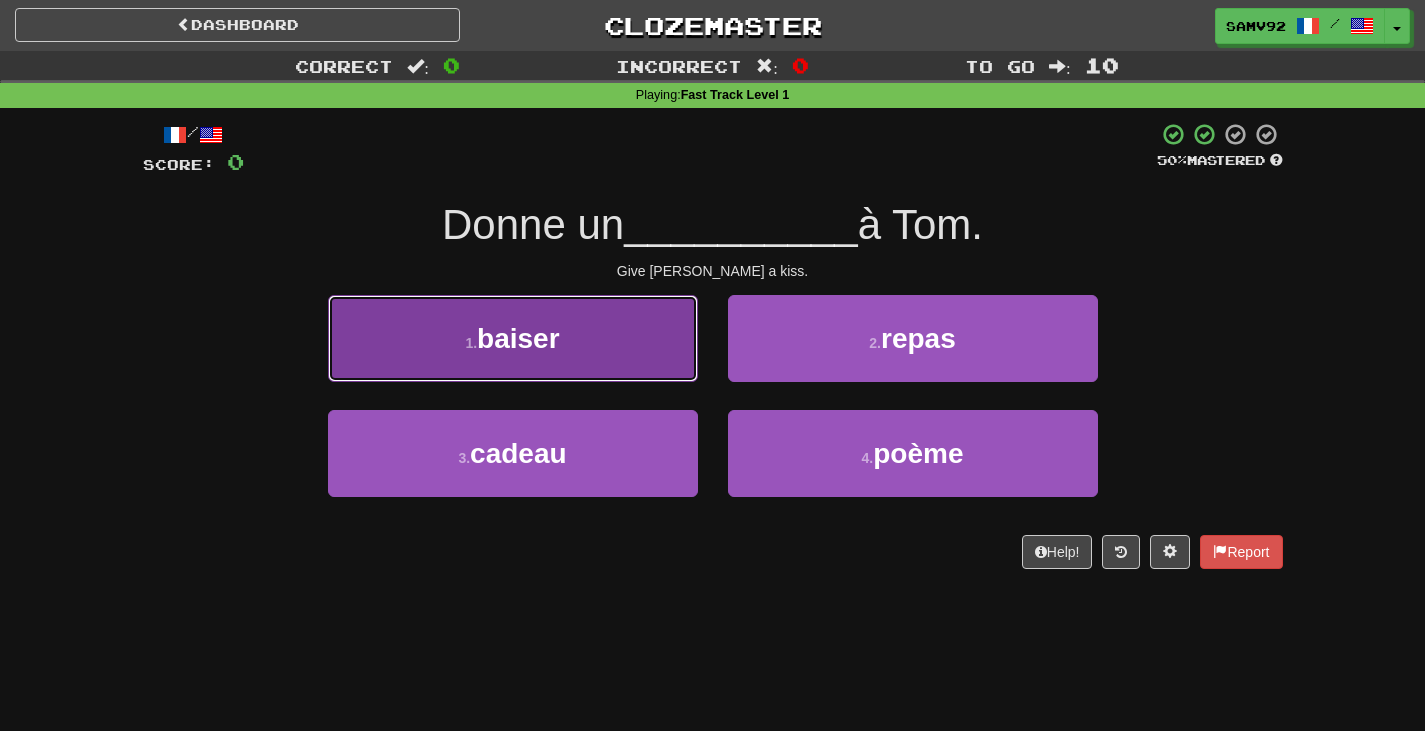 click on "1 .  baiser" at bounding box center (513, 338) 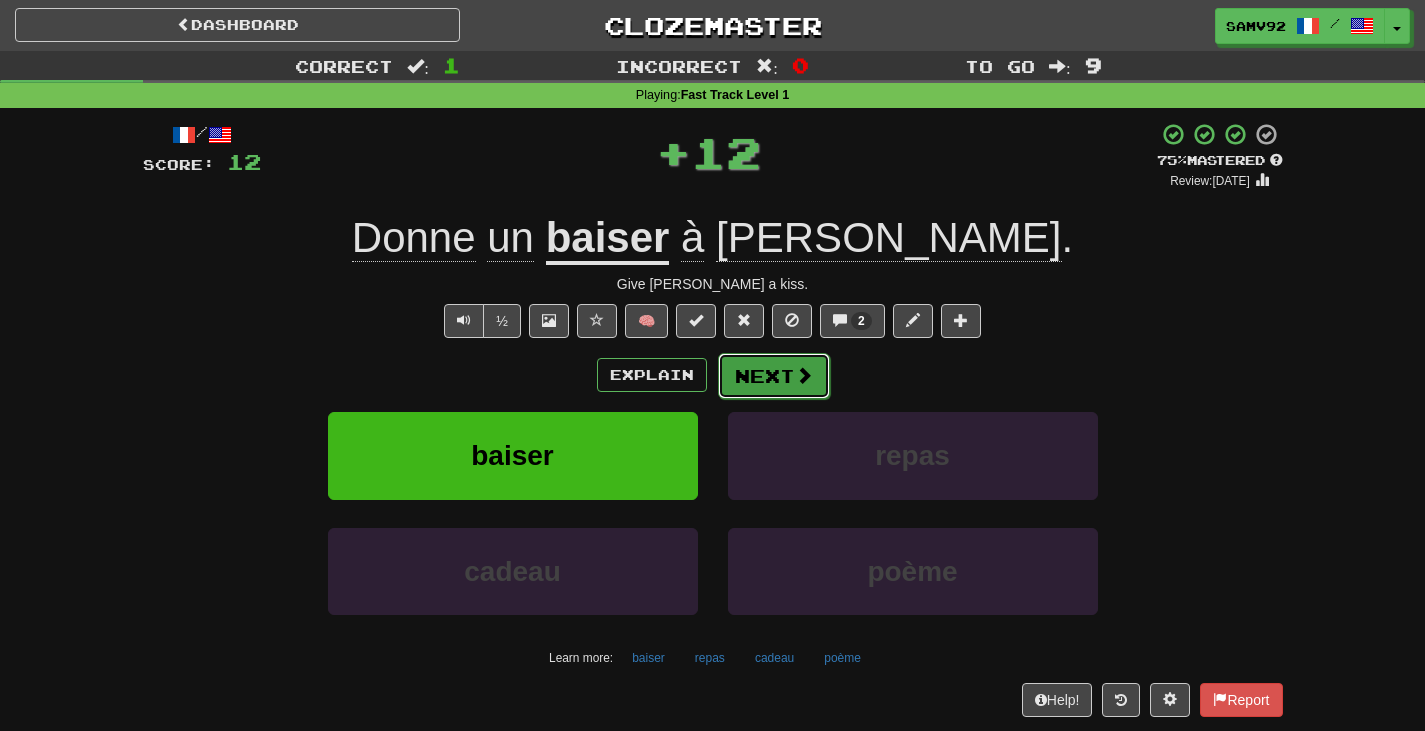 click on "Next" at bounding box center (774, 376) 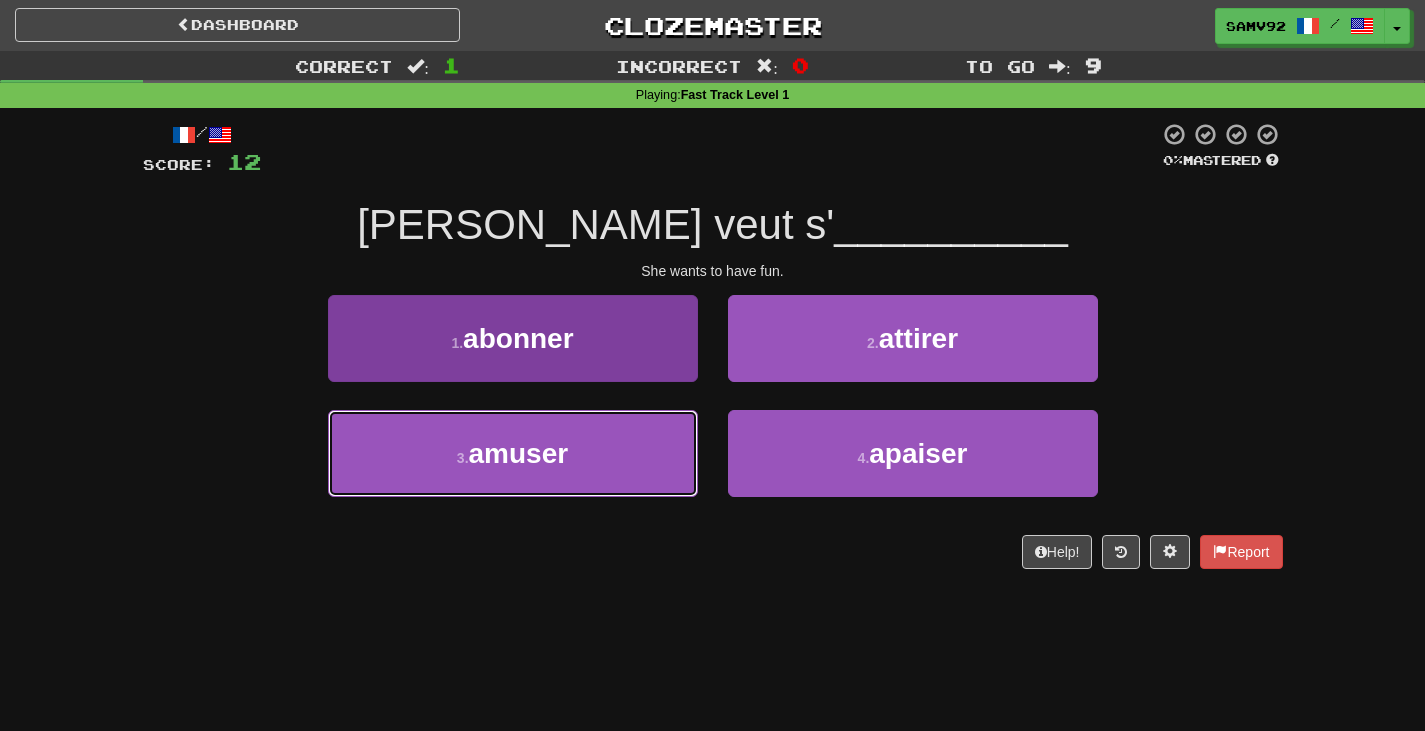 click on "3 .  amuser" at bounding box center (513, 453) 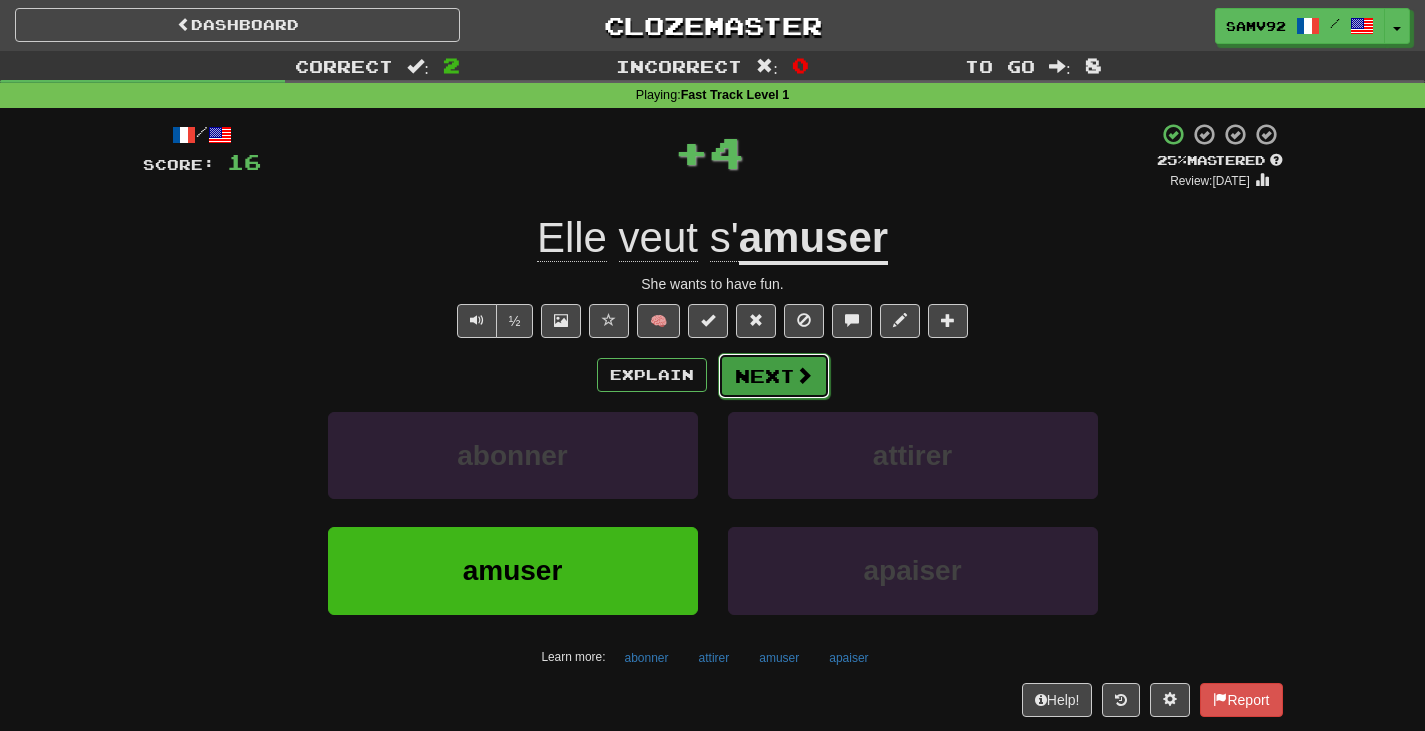 click on "Next" at bounding box center [774, 376] 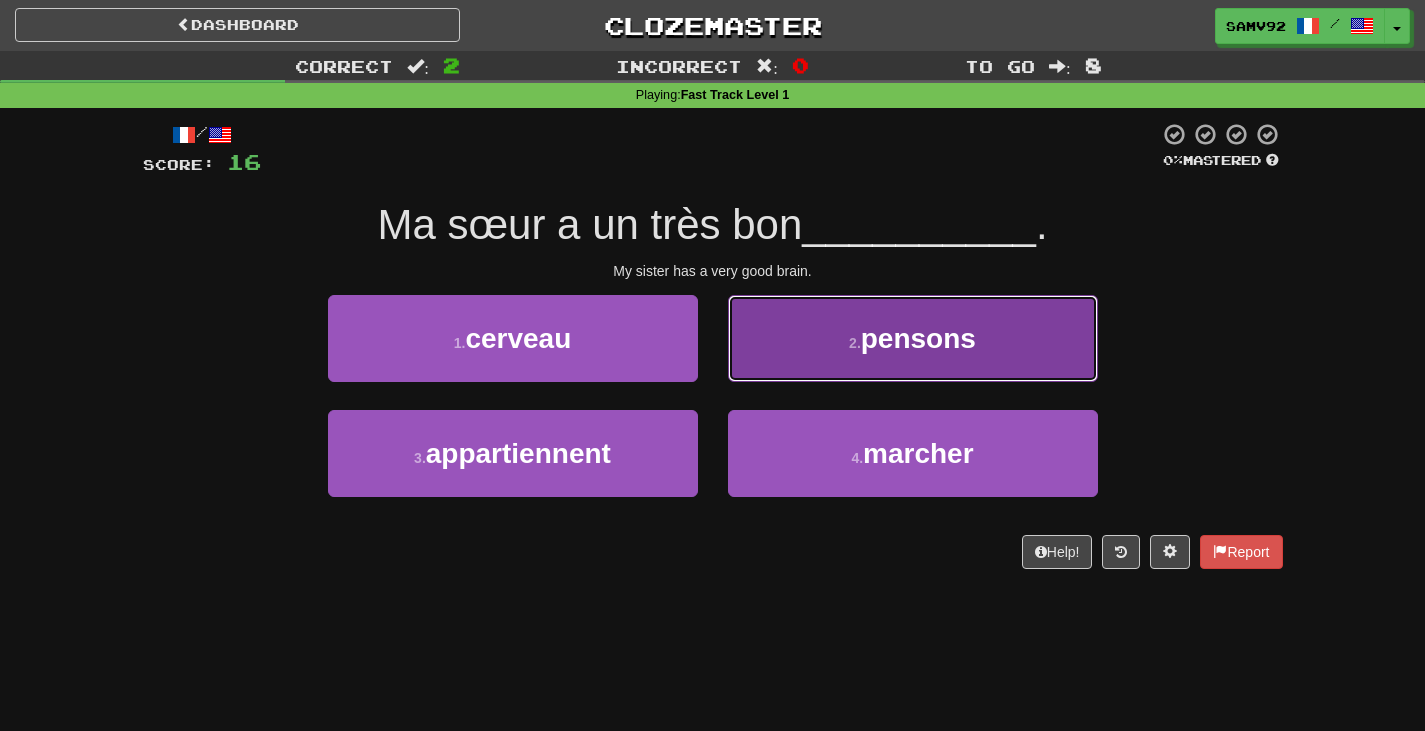 click on "2 .  pensons" at bounding box center [913, 338] 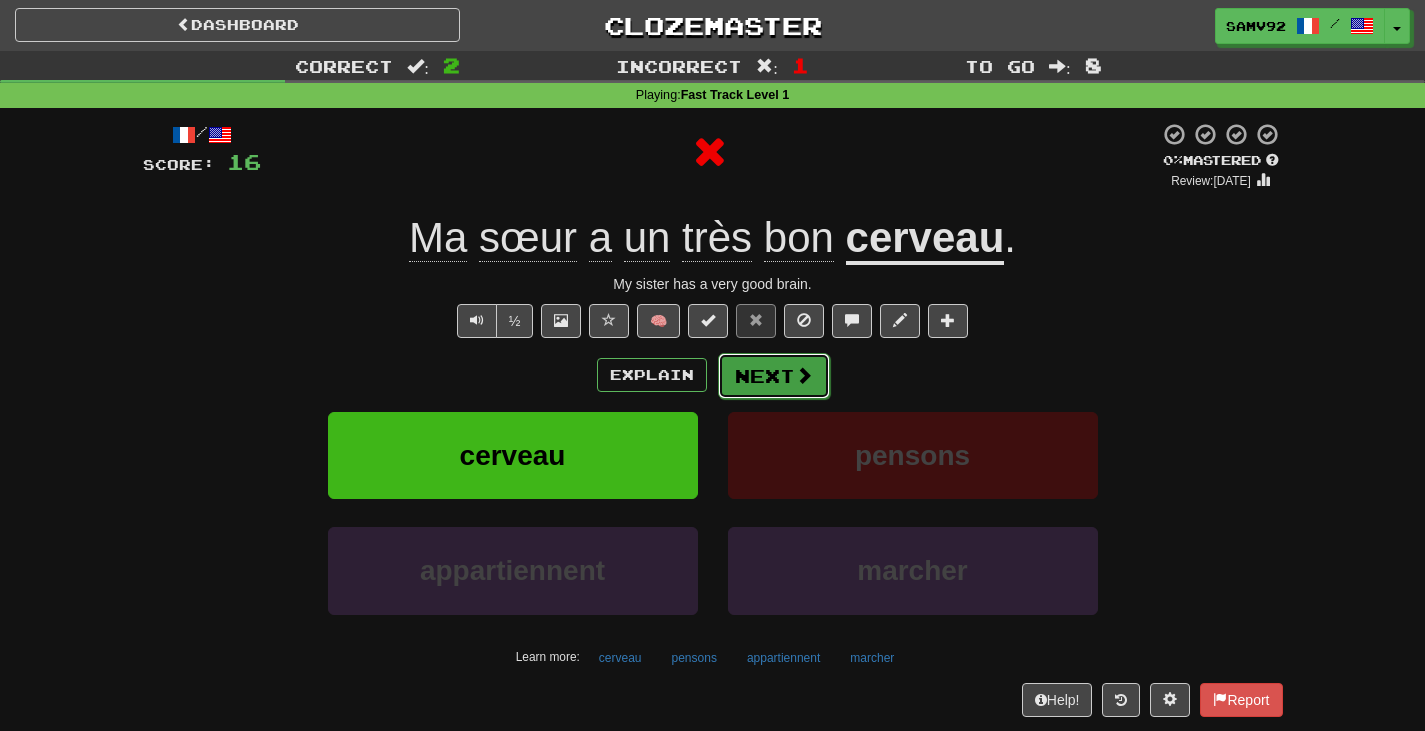 click on "Next" at bounding box center (774, 376) 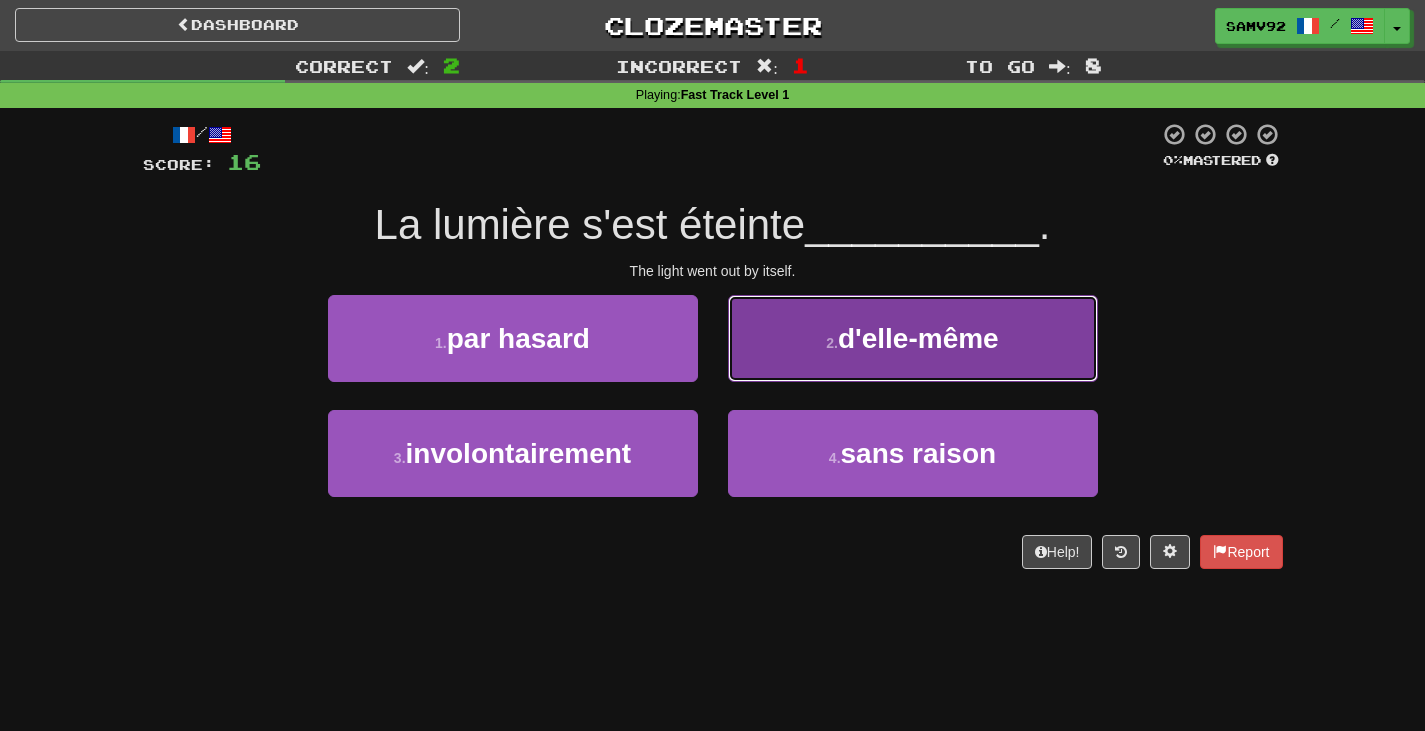 click on "2 .  d'elle-même" at bounding box center (913, 338) 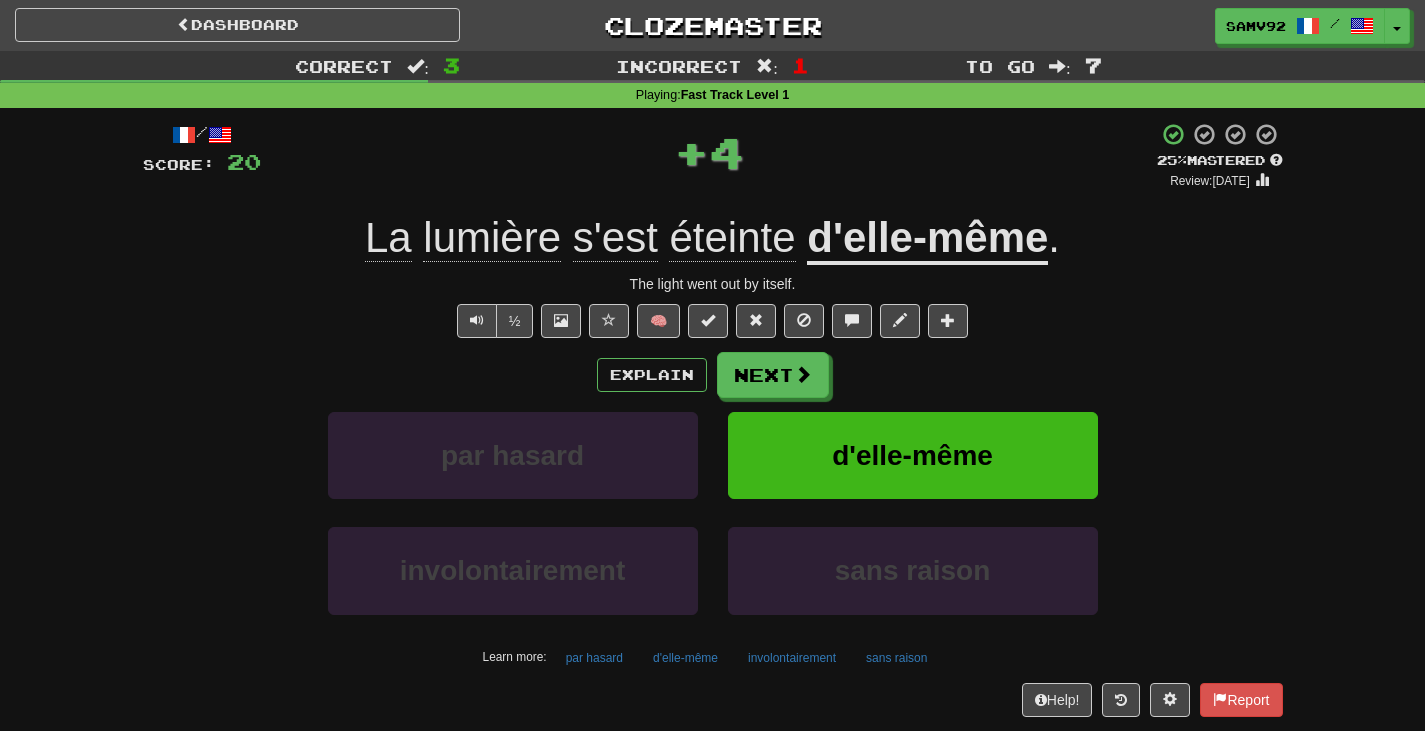 drag, startPoint x: 771, startPoint y: 365, endPoint x: 1176, endPoint y: 428, distance: 409.8707 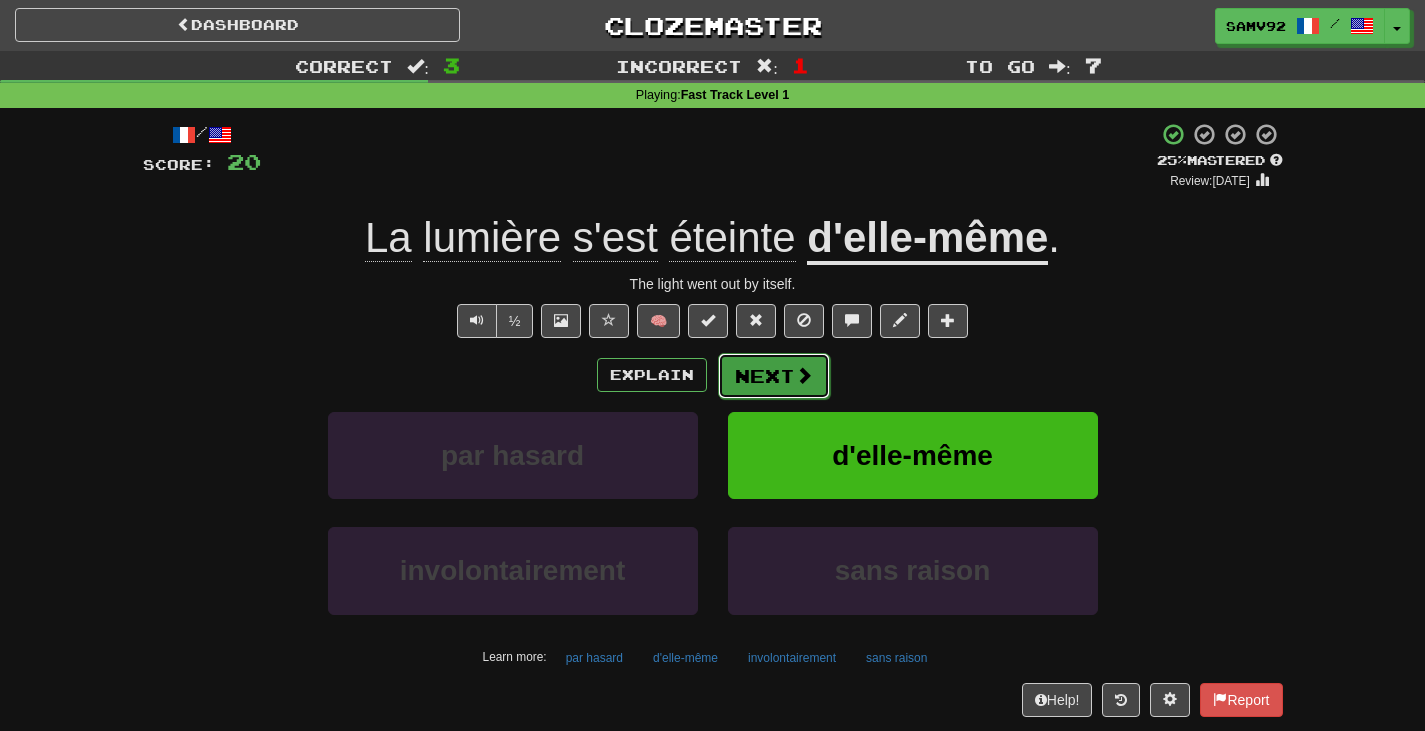 click on "Next" at bounding box center (774, 376) 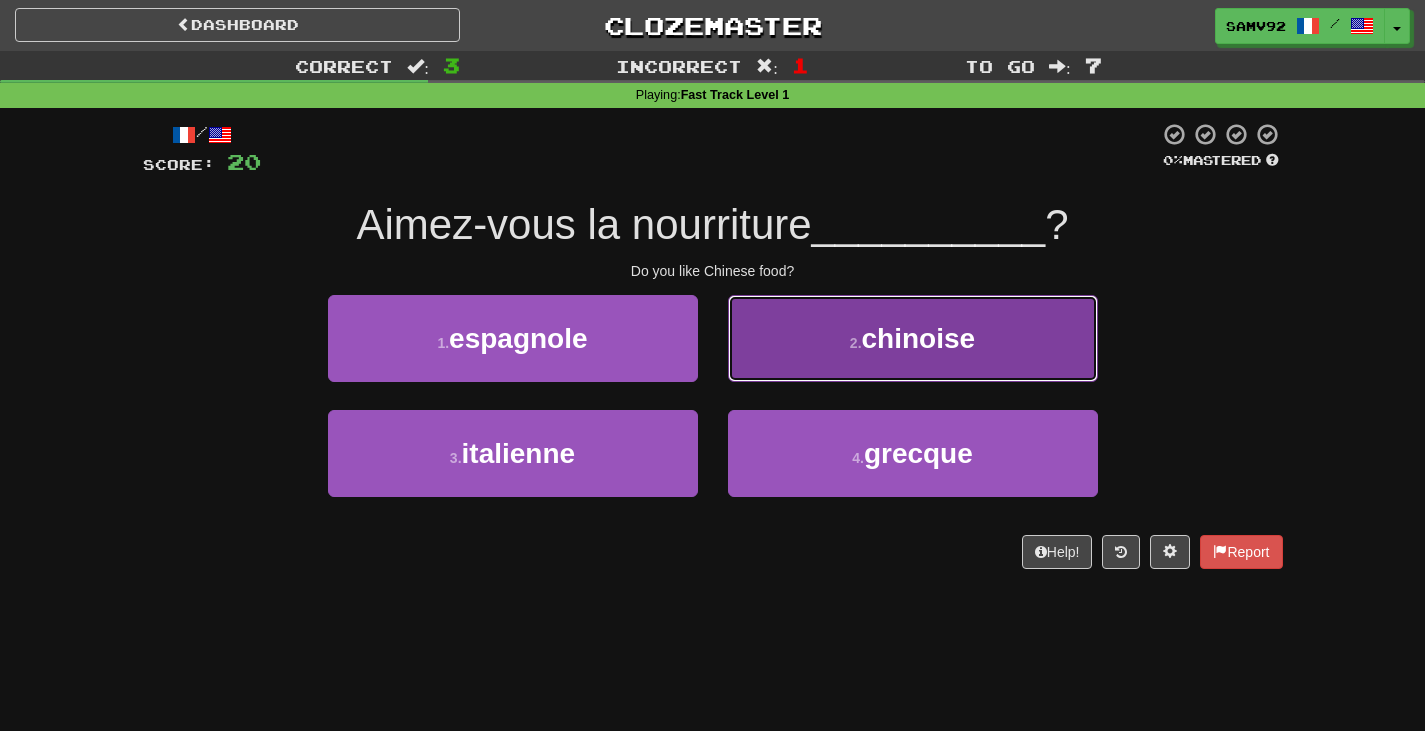 click on "2 .  chinoise" at bounding box center [913, 338] 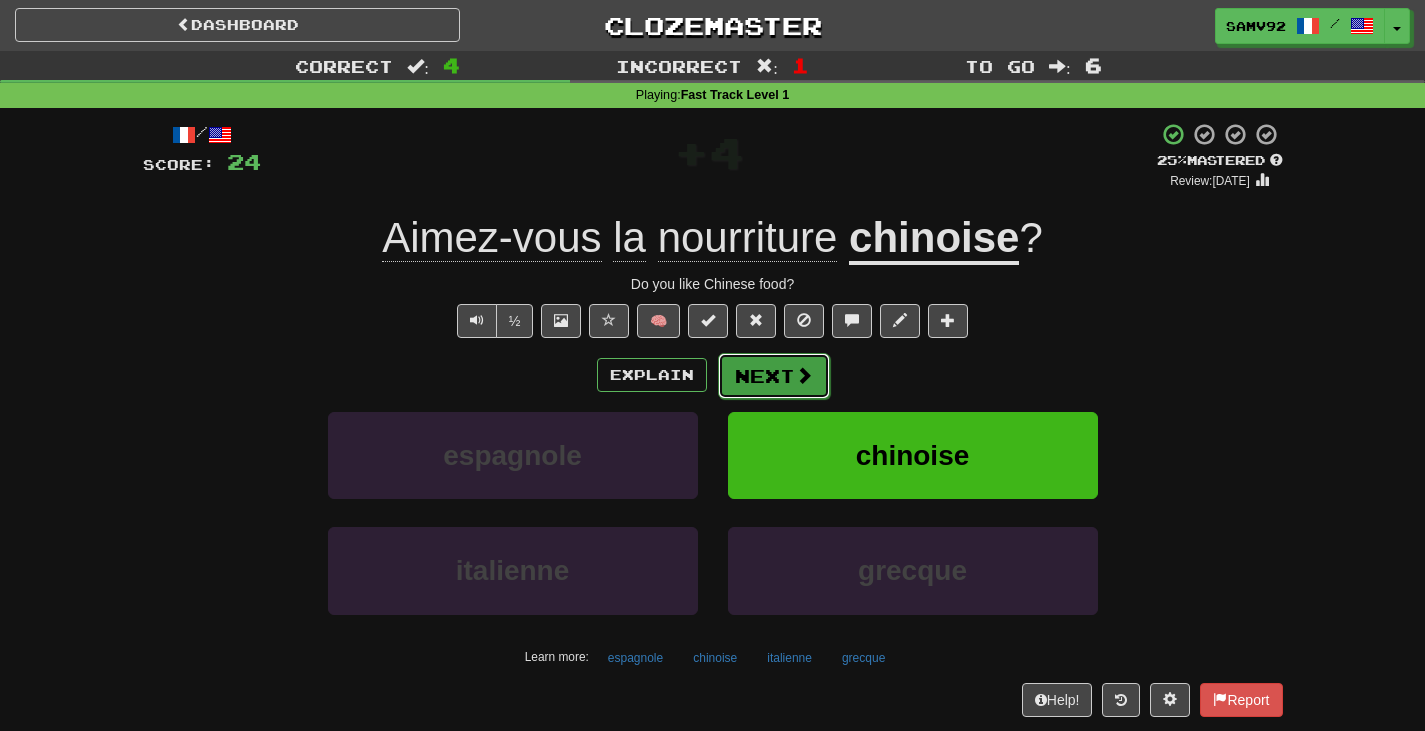 click on "Next" at bounding box center [774, 376] 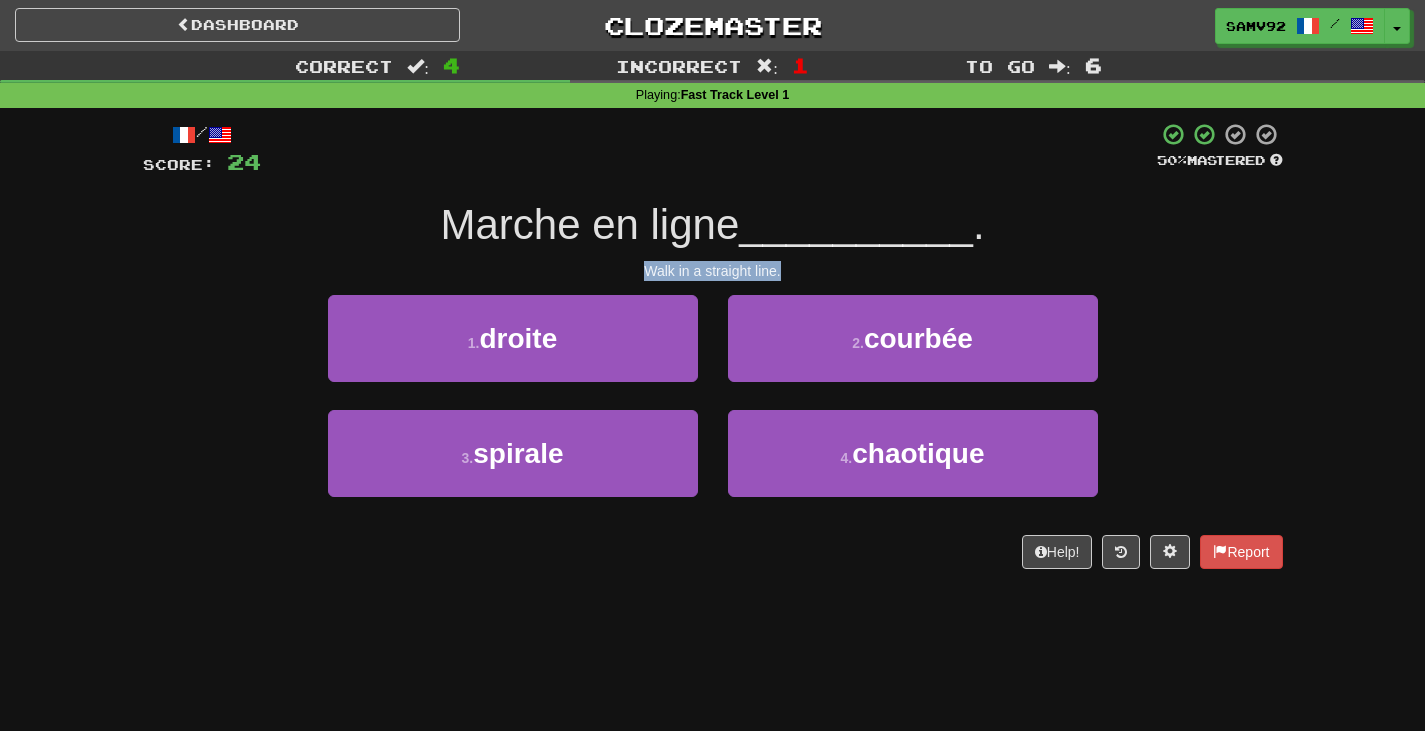 drag, startPoint x: 753, startPoint y: 258, endPoint x: 840, endPoint y: 258, distance: 87 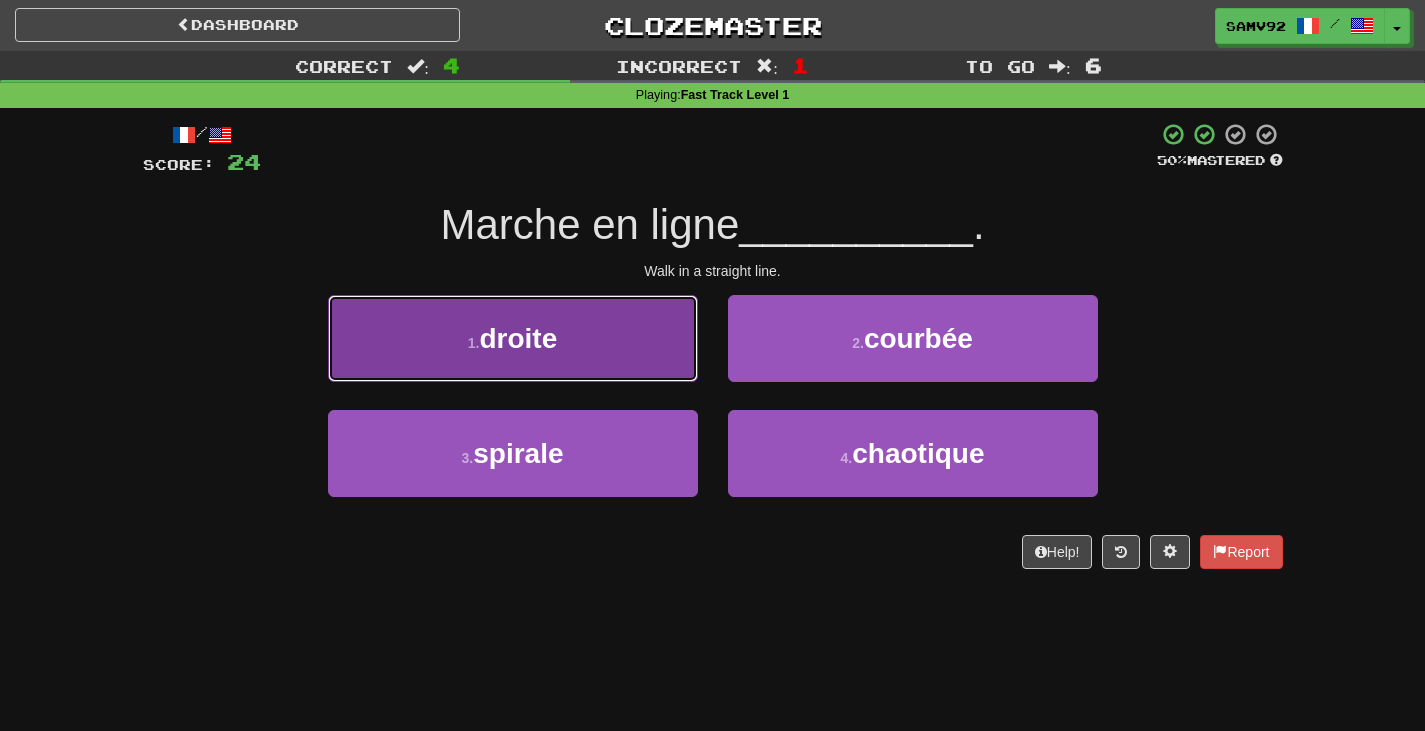 click on "1 .  droite" at bounding box center [513, 338] 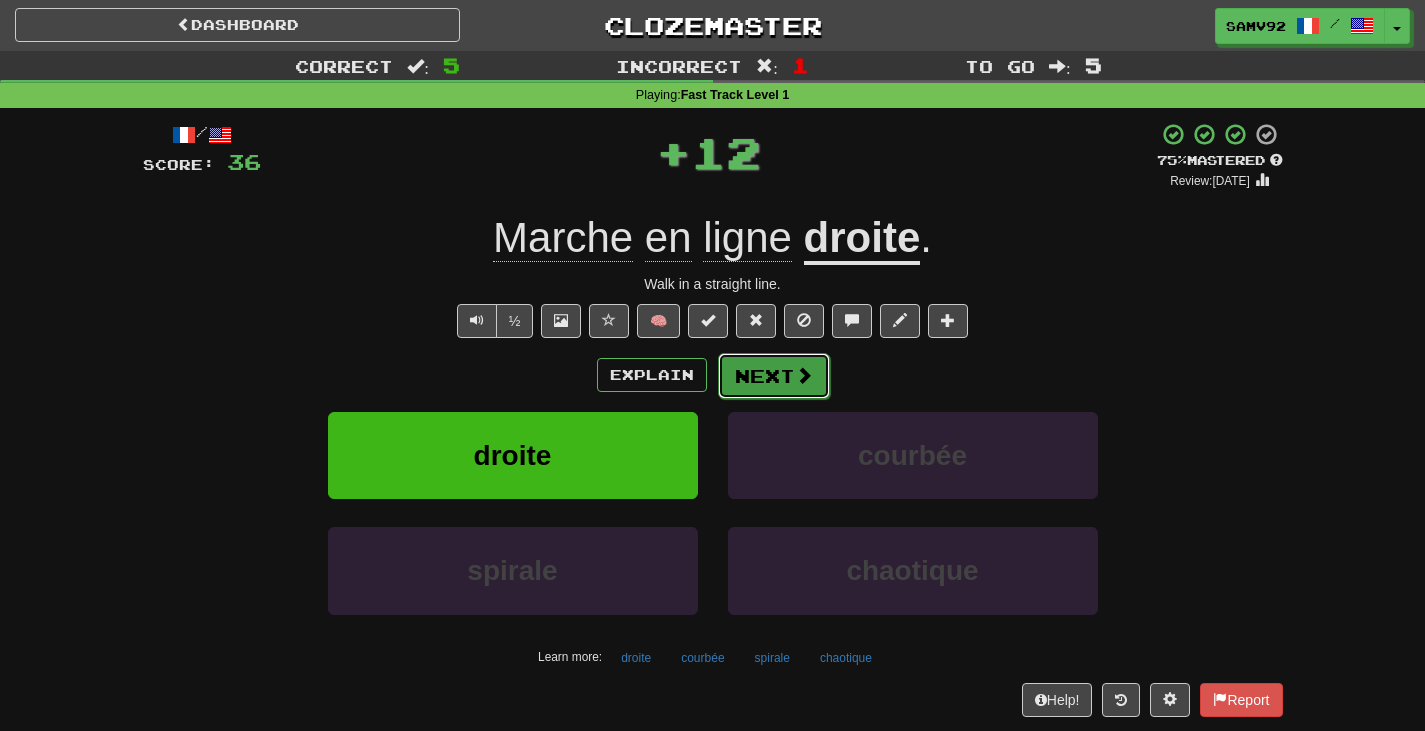 click on "Next" at bounding box center (774, 376) 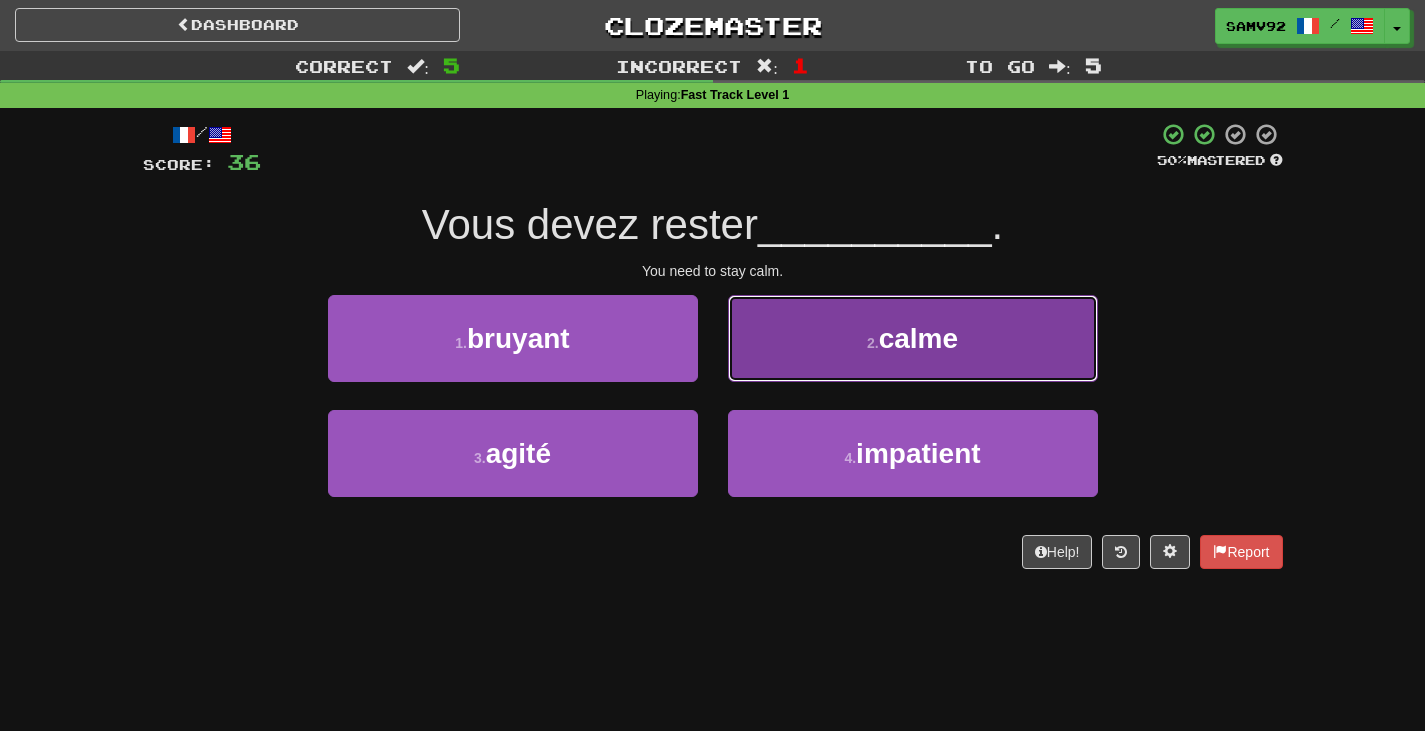 click on "2 .  calme" at bounding box center [913, 338] 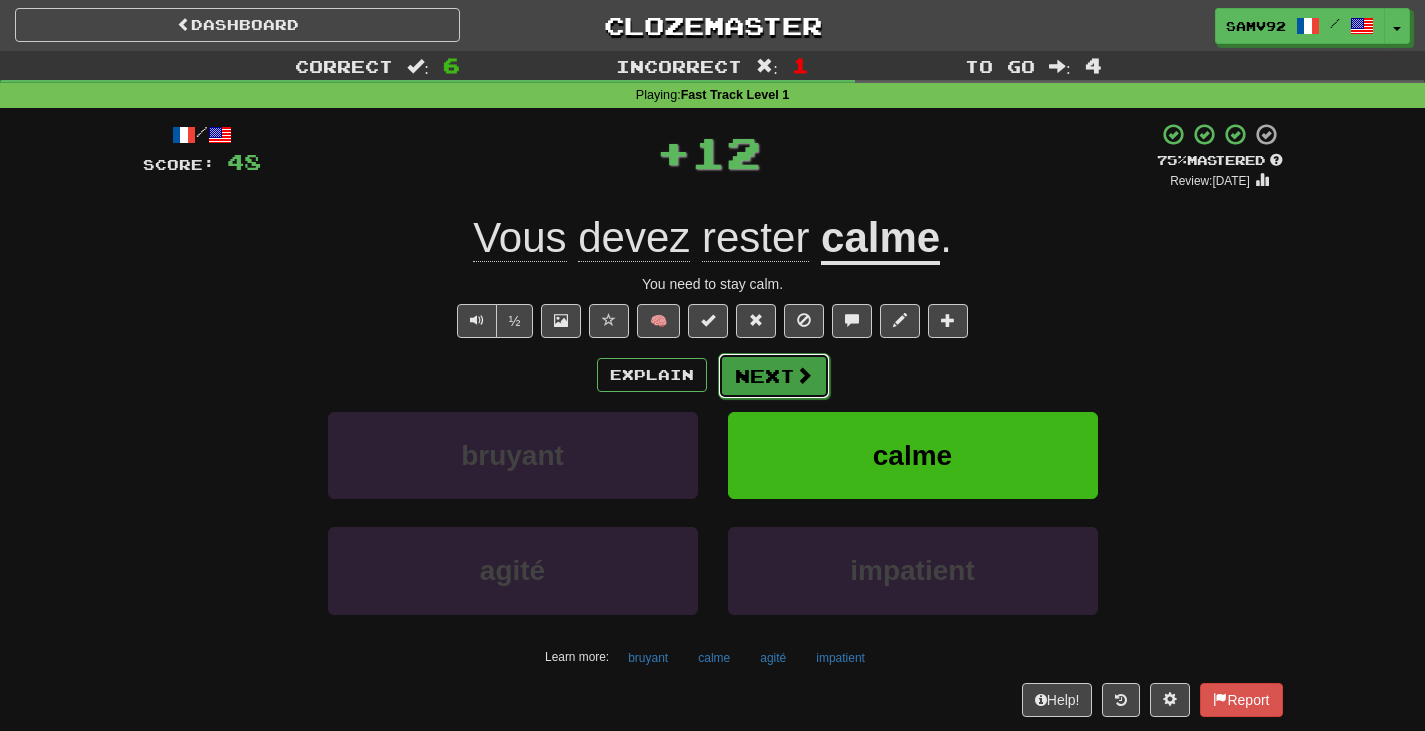 click on "Next" at bounding box center (774, 376) 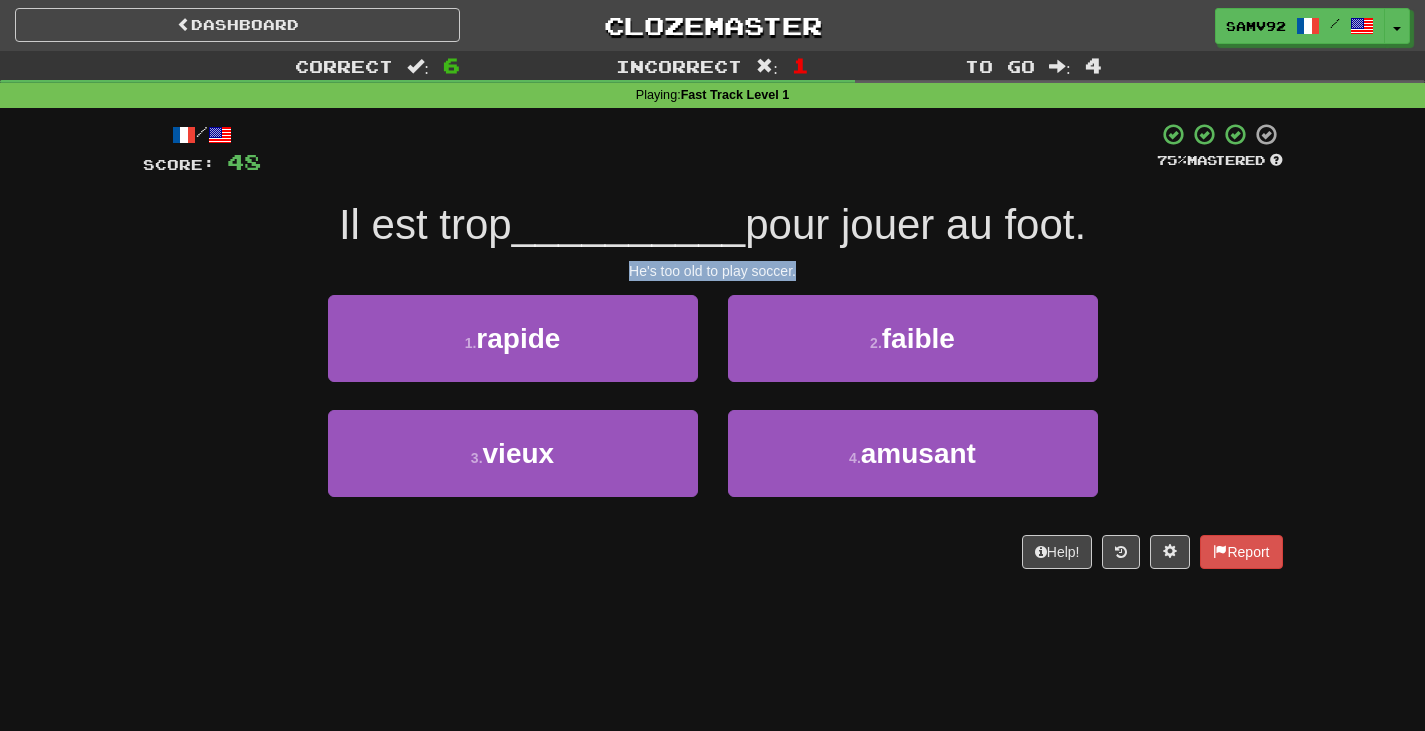 drag, startPoint x: 788, startPoint y: 272, endPoint x: 469, endPoint y: 272, distance: 319 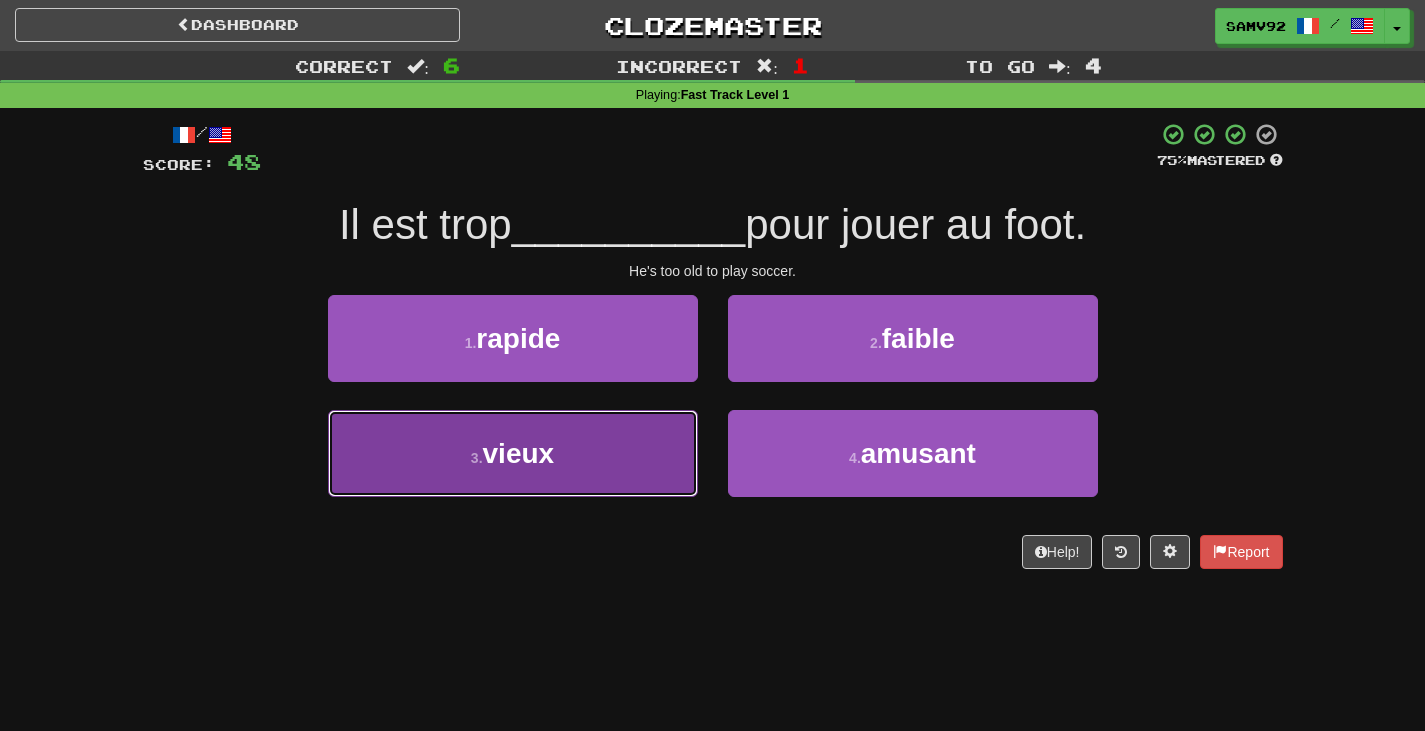 click on "3 .  vieux" at bounding box center (513, 453) 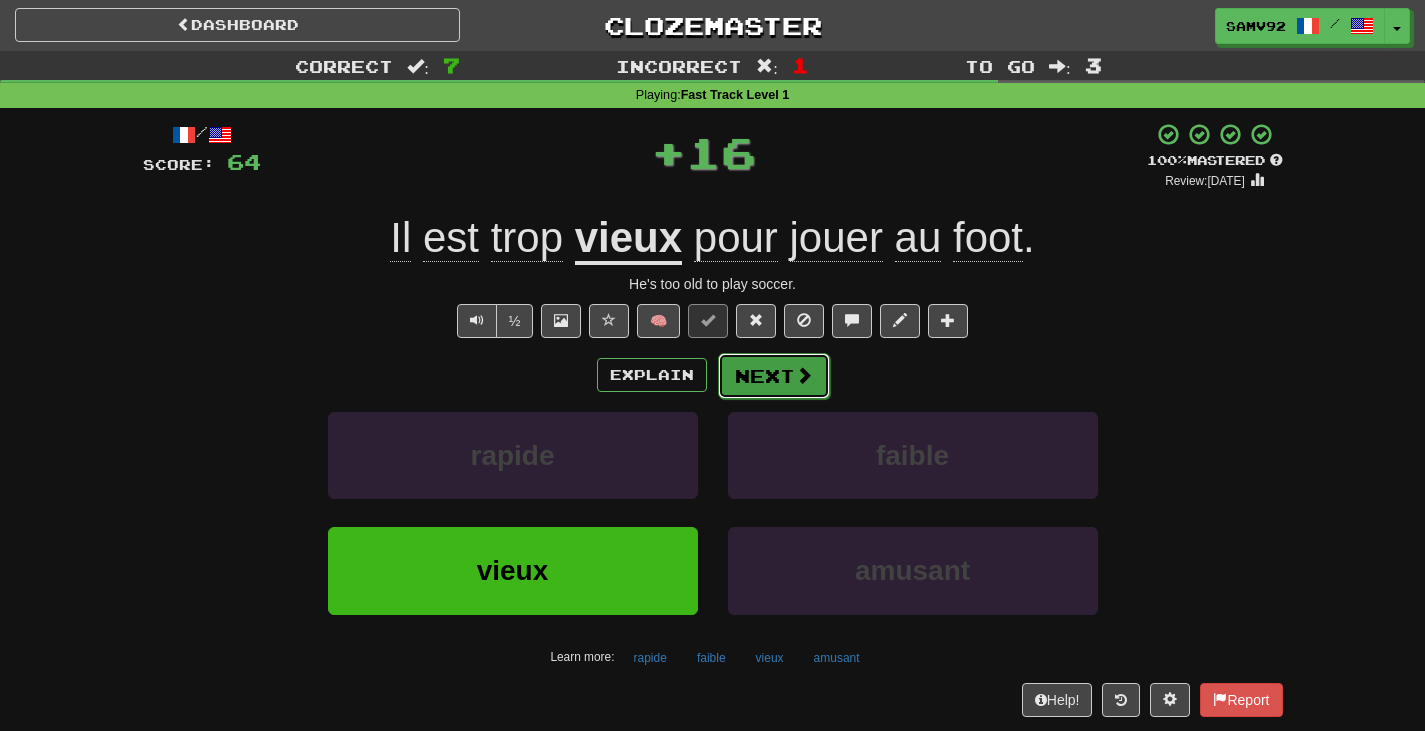 click on "Next" at bounding box center [774, 376] 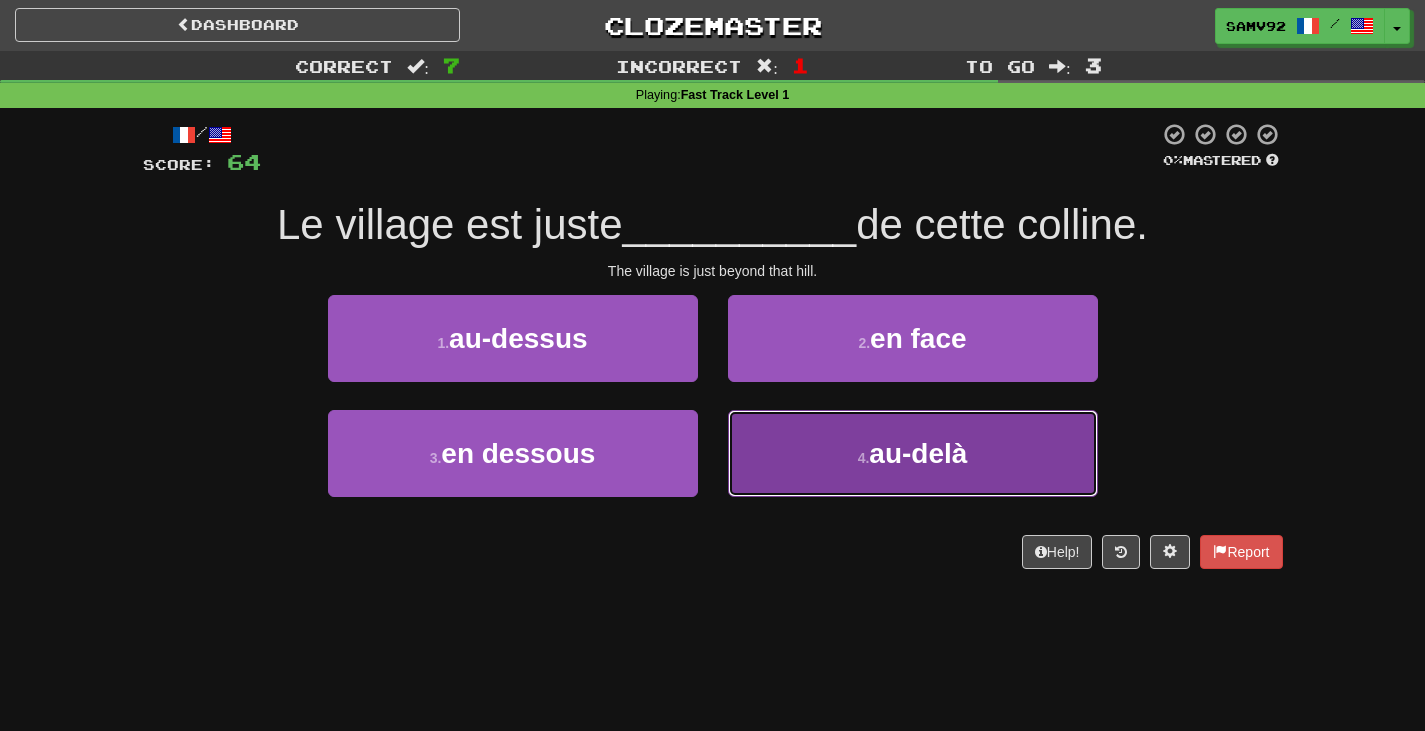 click on "4 .  au-delà" at bounding box center [913, 453] 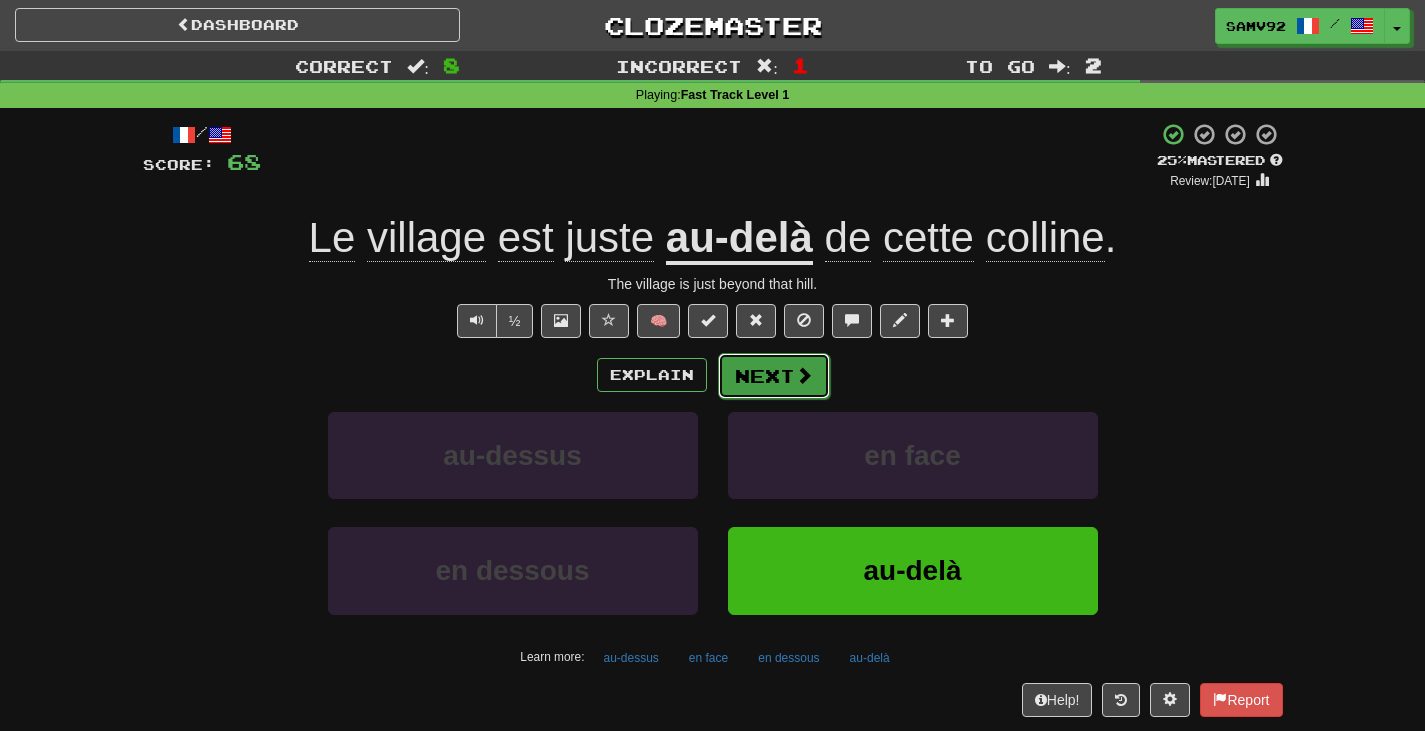 click on "Next" at bounding box center [774, 376] 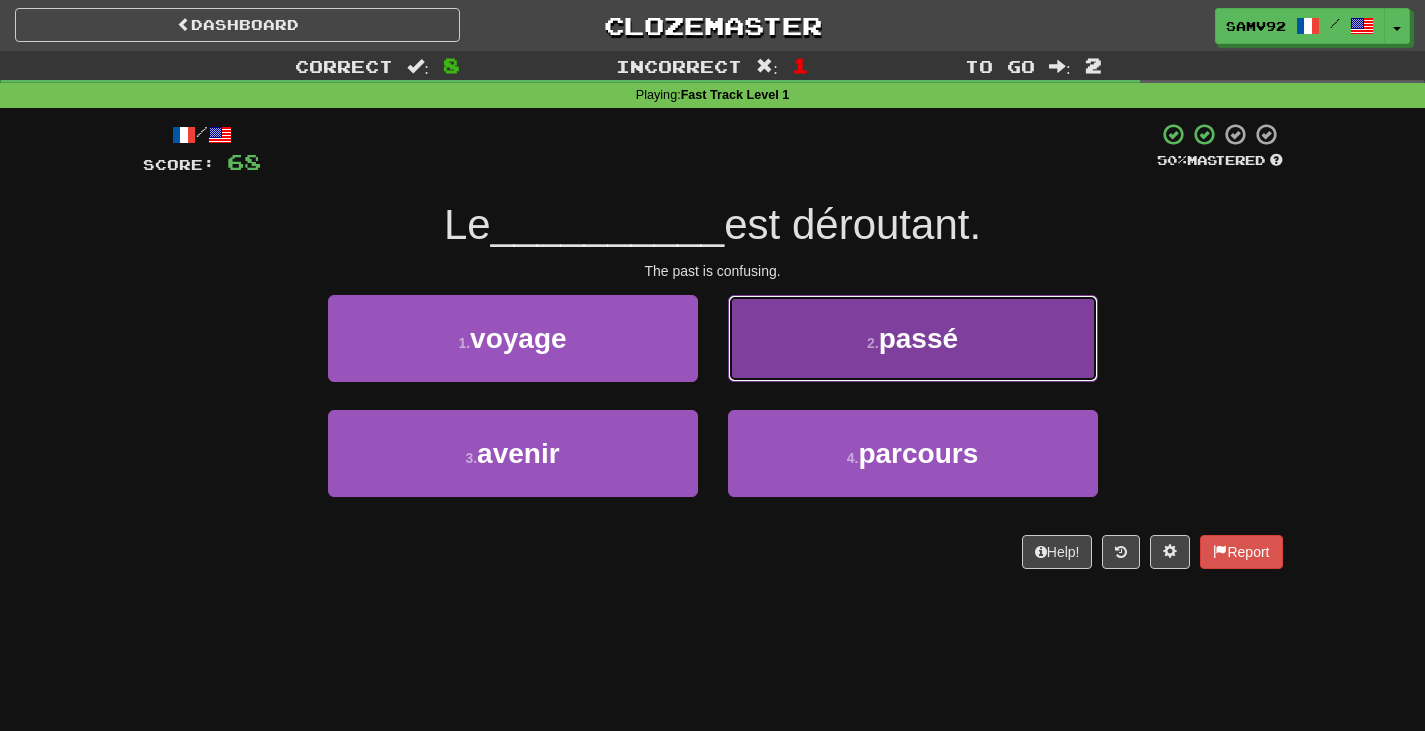 click on "2 .  passé" at bounding box center (913, 338) 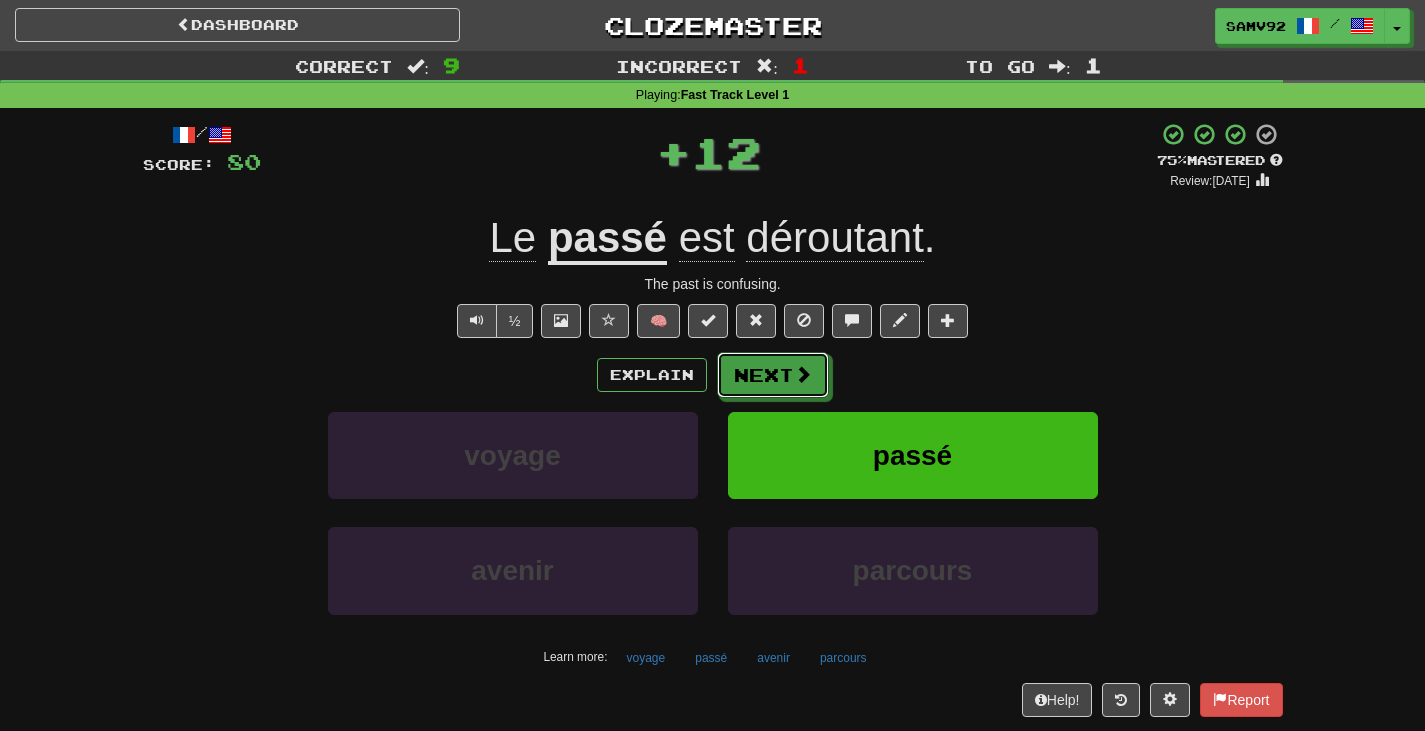 click at bounding box center [803, 374] 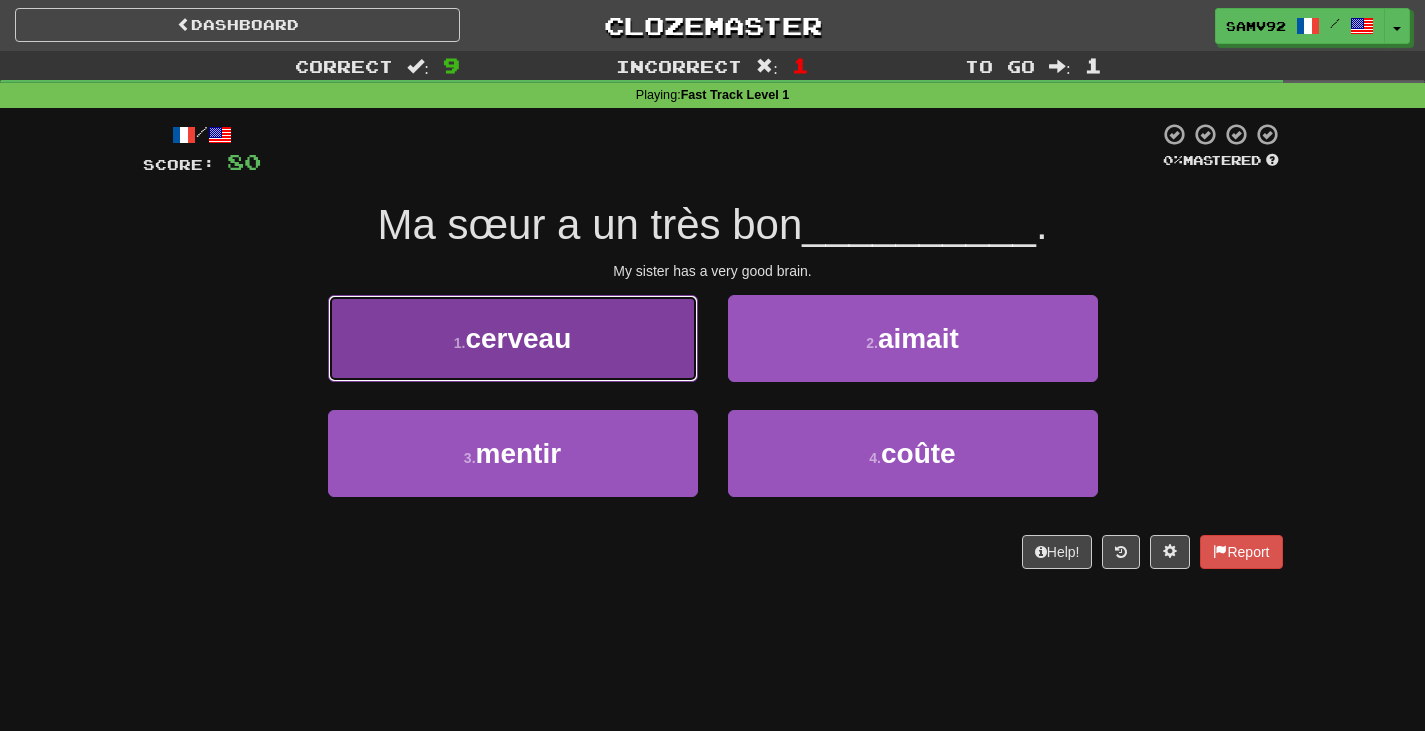 click on "1 .  cerveau" at bounding box center [513, 338] 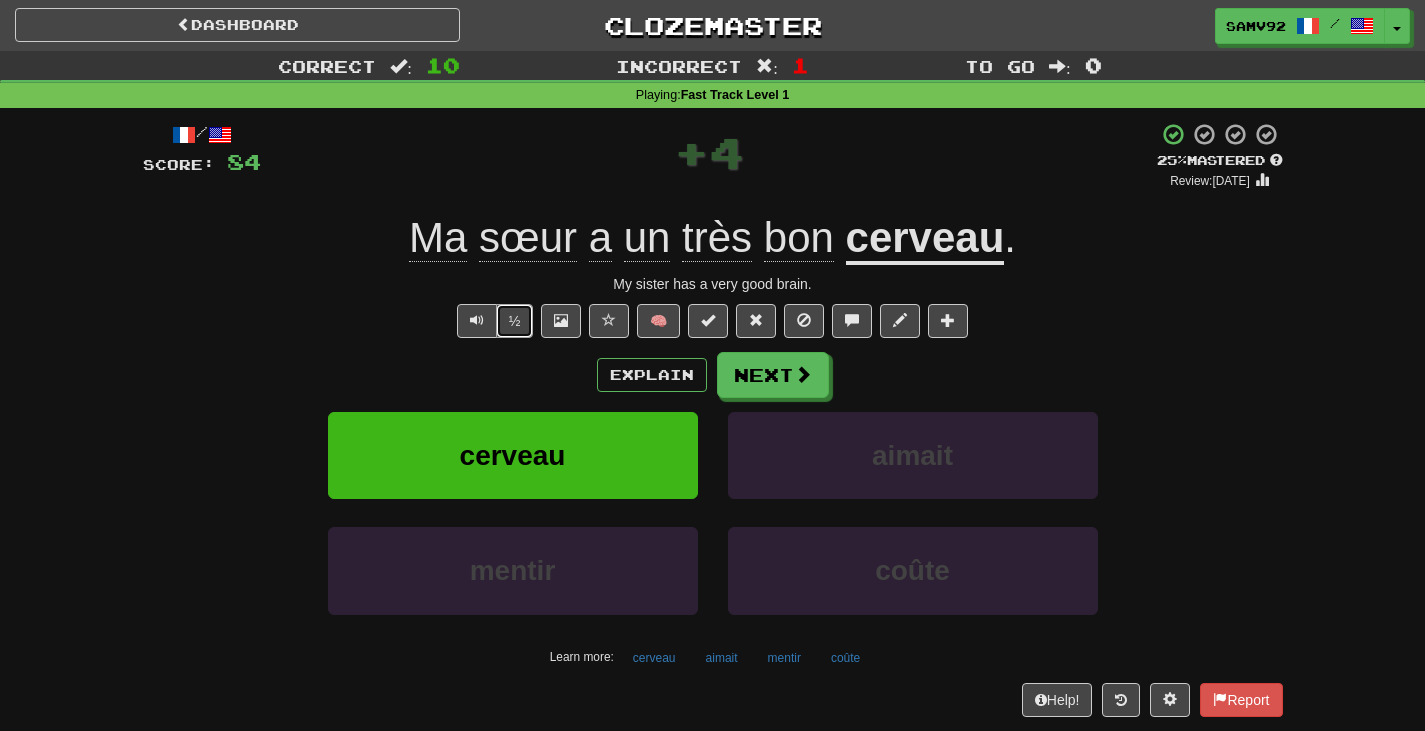click on "½" at bounding box center [515, 321] 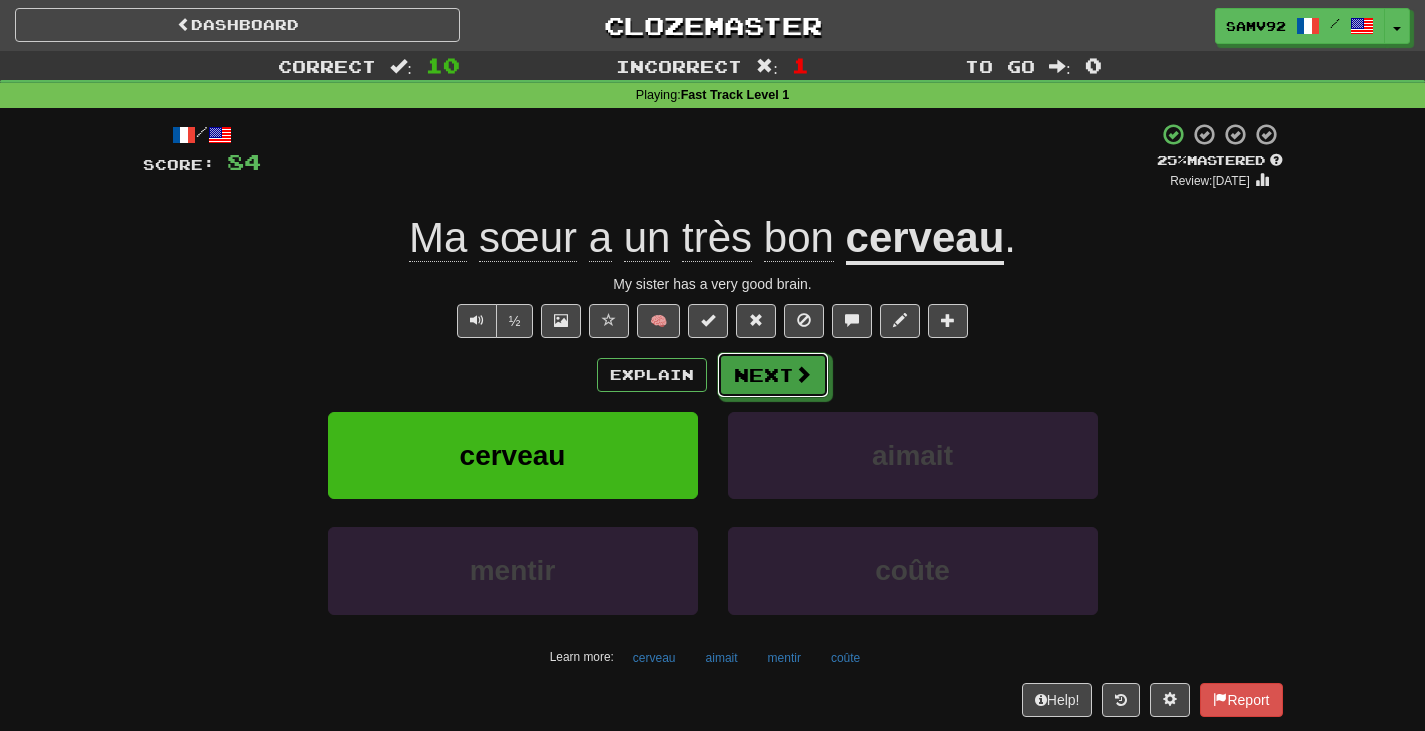 click on "Next" at bounding box center [773, 375] 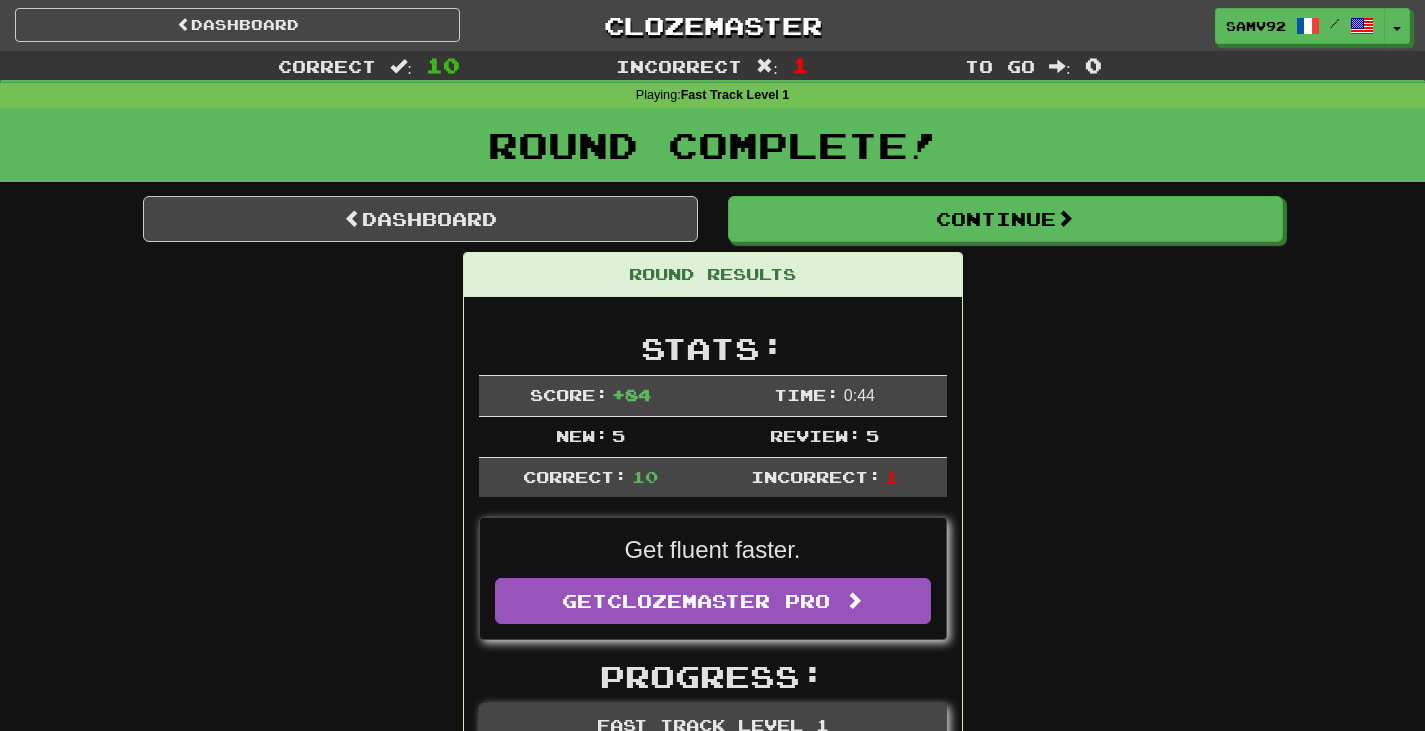 click on "Dashboard Continue  Round Results Stats: Score:   + 84 Time:   0 : 44 New:   5 Review:   5 Correct:   10 Incorrect:   1 Get fluent faster. Get  Clozemaster Pro   Progress: Fast Track Level 1 Playing:  997  /  999 + 5 99.299% 99.8% Mastered:  138  /  999 + 1 13.714% 13.814% Ready for Review:  800  /  Level:  61 545  points to level  62  - keep going! Ranked:  464 th  this week ( 4  points to  463 rd ) Sentences: 2  Report Donne un  baiser  à Tom. Give Tom a kiss.  Report Elle veut s' amuser She wants to have fun.  Report Ma sœur a un très bon  cerveau . My sister has a very good brain.  Report La lumière s'est éteinte  d'elle-même . The light went out by itself.  Report Aimez-vous la nourriture  chinoise  ? Do you like Chinese food?  Report Marche en ligne  droite . Walk in a straight line.  Report Vous devez rester  calme . You need to stay calm.  Report Il est trop  vieux  pour jouer au foot. He's too old to play soccer.  Report Le village est juste  au-delà  de cette colline.  Report Le  passé" at bounding box center [713, 1195] 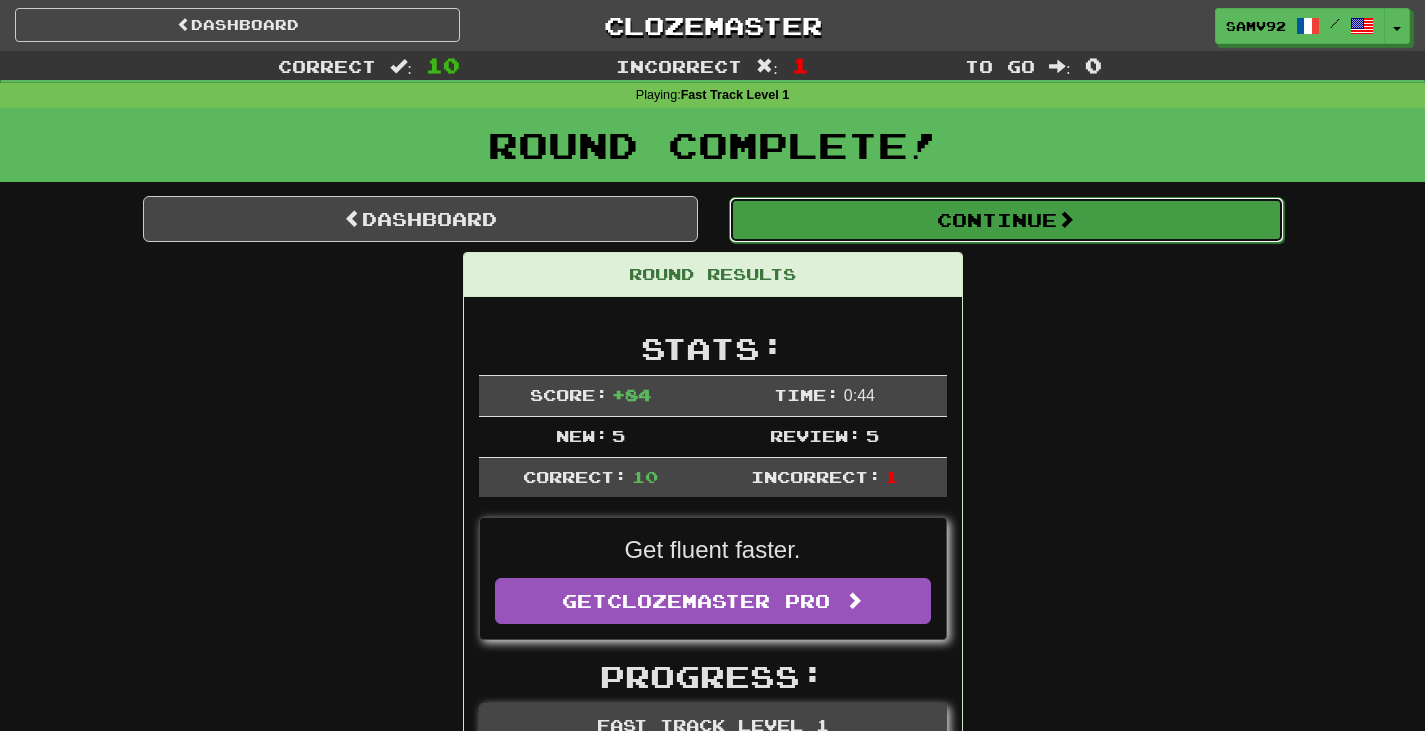 click on "Continue" at bounding box center (1006, 220) 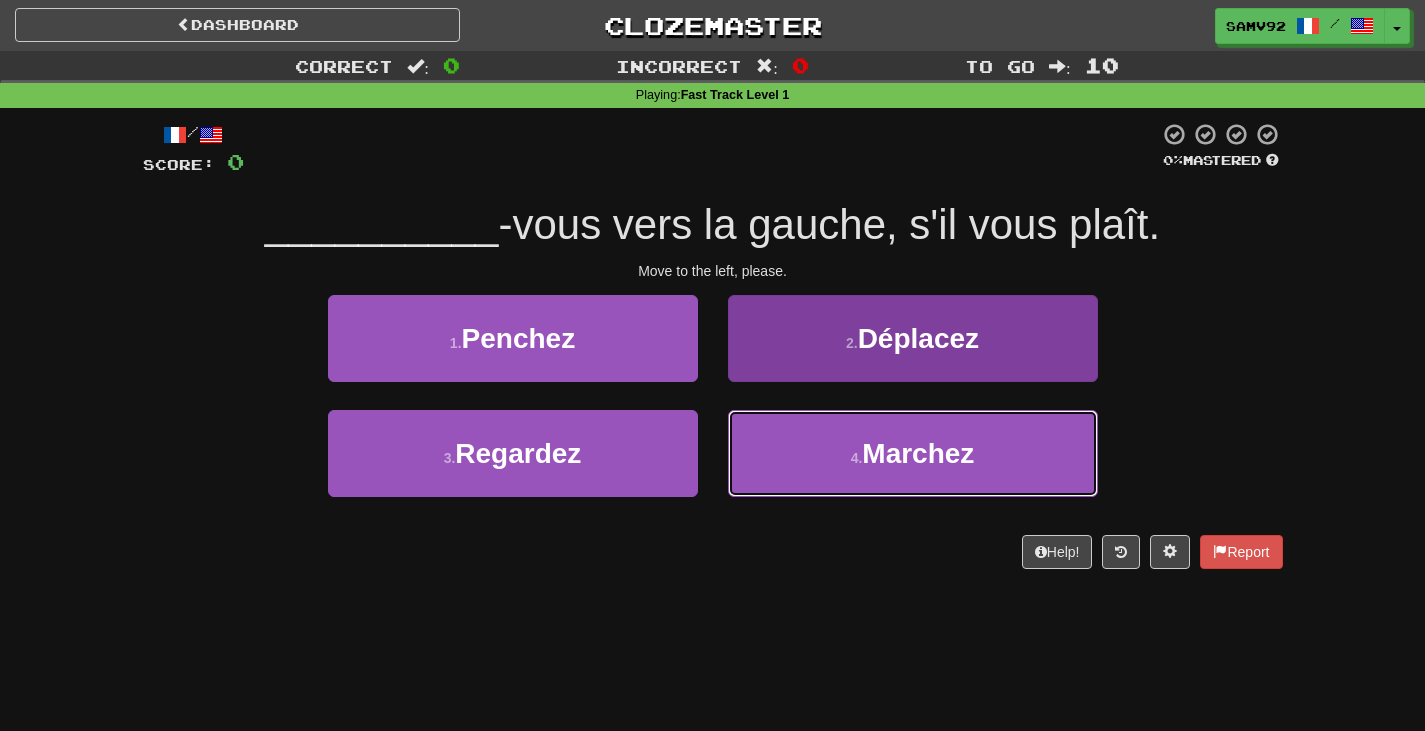 click on "4 .  Marchez" at bounding box center (913, 453) 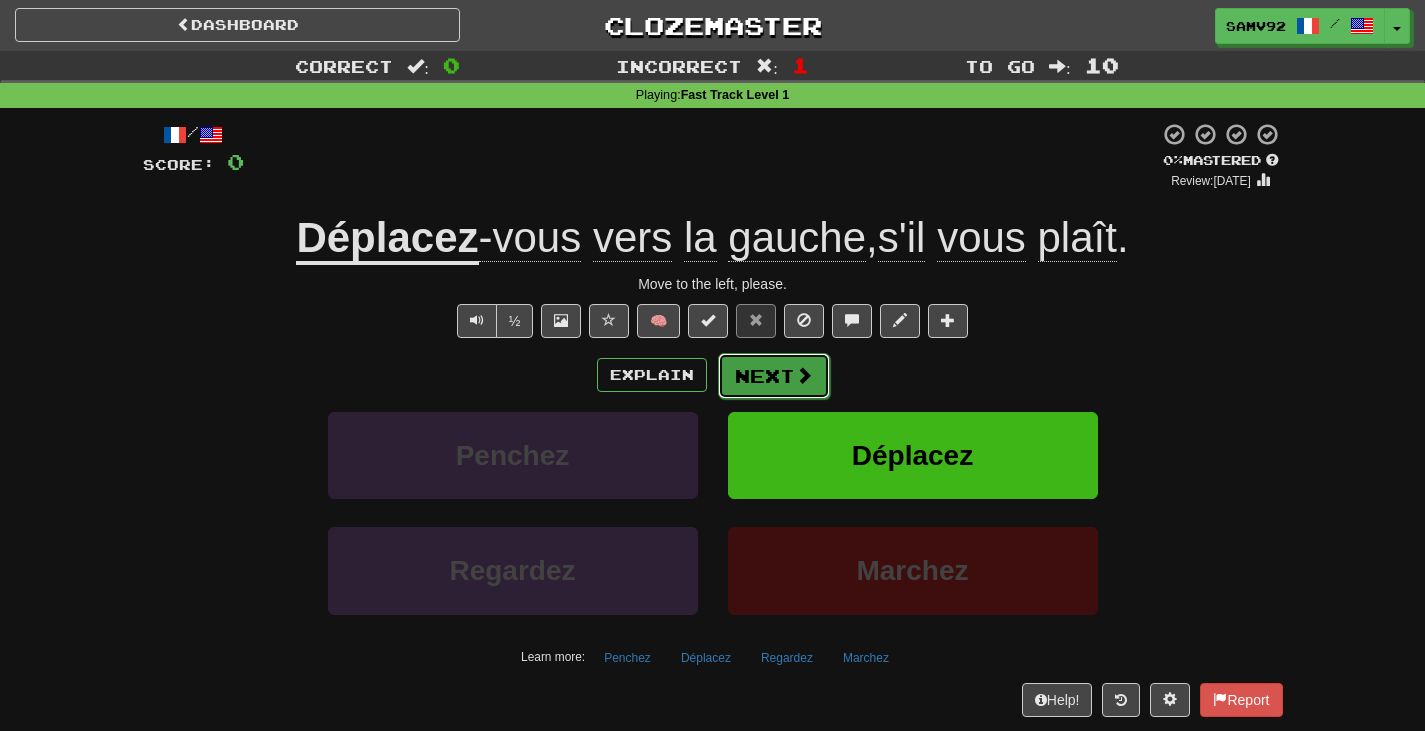 click on "Next" at bounding box center [774, 376] 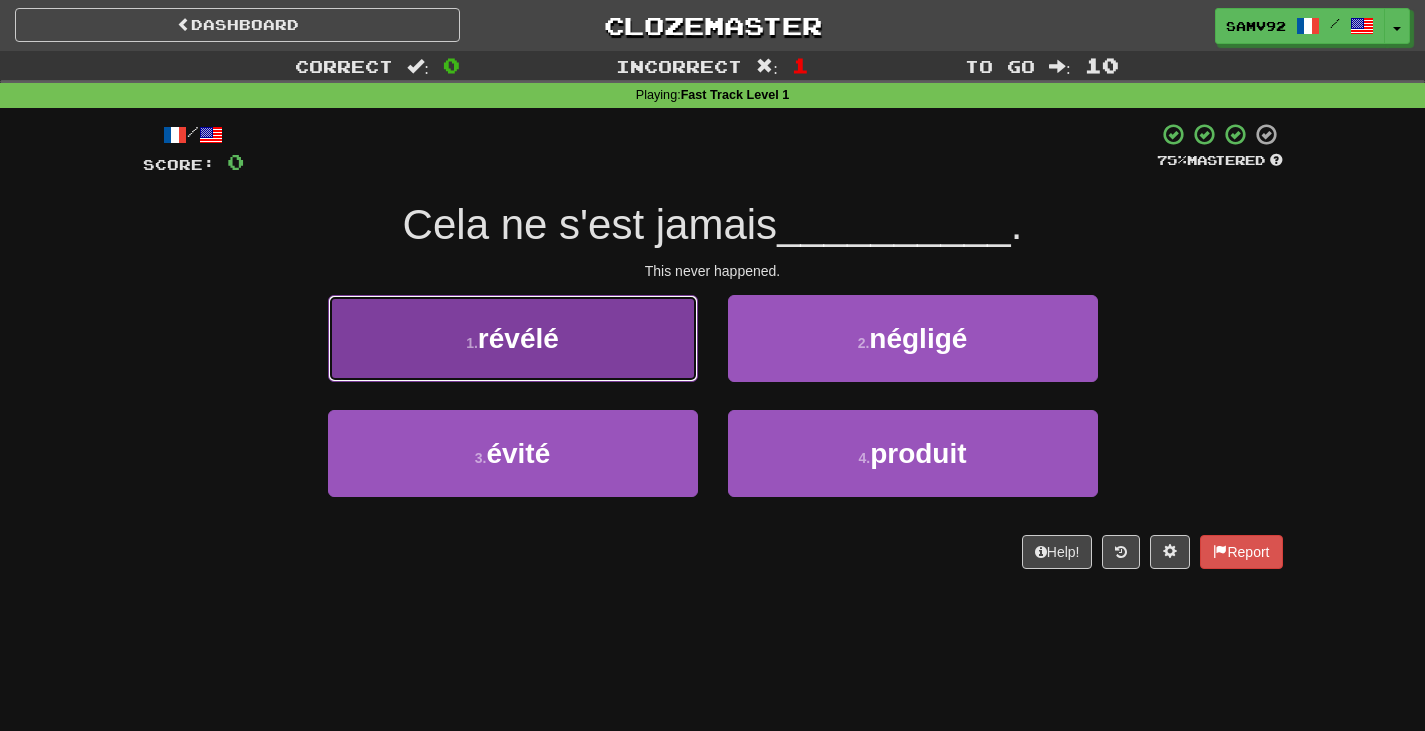 click on "1 .  révélé" at bounding box center [513, 338] 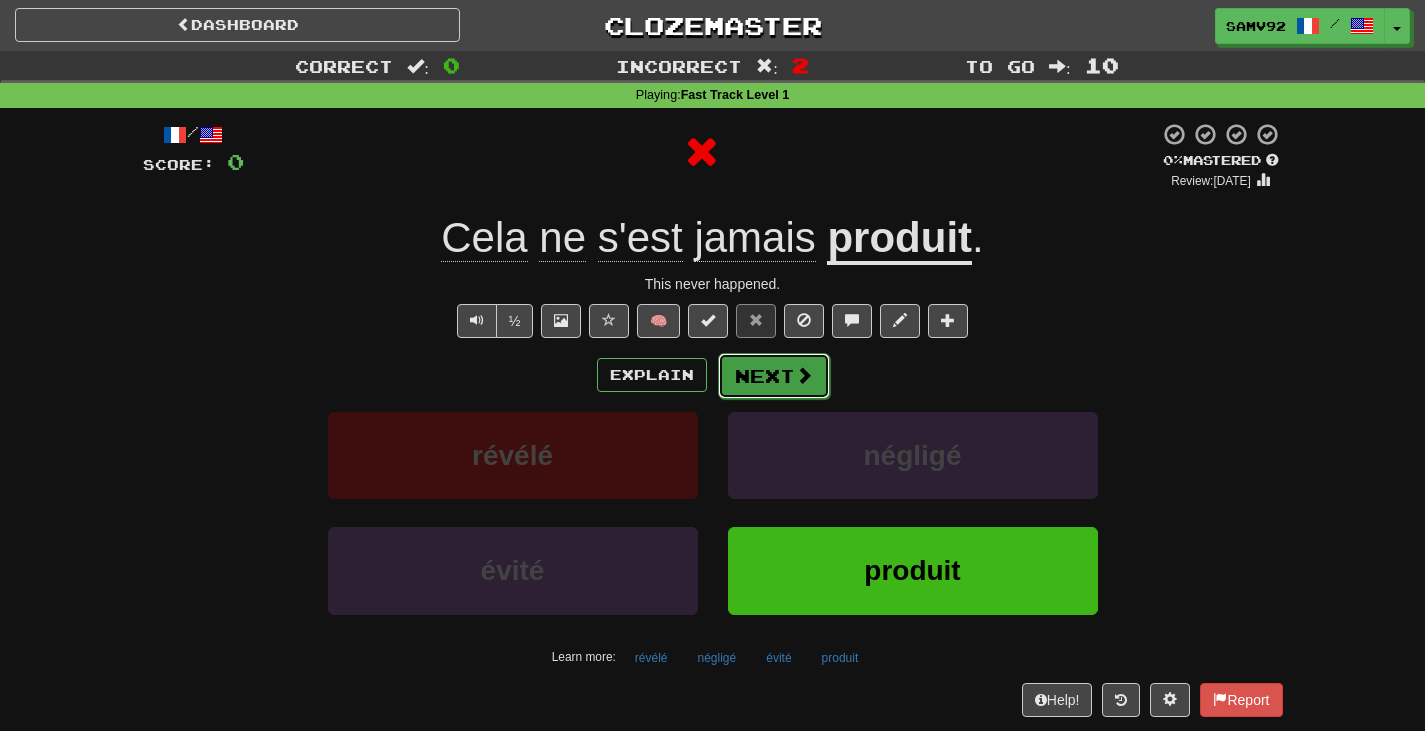 click on "Next" at bounding box center (774, 376) 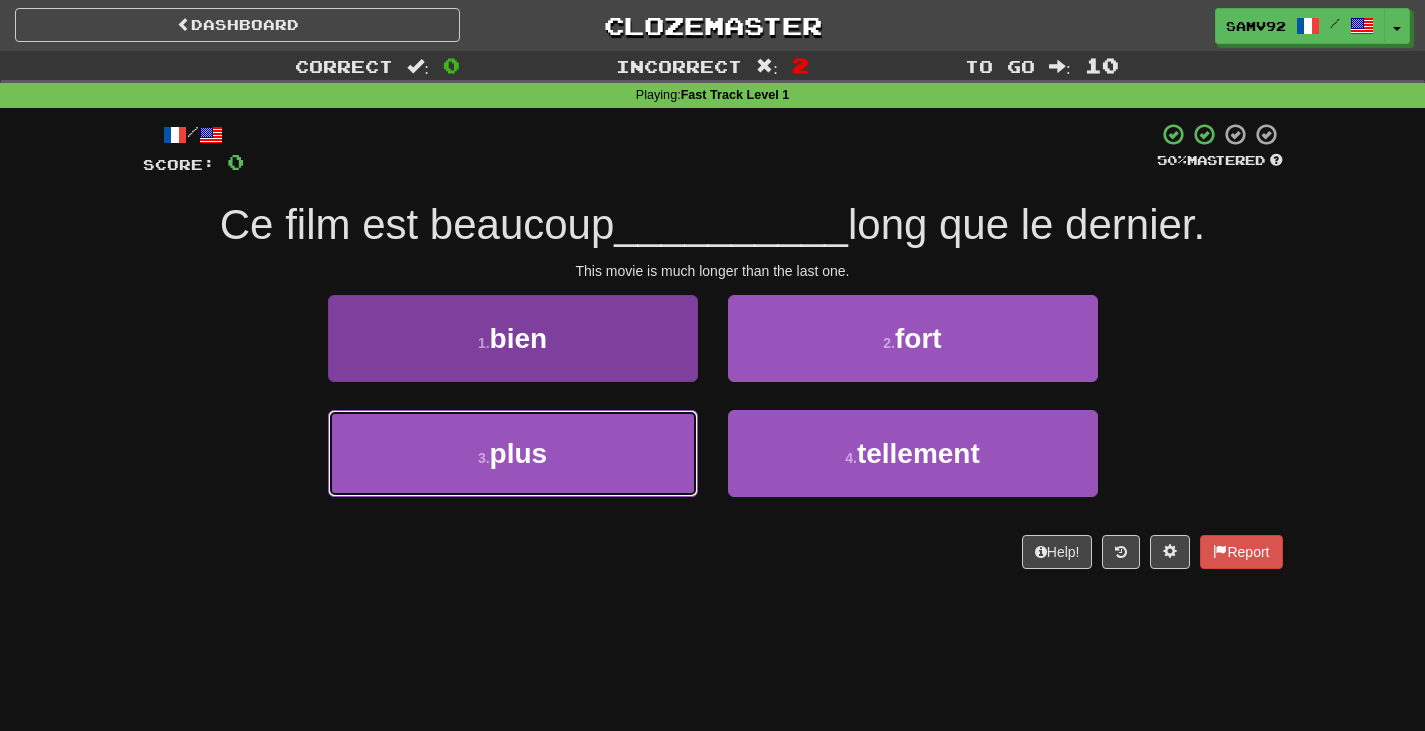 click on "3 .  plus" at bounding box center [513, 453] 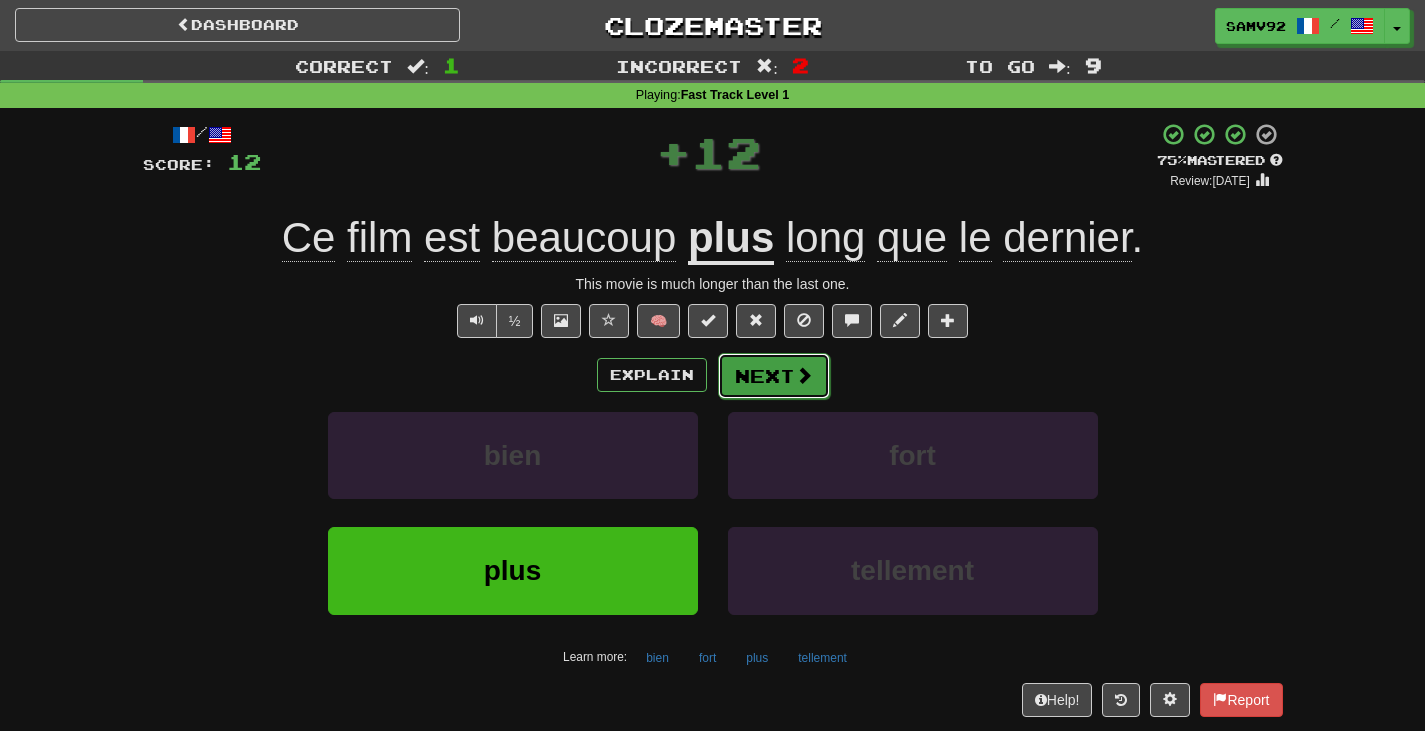 click on "Next" at bounding box center (774, 376) 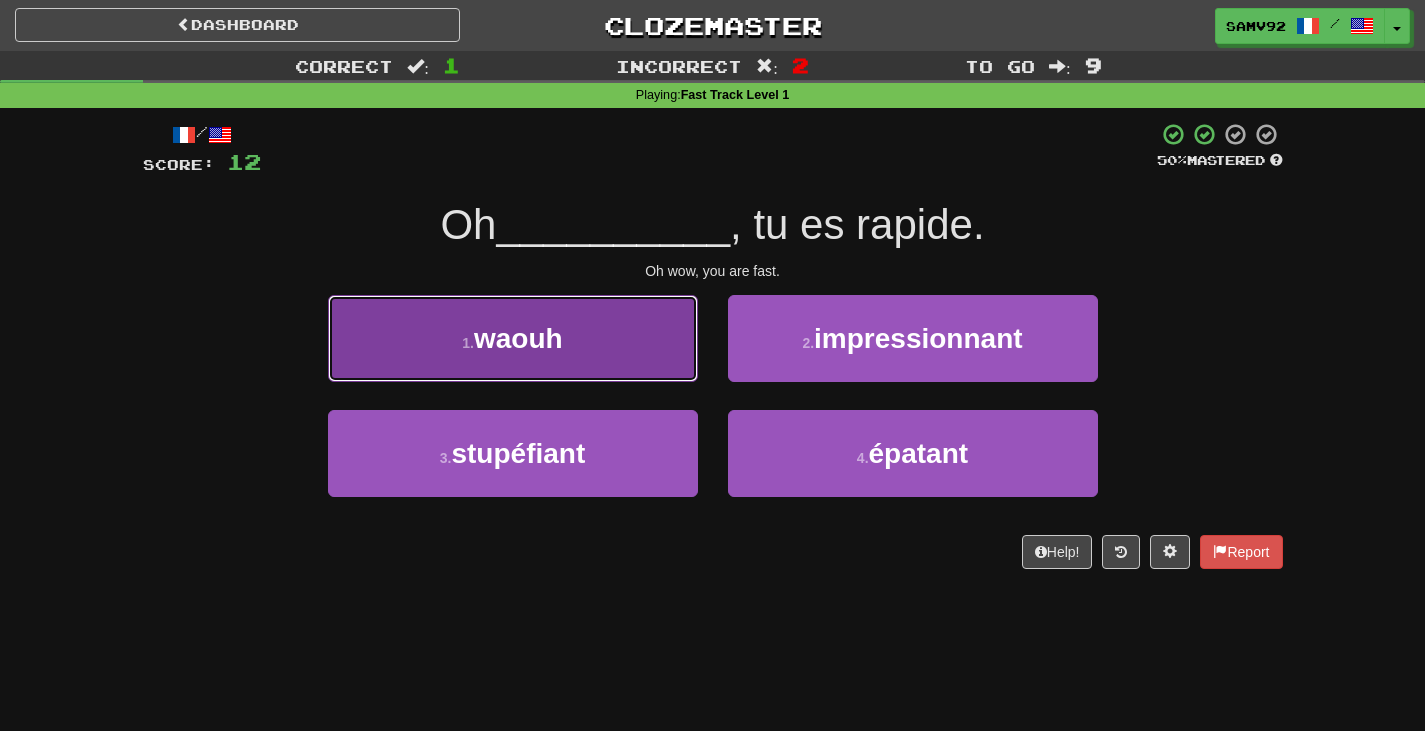 click on "1 .  waouh" at bounding box center [513, 338] 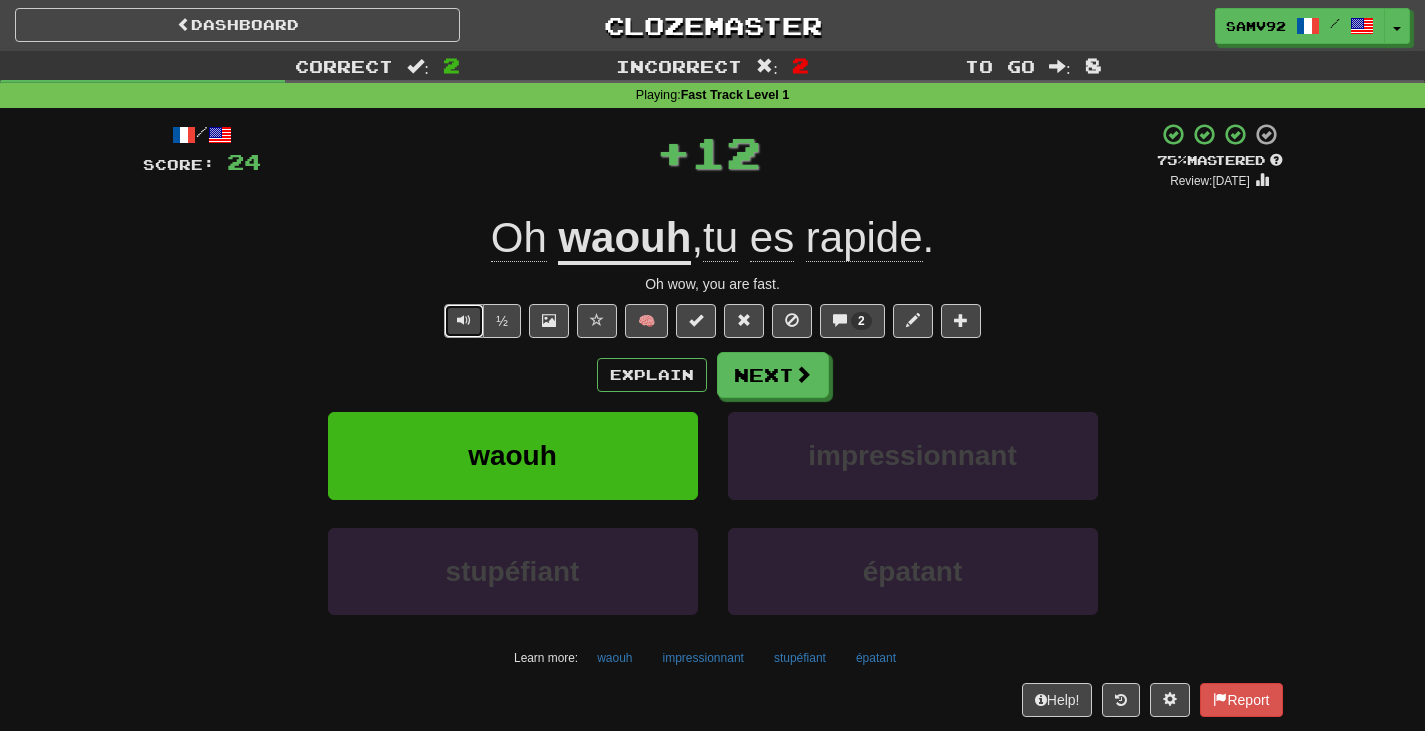 click at bounding box center [464, 321] 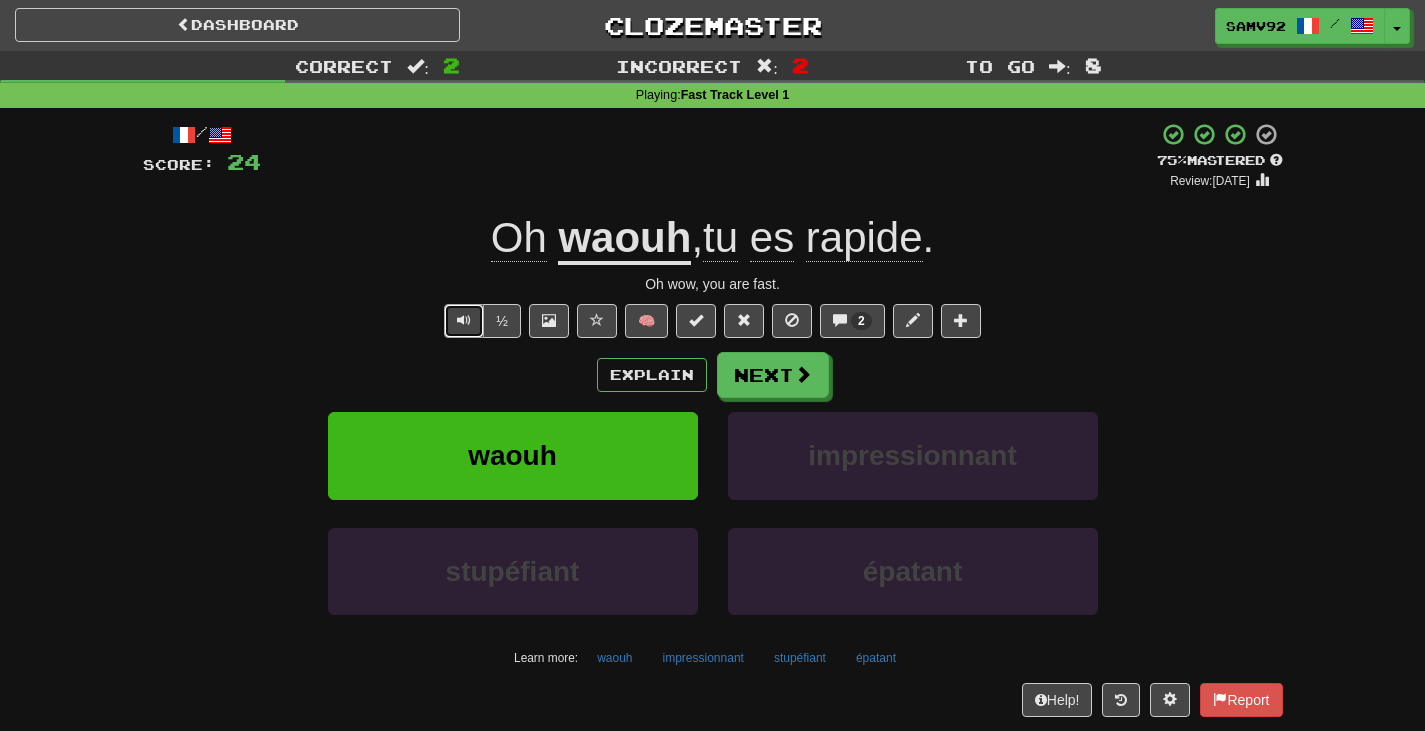 click at bounding box center [464, 321] 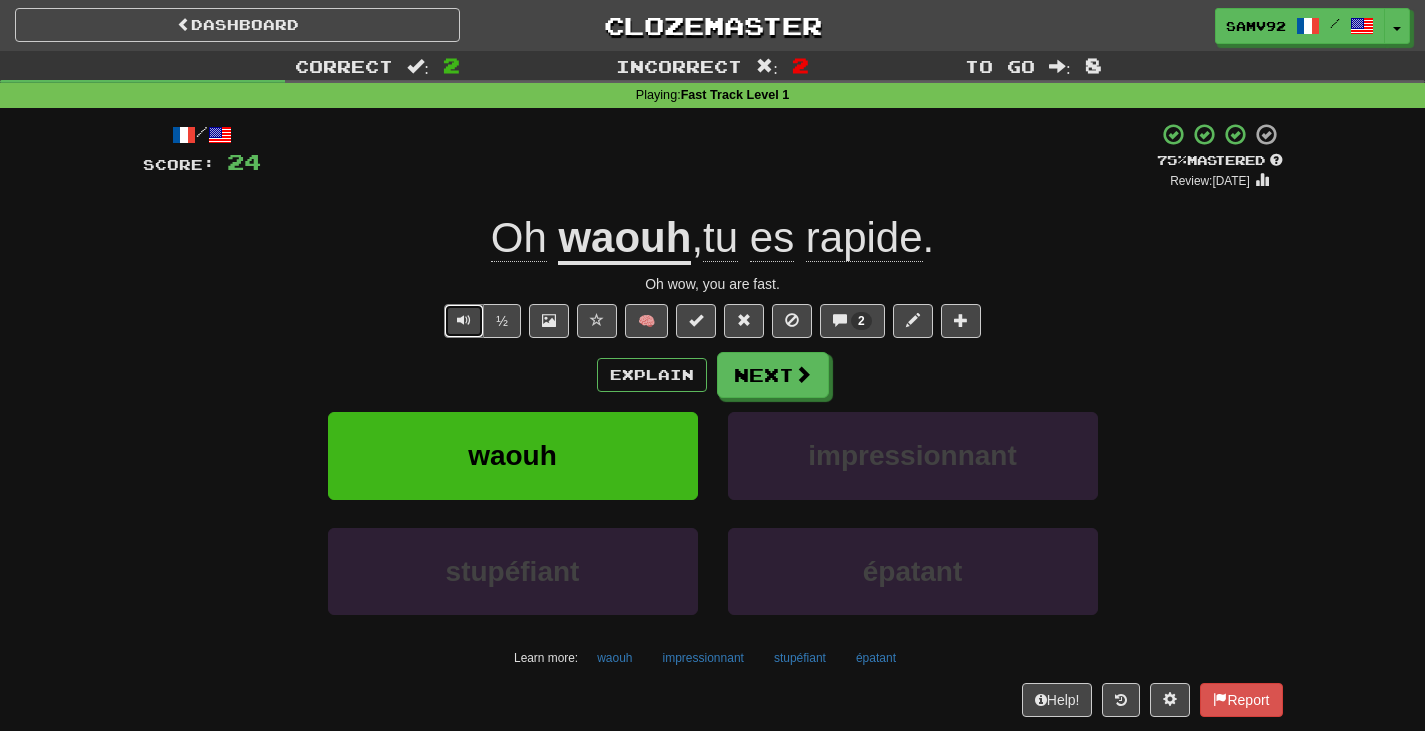 type 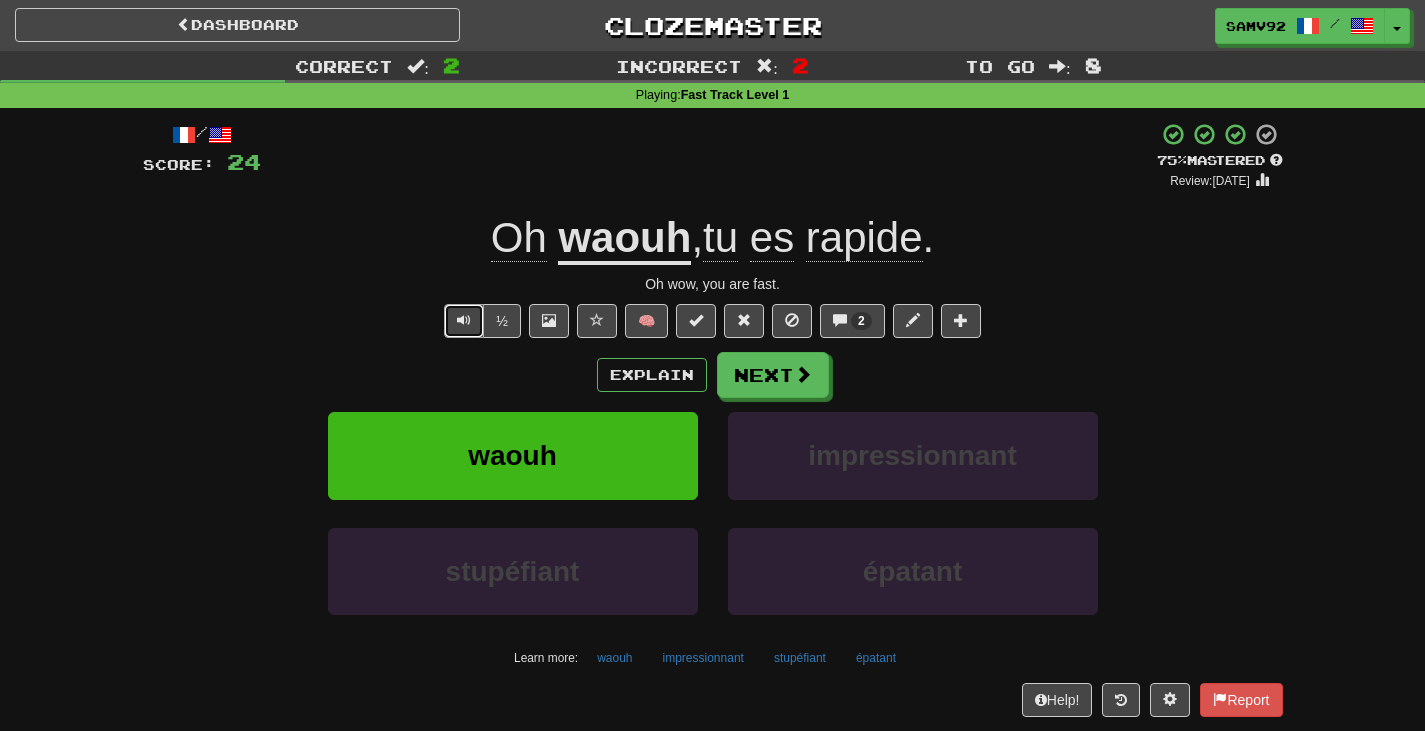 click at bounding box center (464, 321) 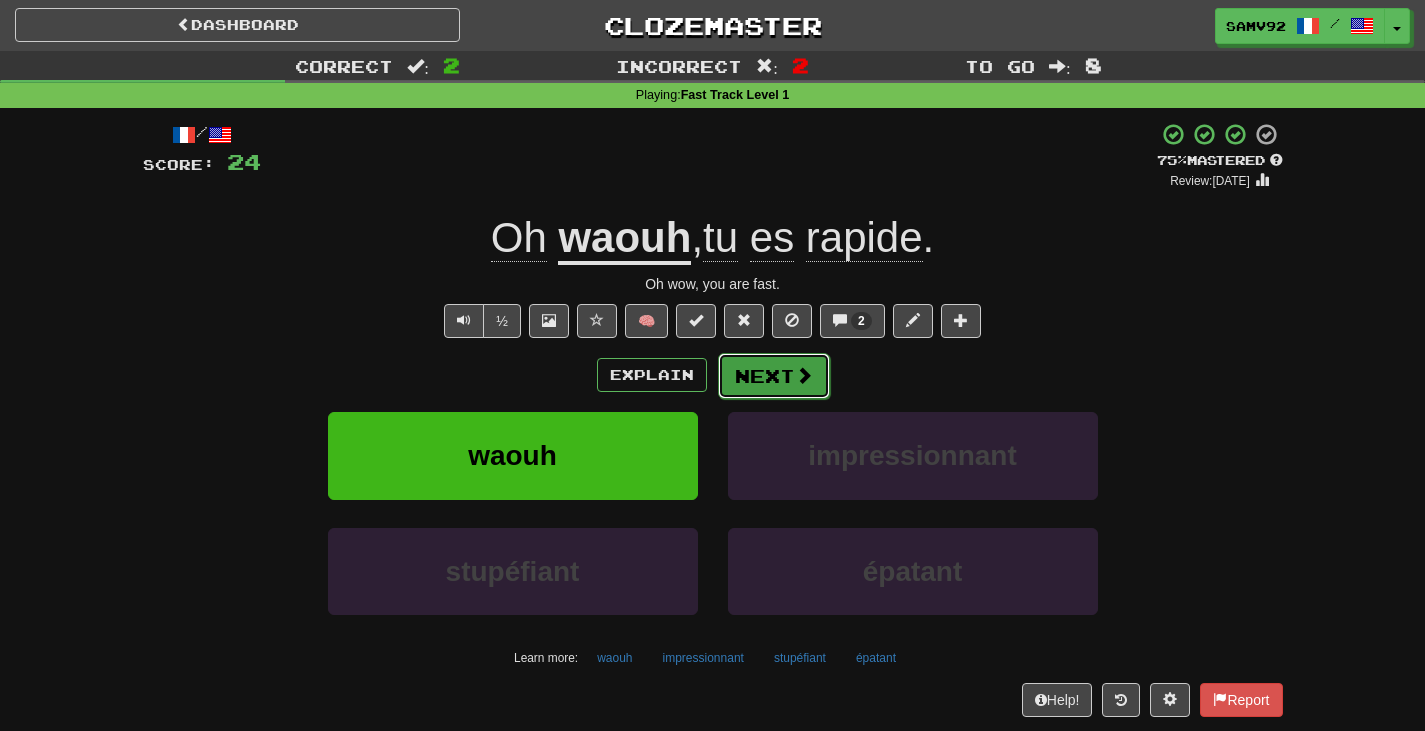 click on "Next" at bounding box center (774, 376) 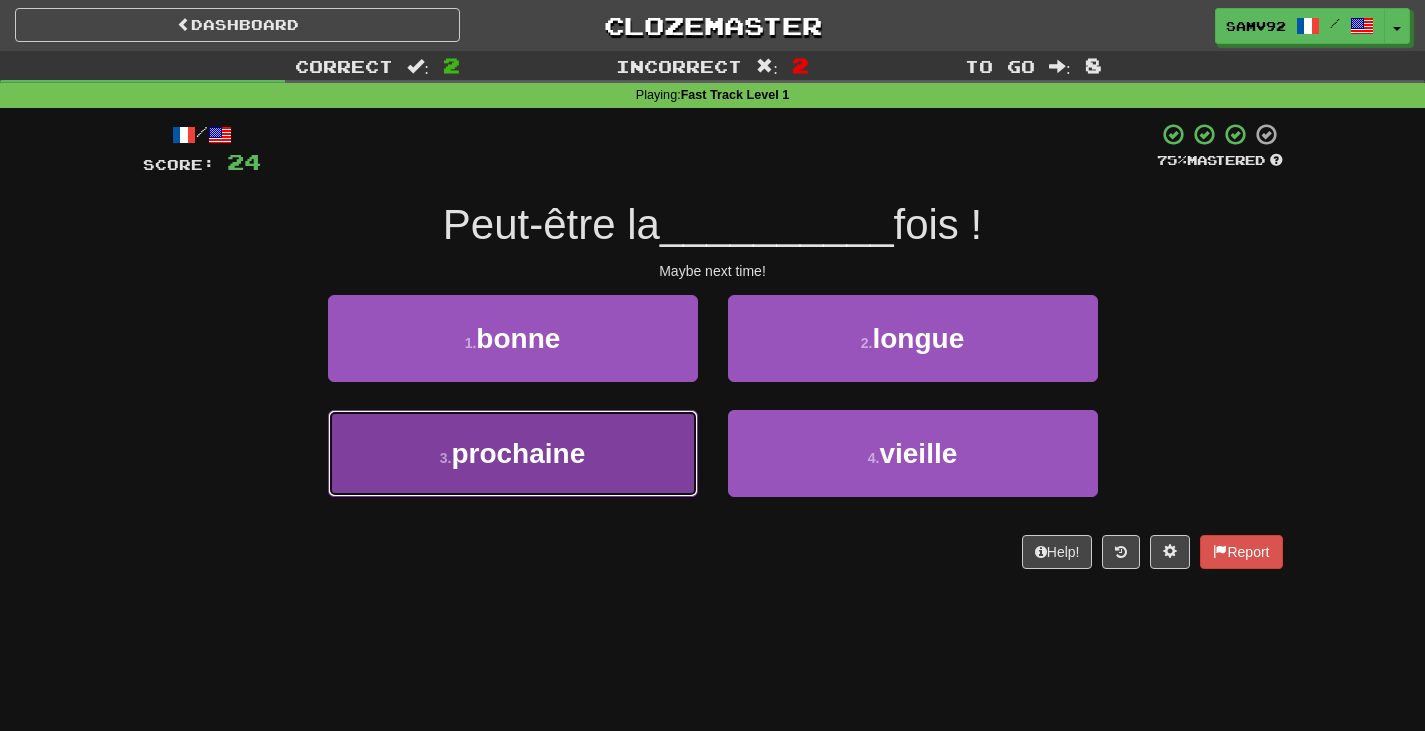 click on "3 .  prochaine" at bounding box center (513, 453) 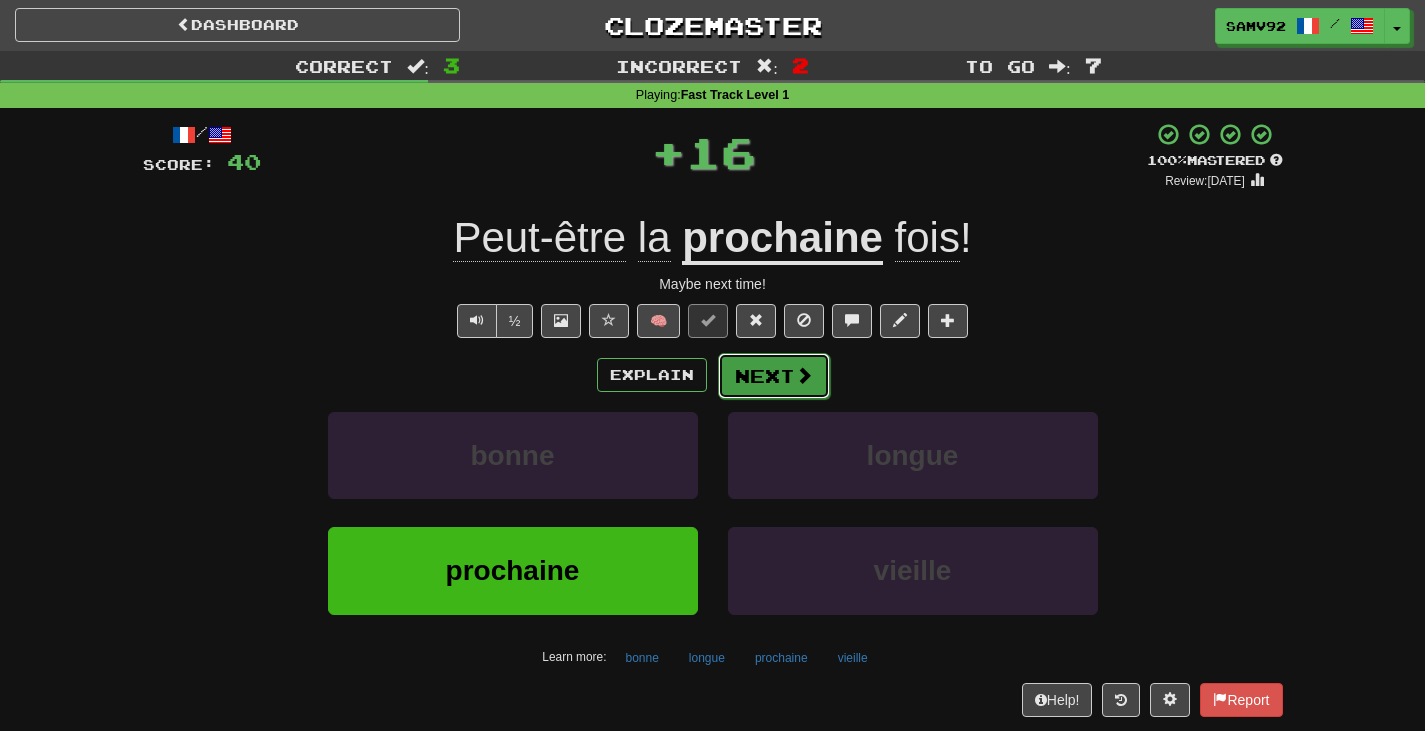 click on "Next" at bounding box center (774, 376) 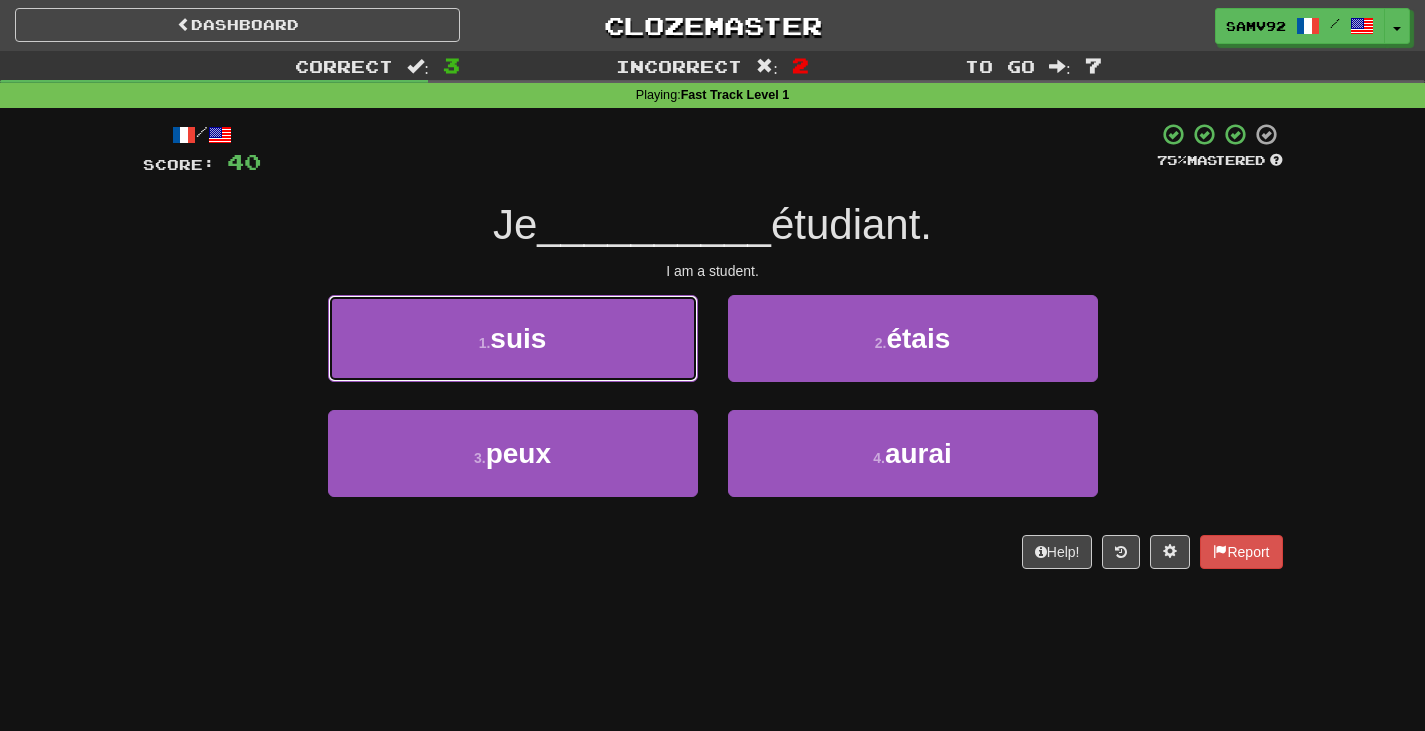 drag, startPoint x: 614, startPoint y: 329, endPoint x: 629, endPoint y: 333, distance: 15.524175 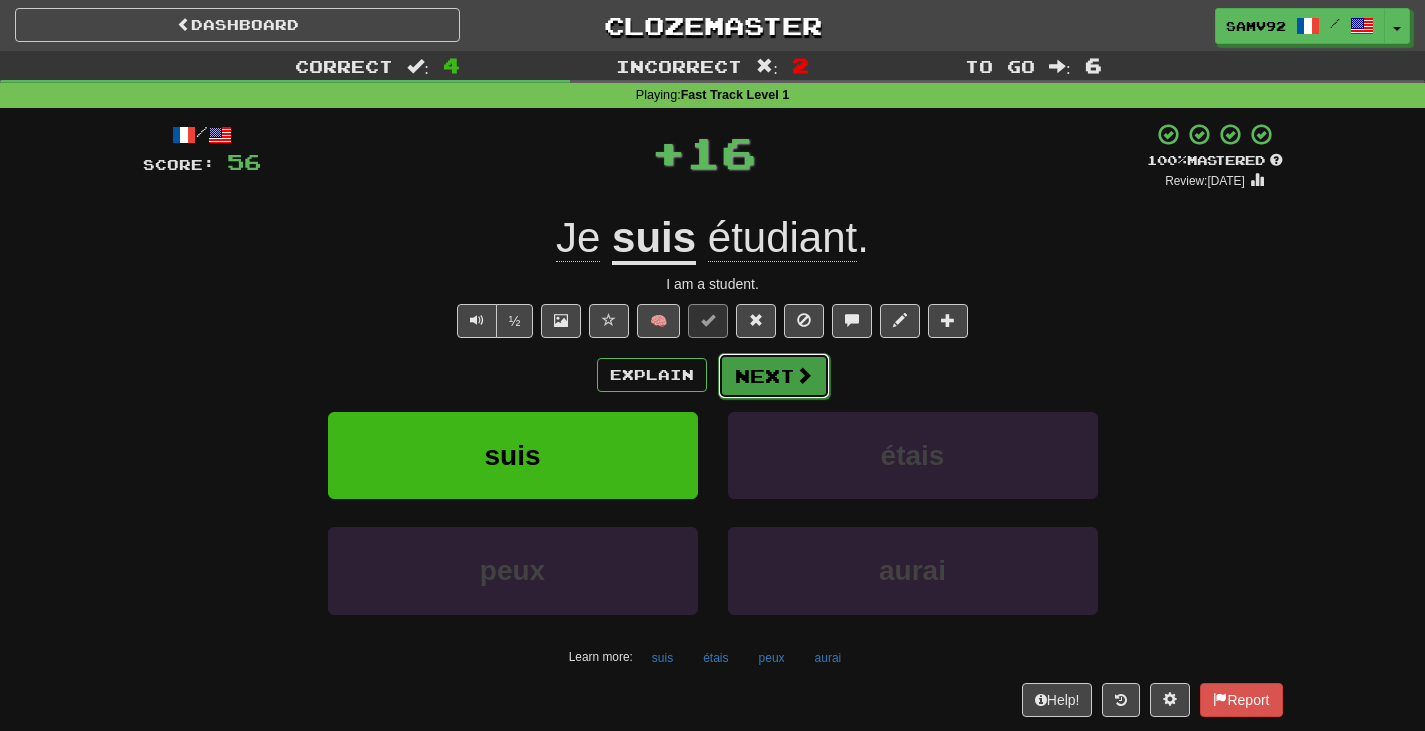 click on "Next" at bounding box center (774, 376) 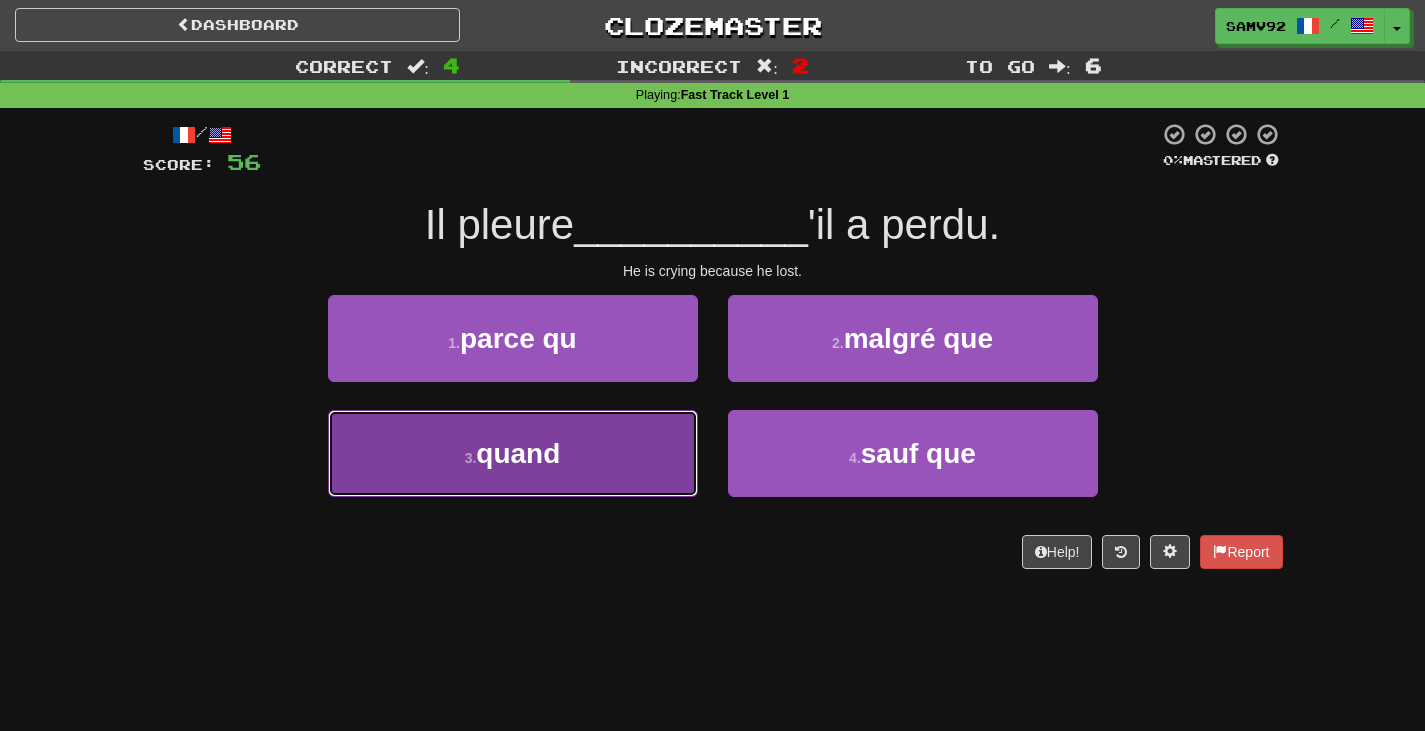 click on "3 .  quand" at bounding box center (513, 453) 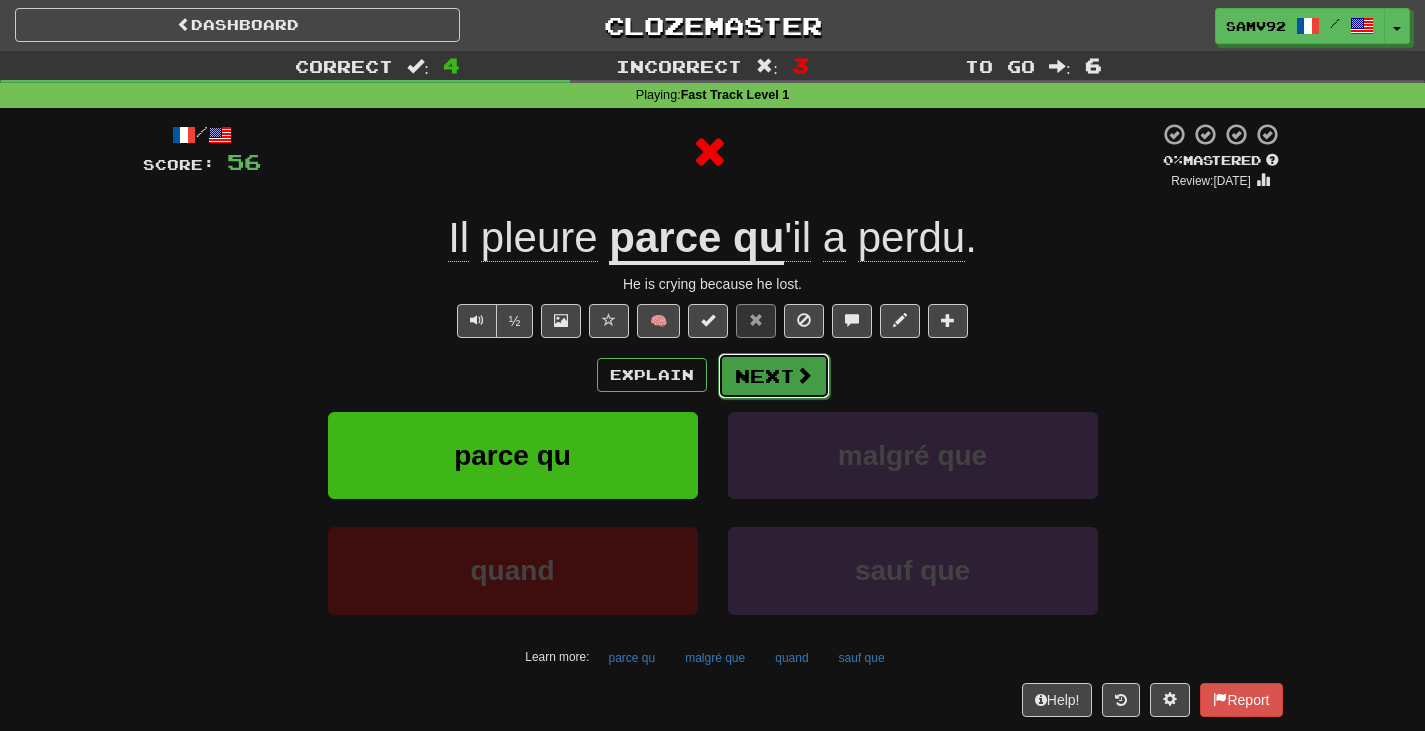 click on "Next" at bounding box center [774, 376] 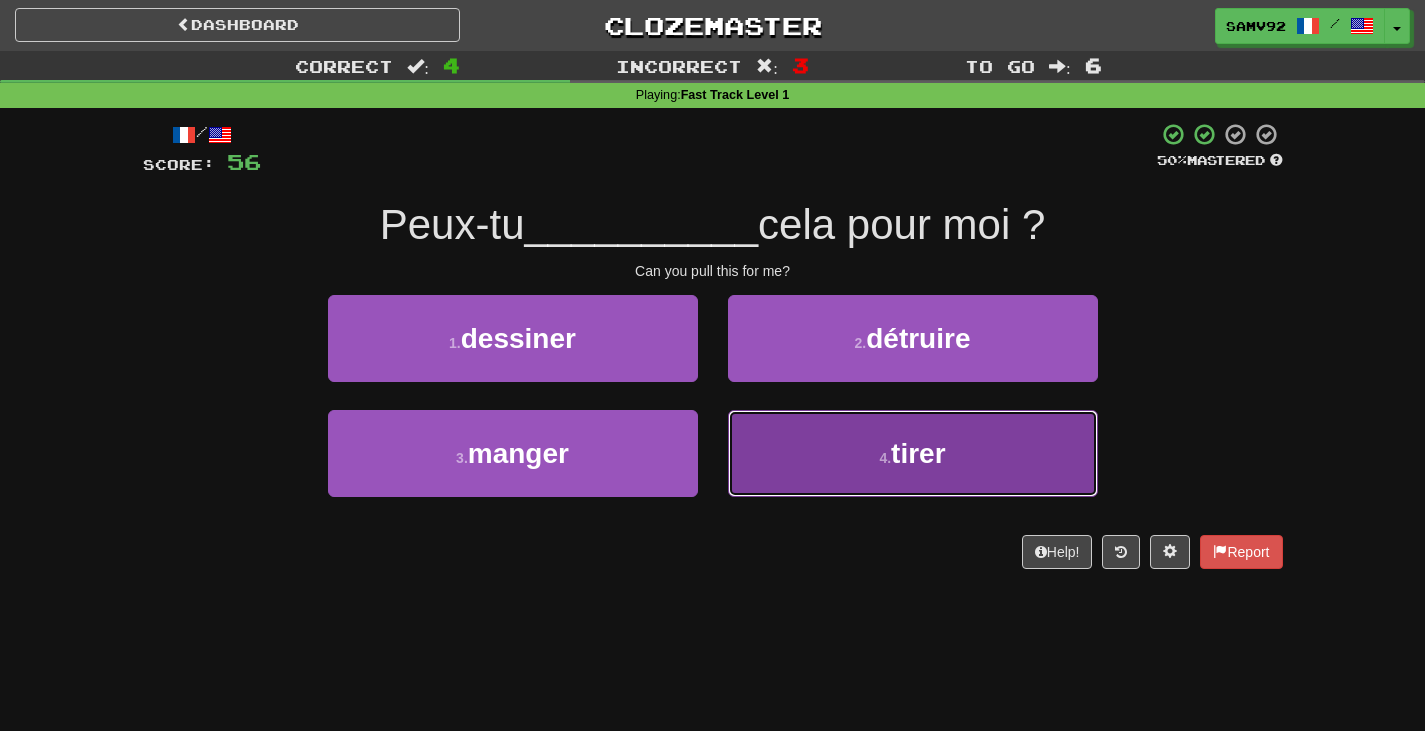 click on "4 .  tirer" at bounding box center (913, 453) 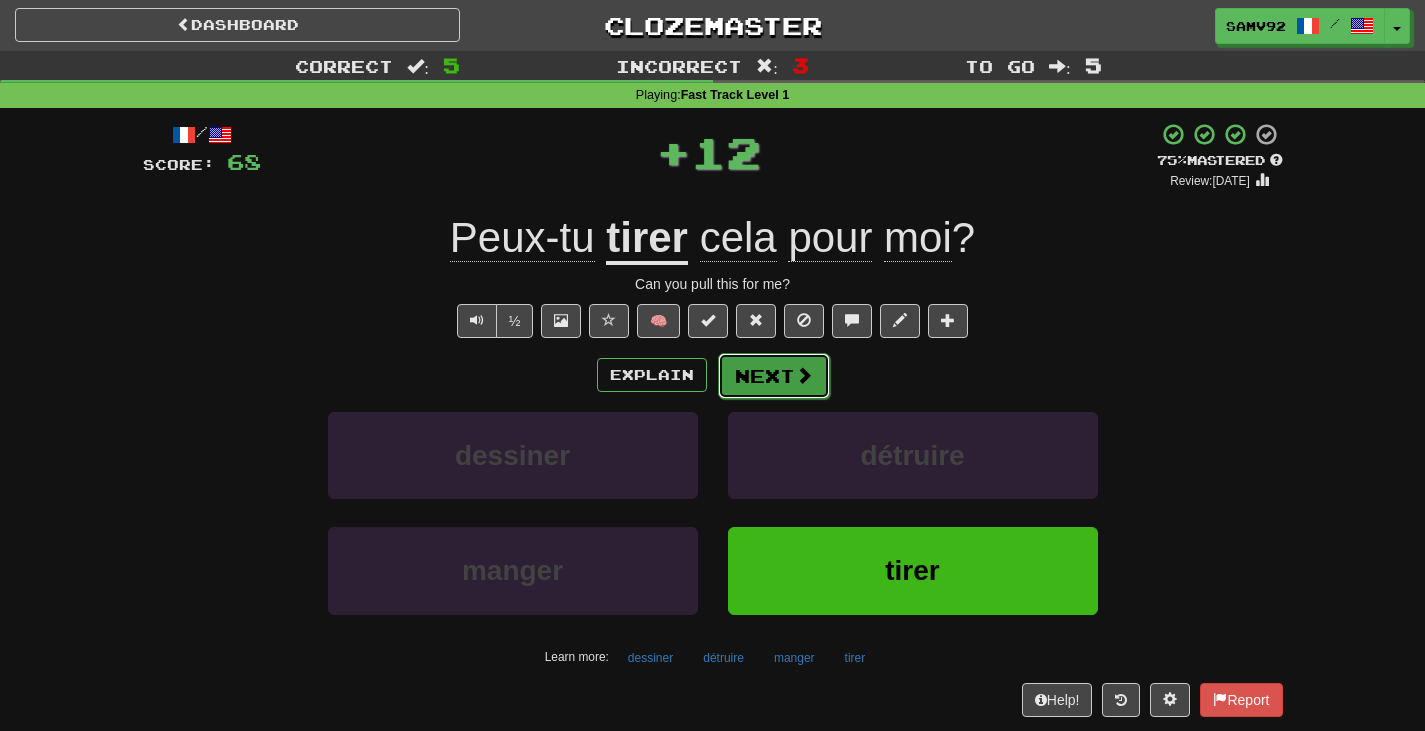 click on "Next" at bounding box center (774, 376) 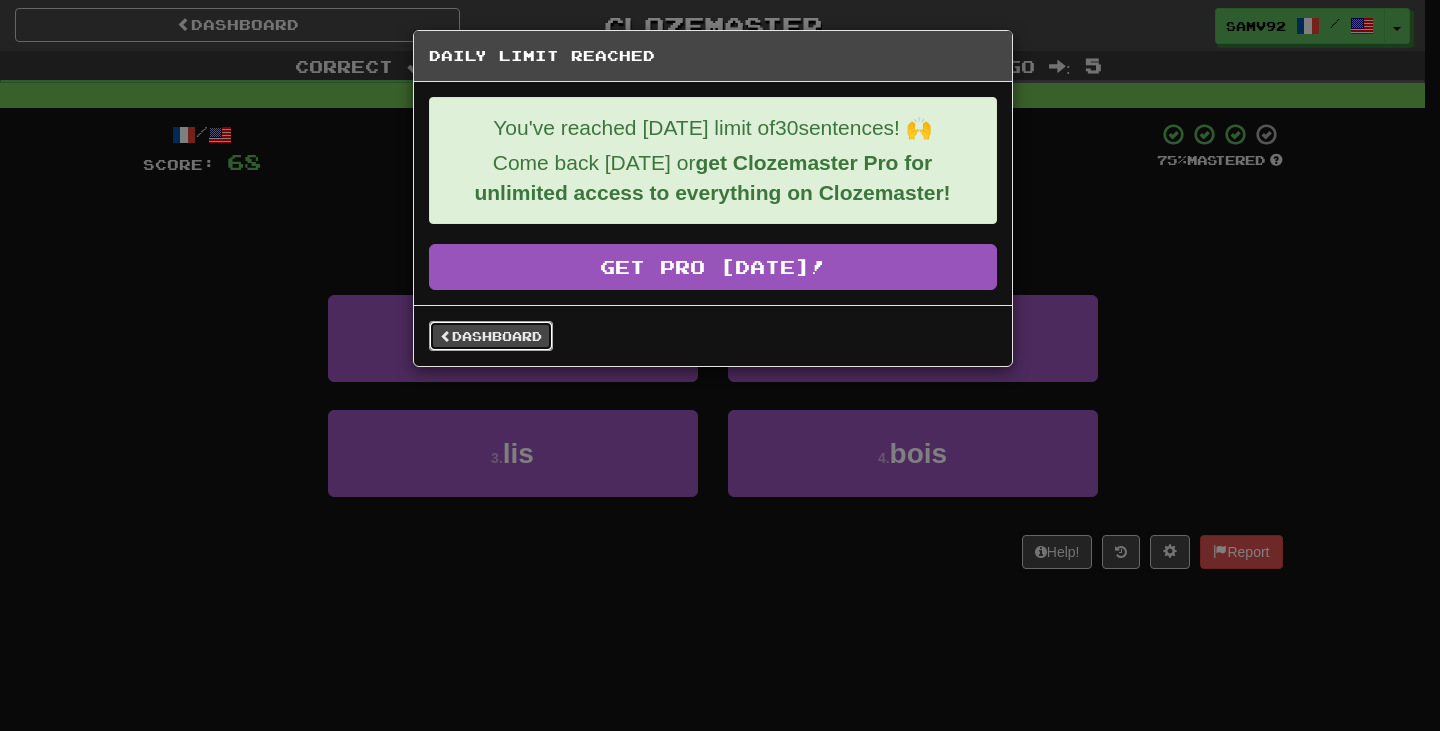 click on "Dashboard" at bounding box center [491, 336] 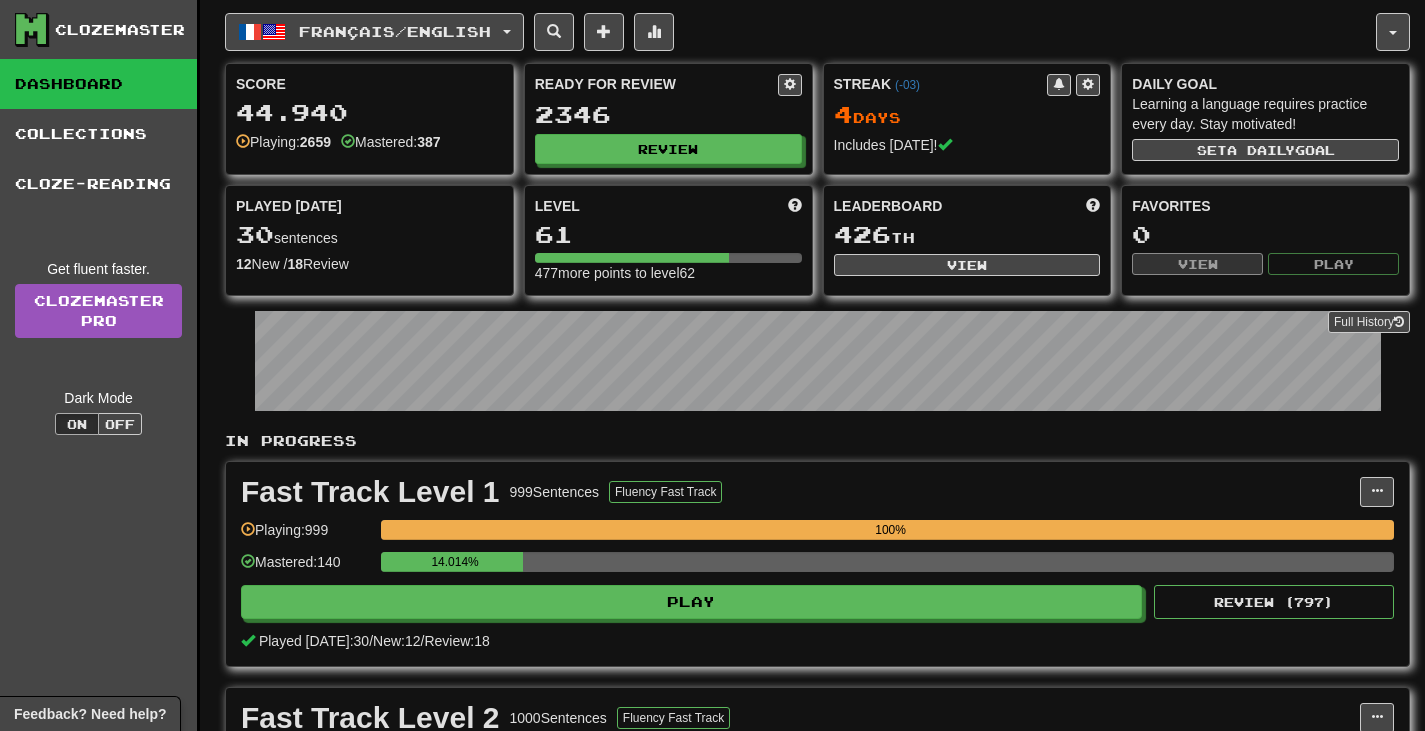 scroll, scrollTop: 0, scrollLeft: 0, axis: both 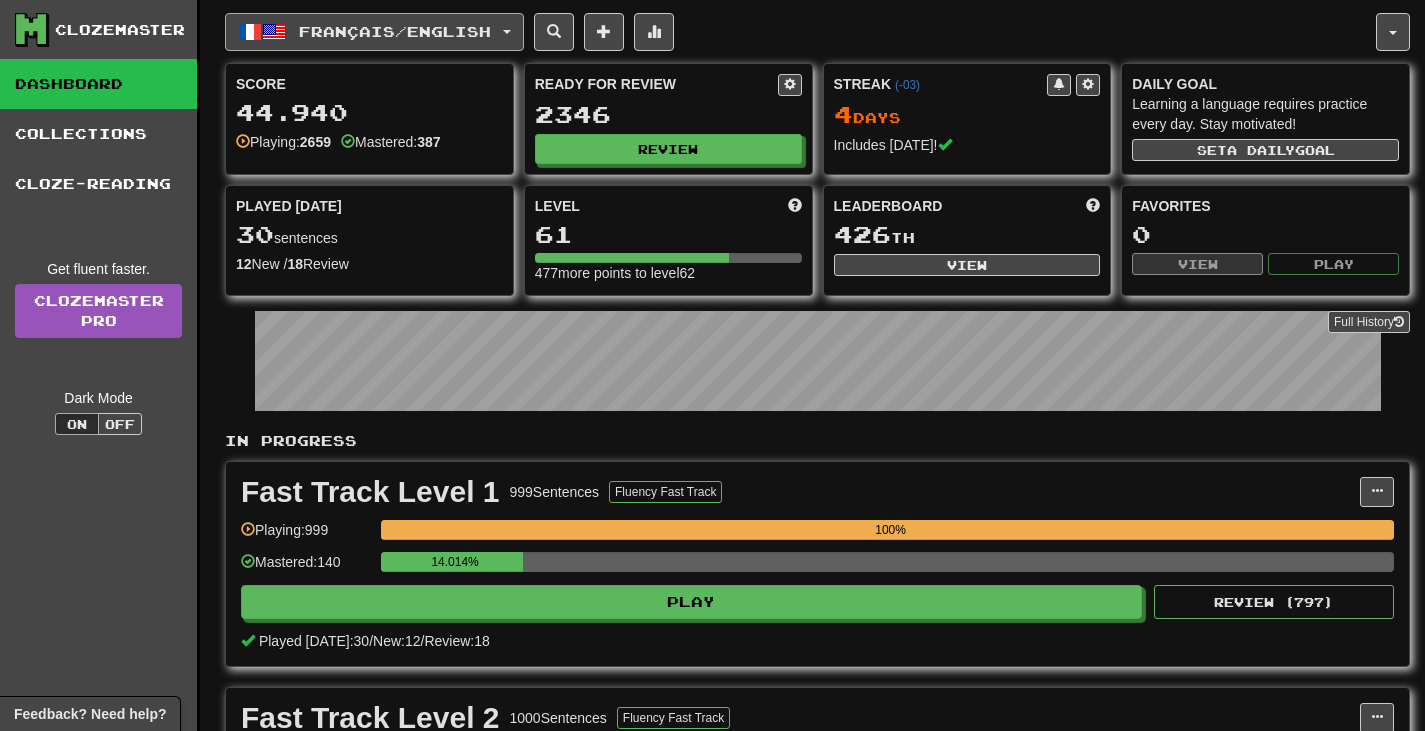 click on "Français  /  English" at bounding box center (395, 31) 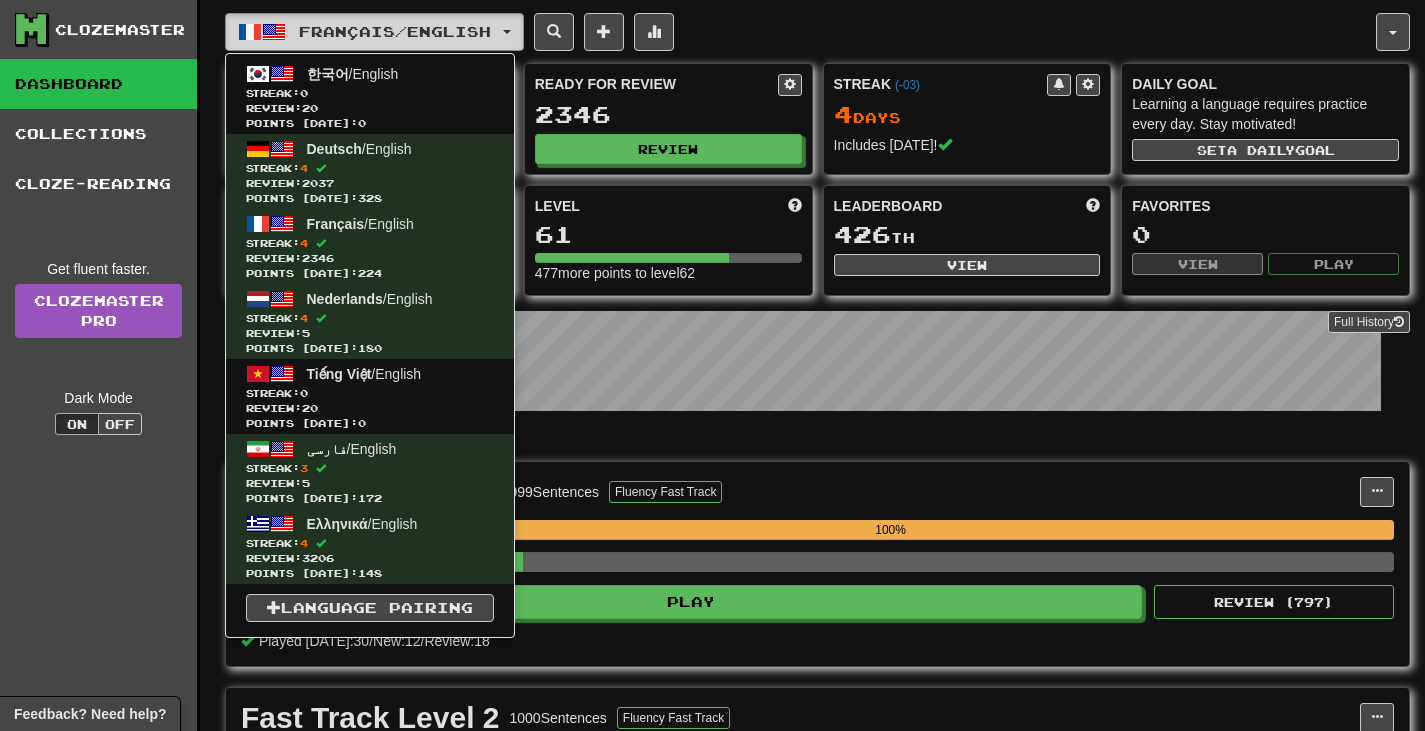 type 